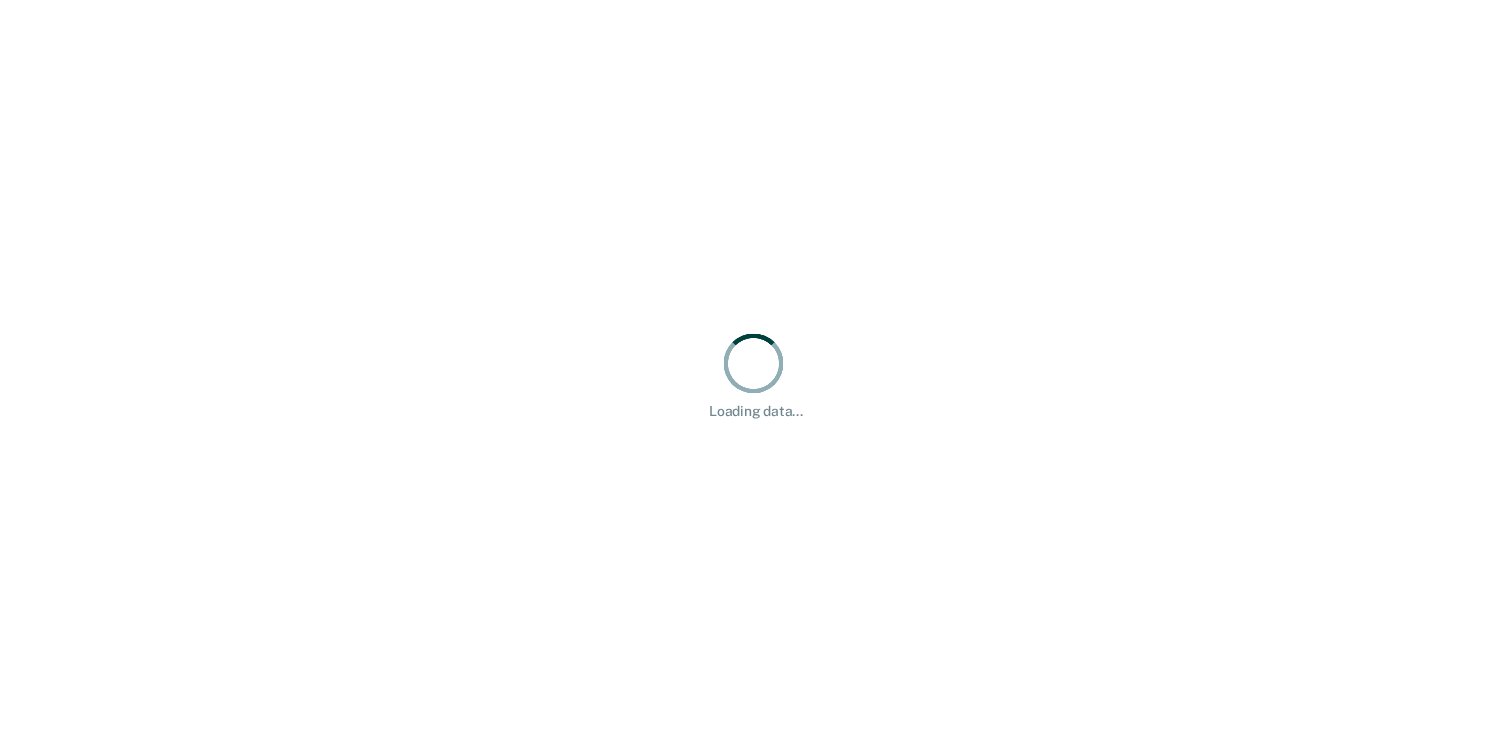 scroll, scrollTop: 0, scrollLeft: 0, axis: both 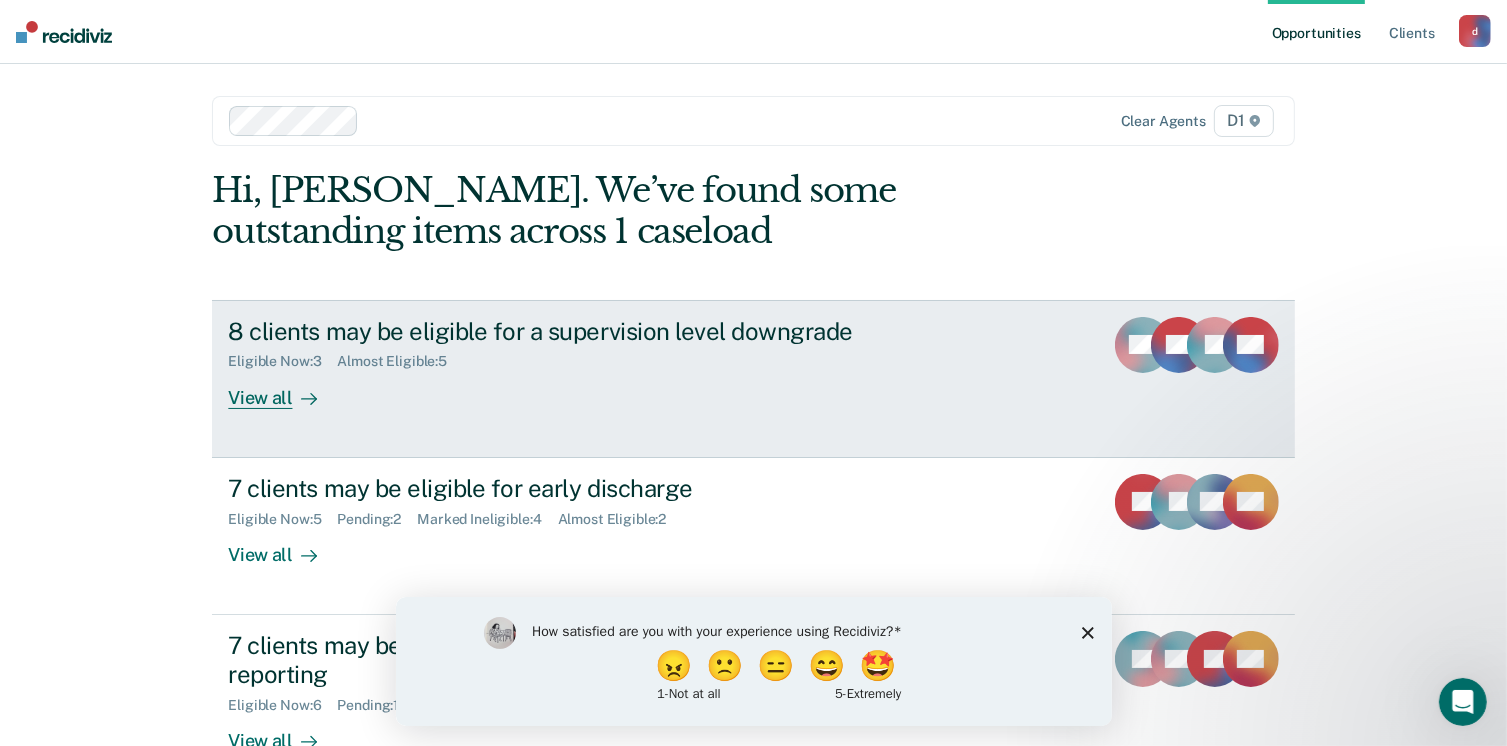 click on "View all" at bounding box center (284, 389) 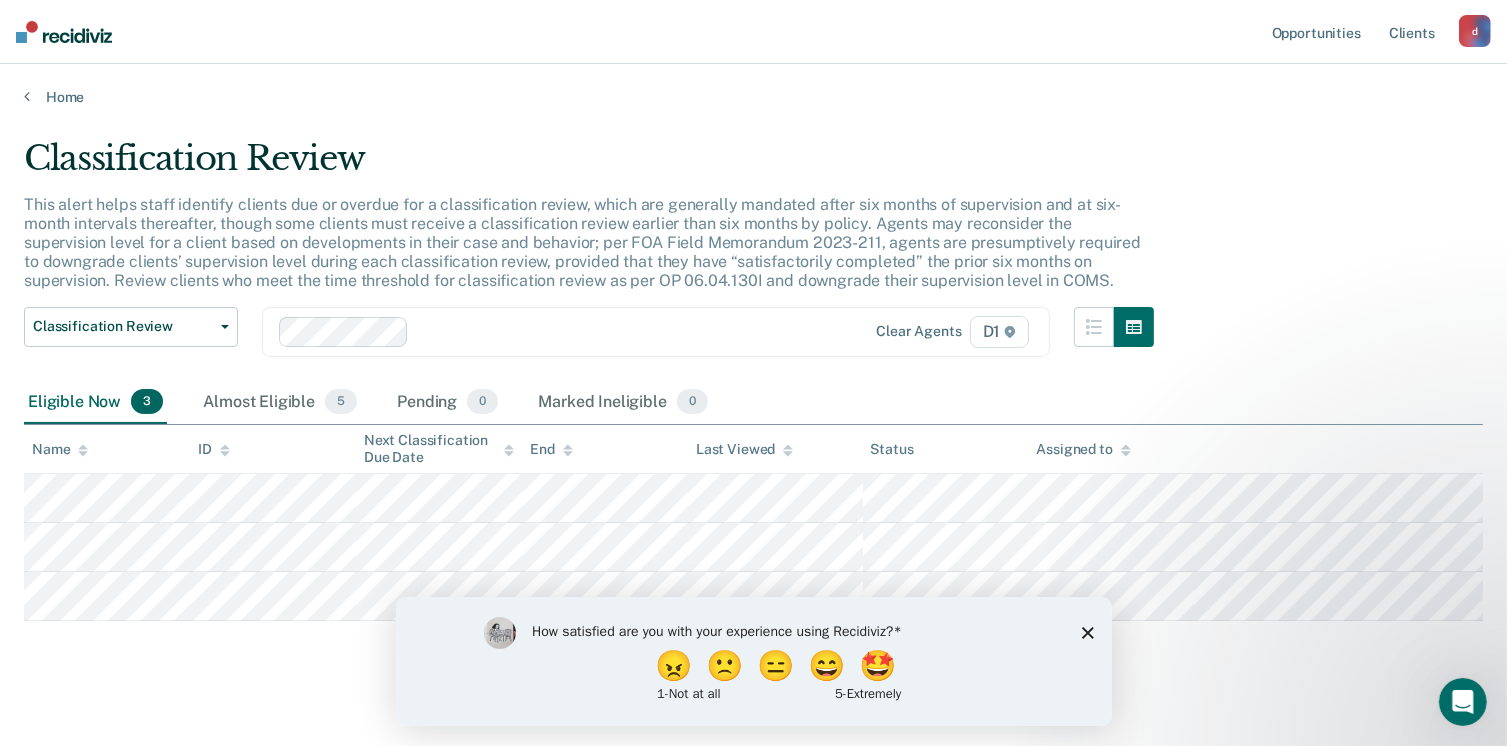 scroll, scrollTop: 16, scrollLeft: 0, axis: vertical 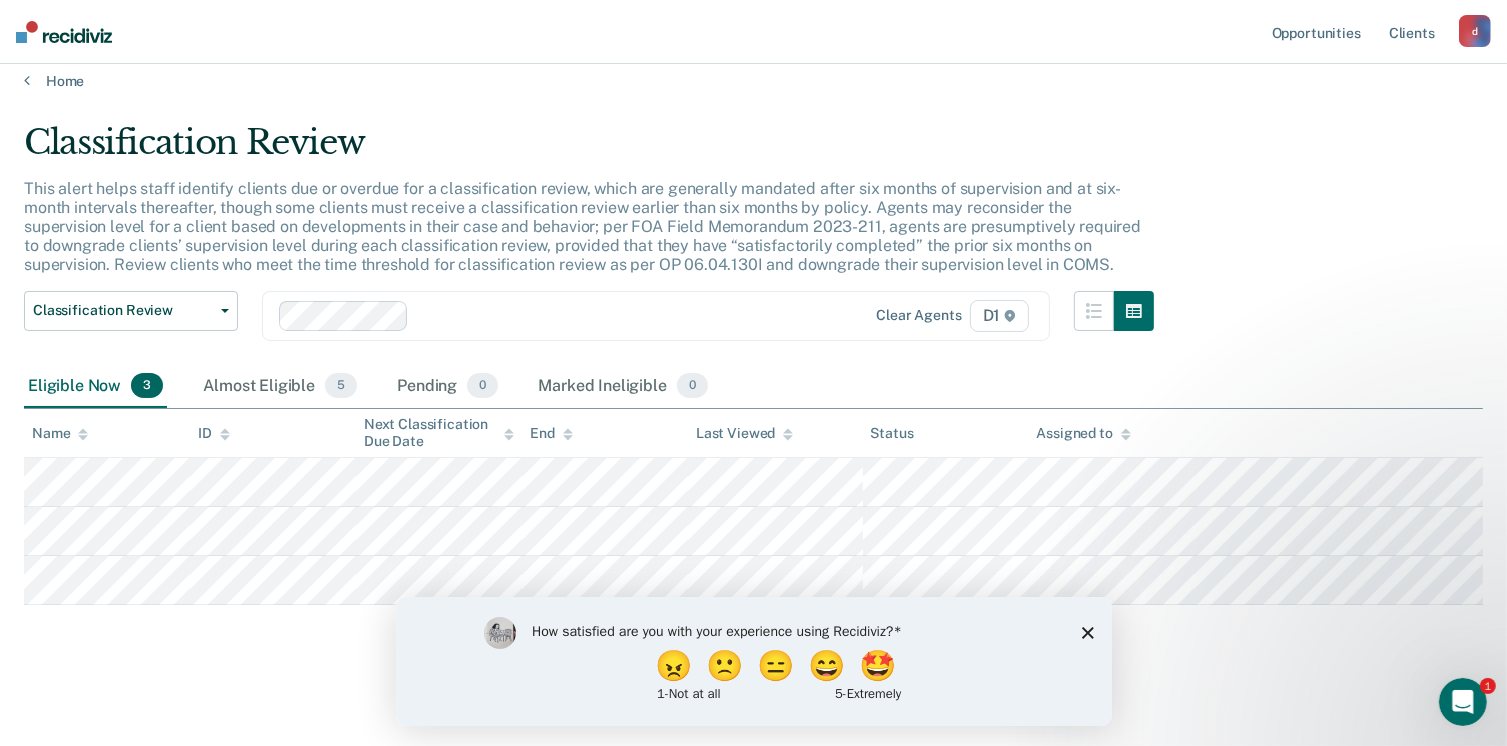 click 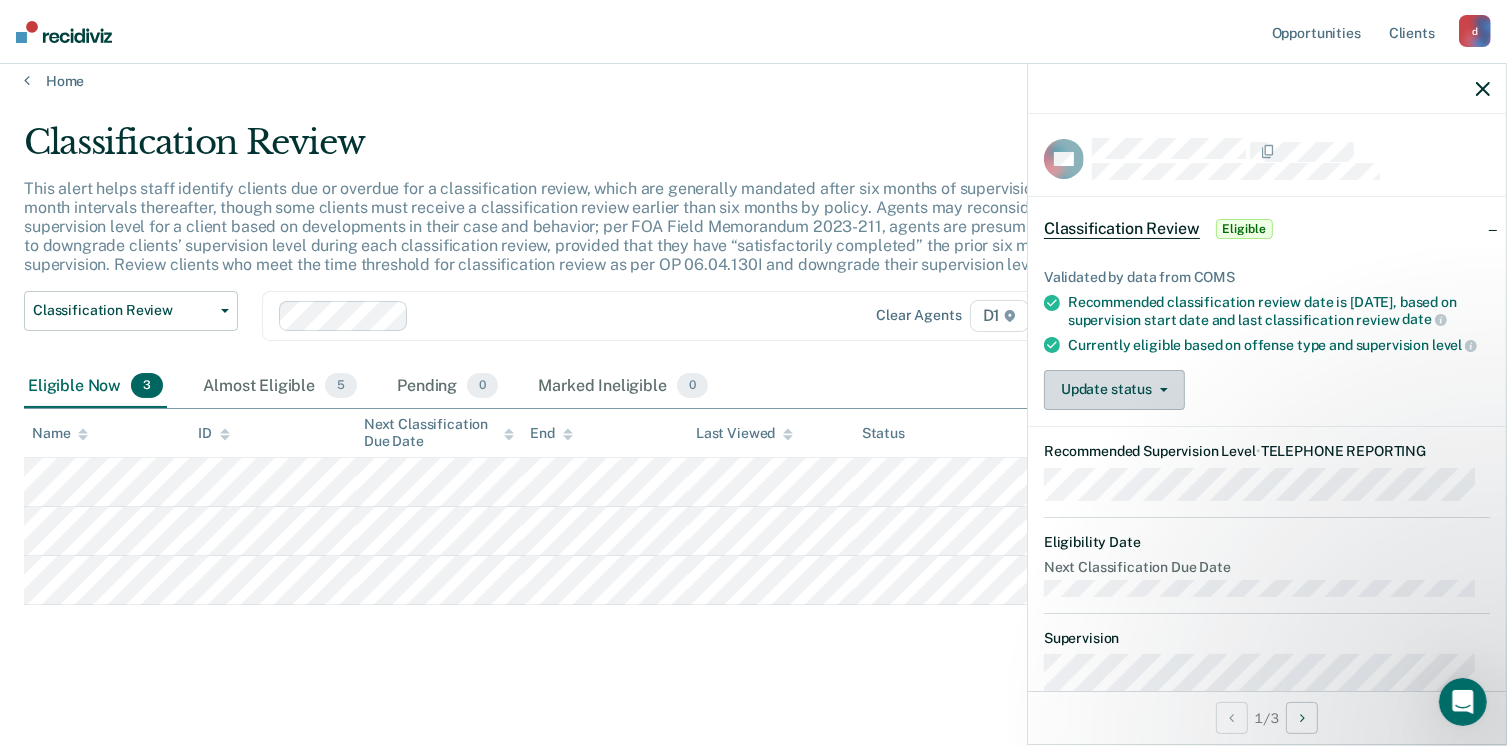 click on "Update status" at bounding box center (1114, 390) 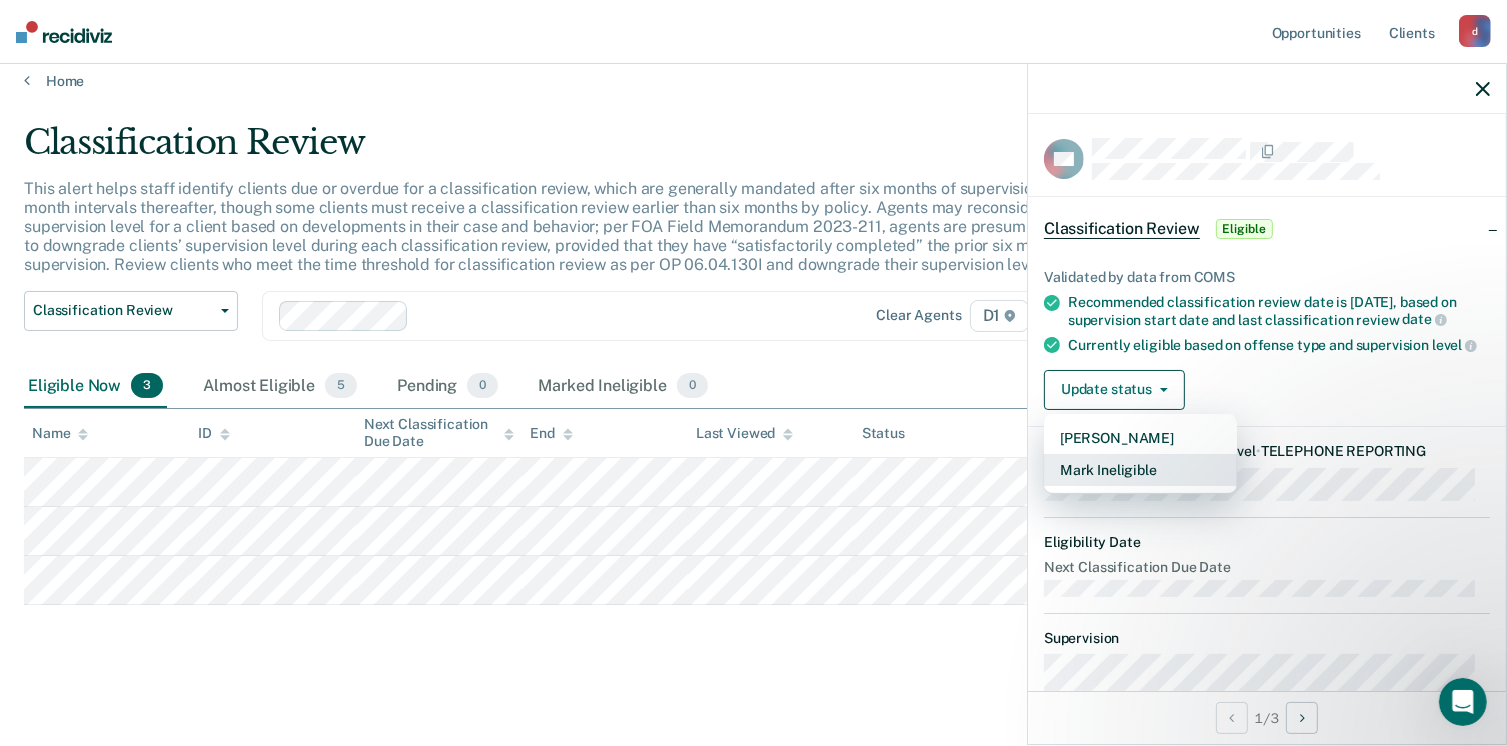 click on "Mark Ineligible" at bounding box center (1140, 470) 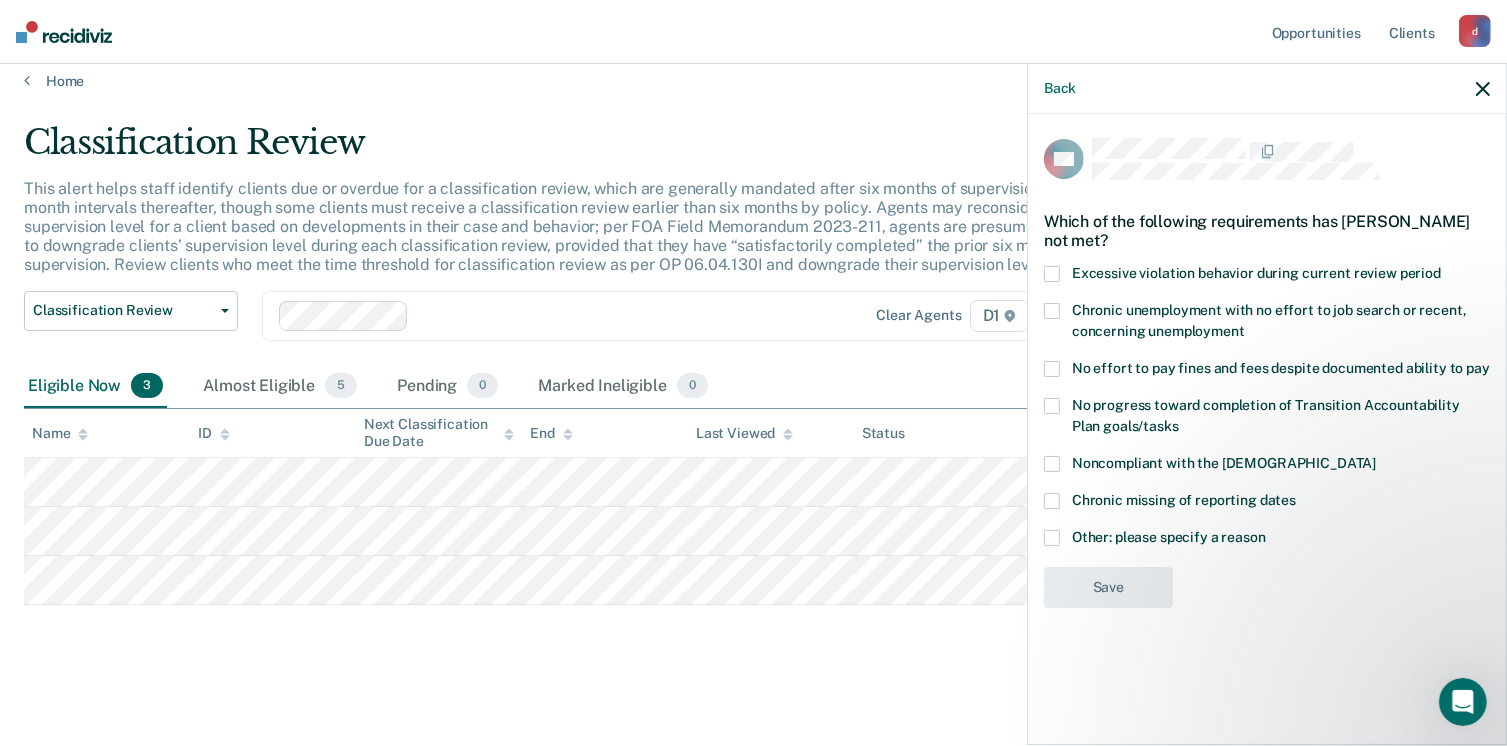 click at bounding box center [1052, 538] 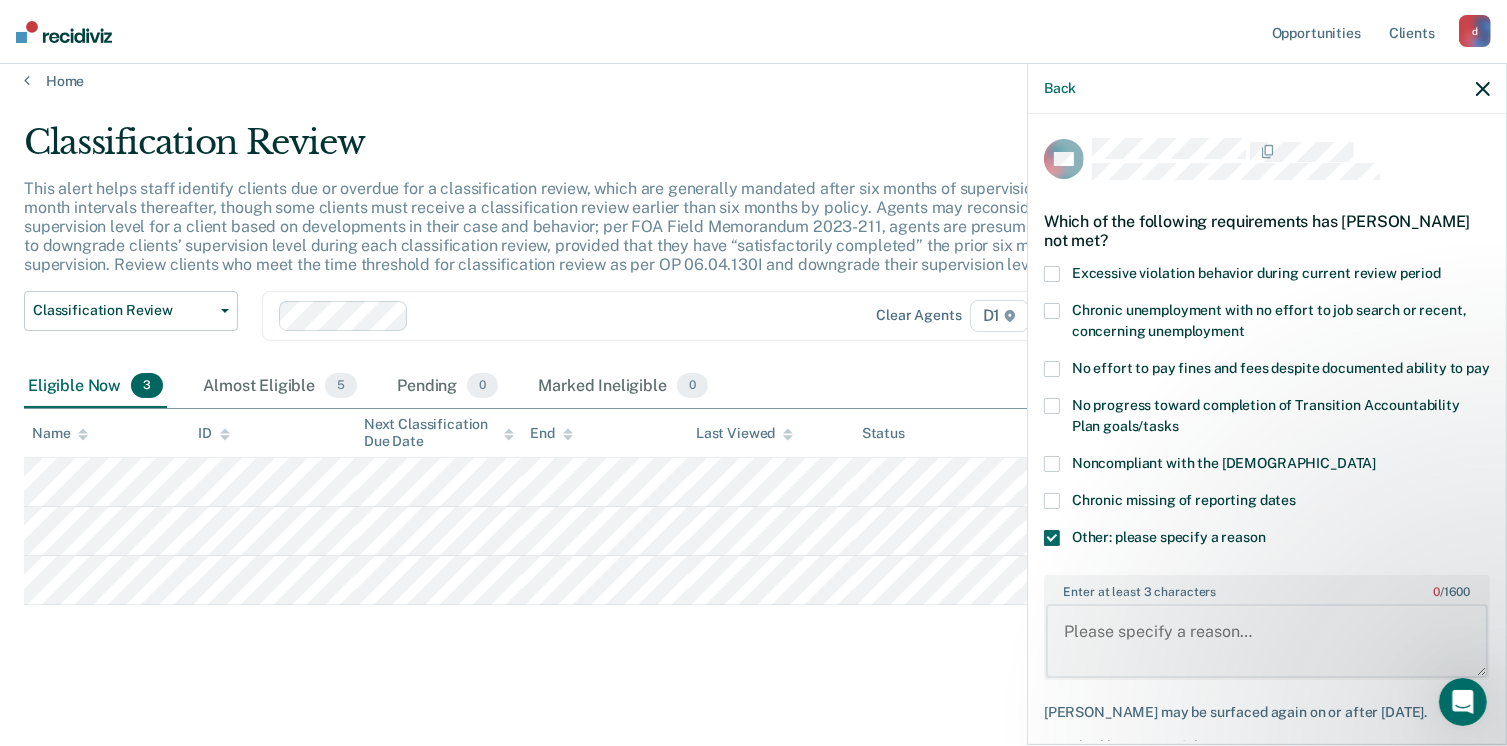 click on "Enter at least 3 characters 0  /  1600" at bounding box center [1267, 641] 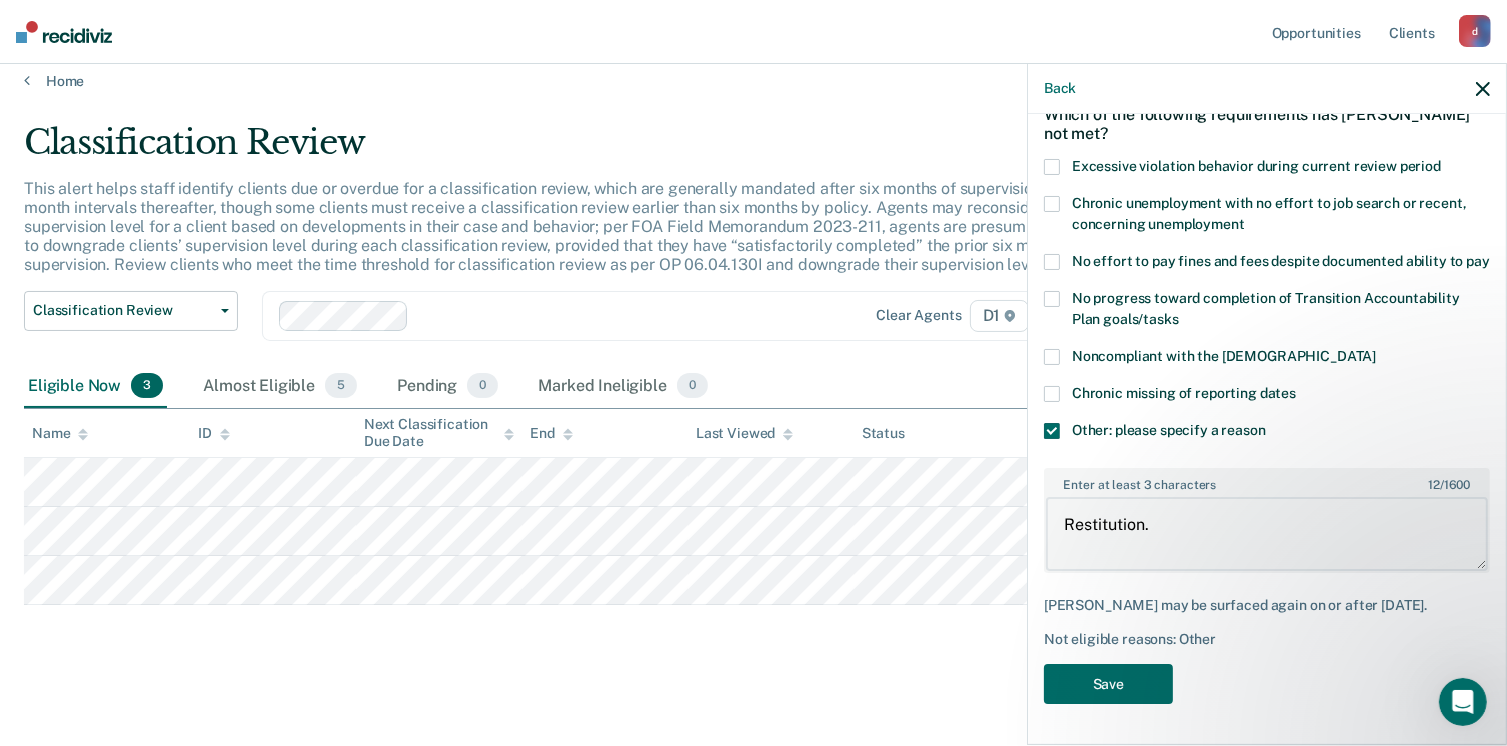 scroll, scrollTop: 140, scrollLeft: 0, axis: vertical 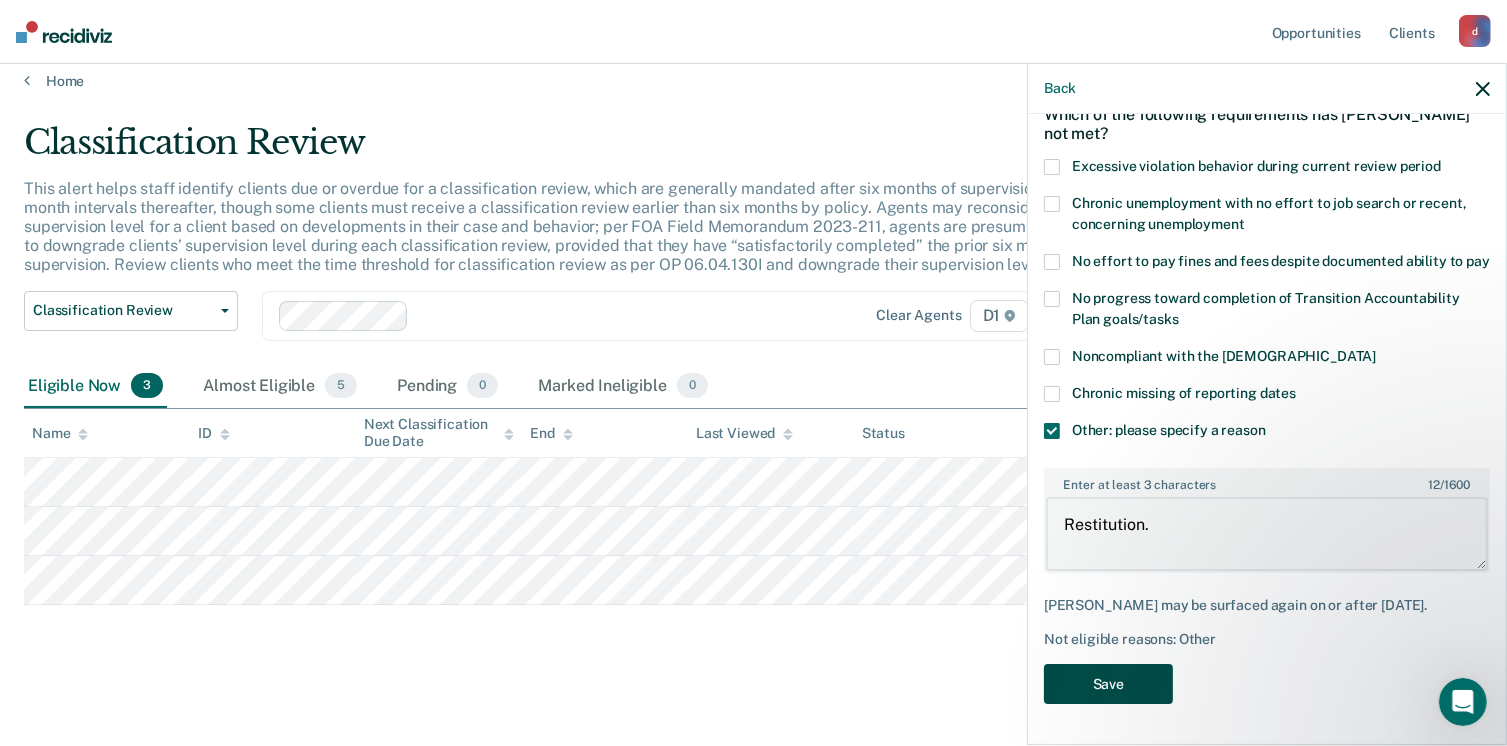 type on "Restitution." 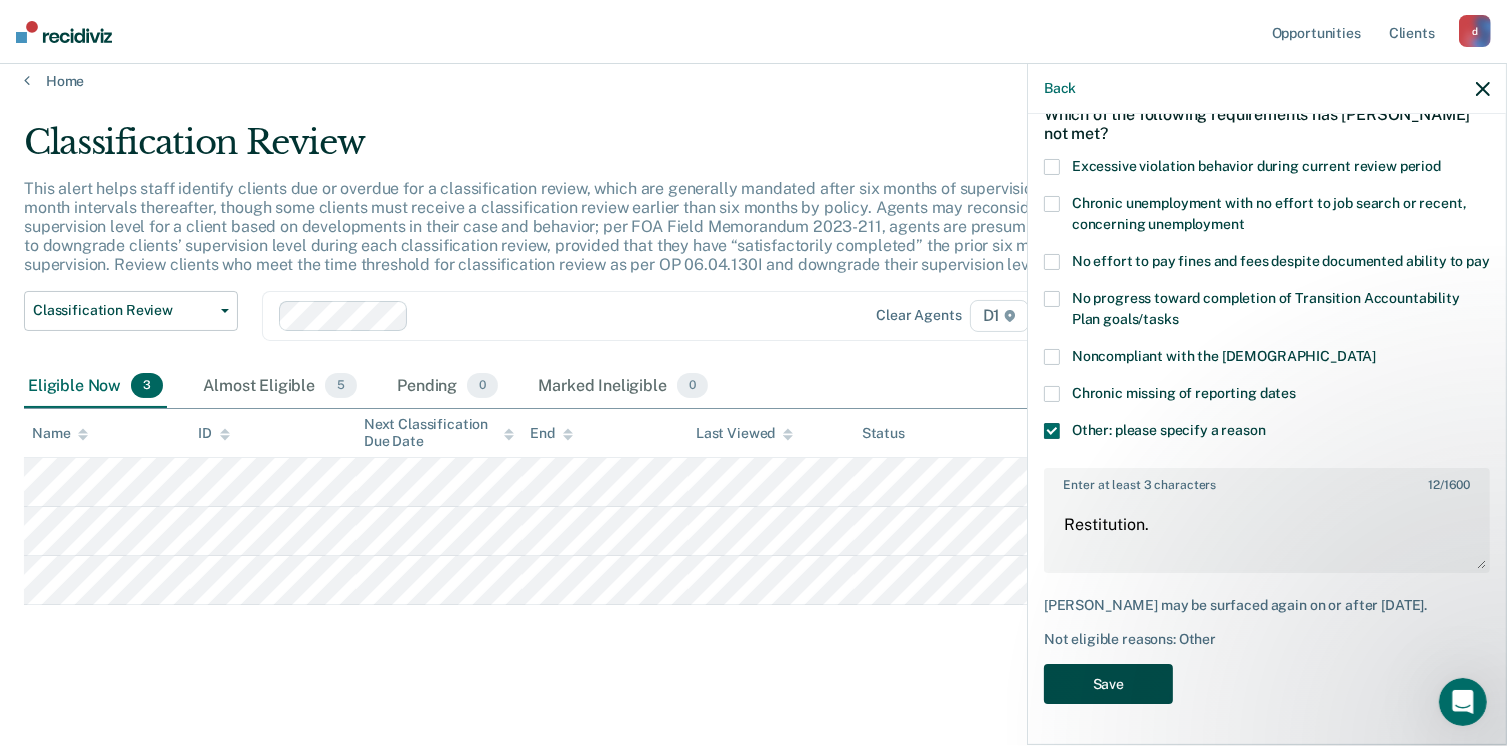 click on "Save" at bounding box center [1108, 684] 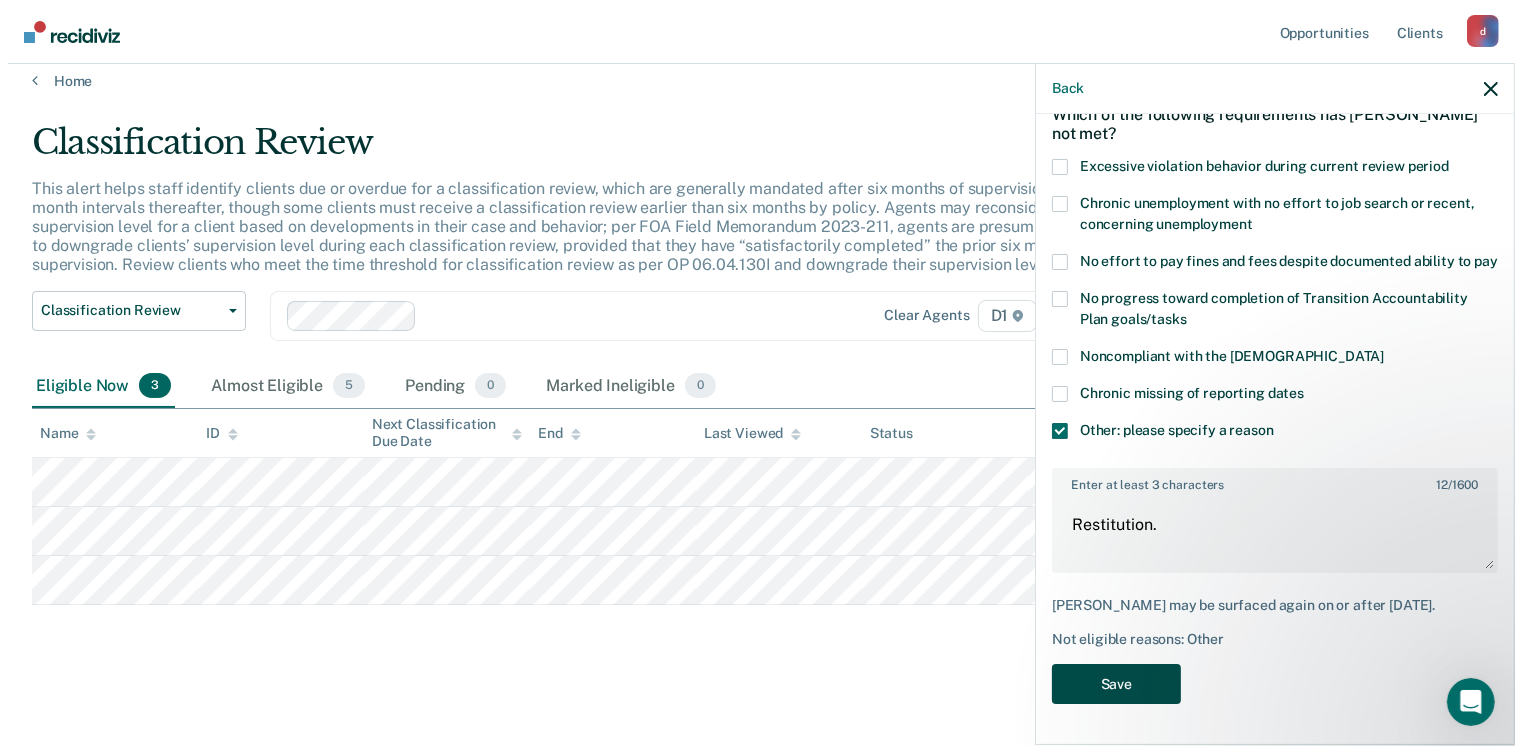 scroll, scrollTop: 0, scrollLeft: 0, axis: both 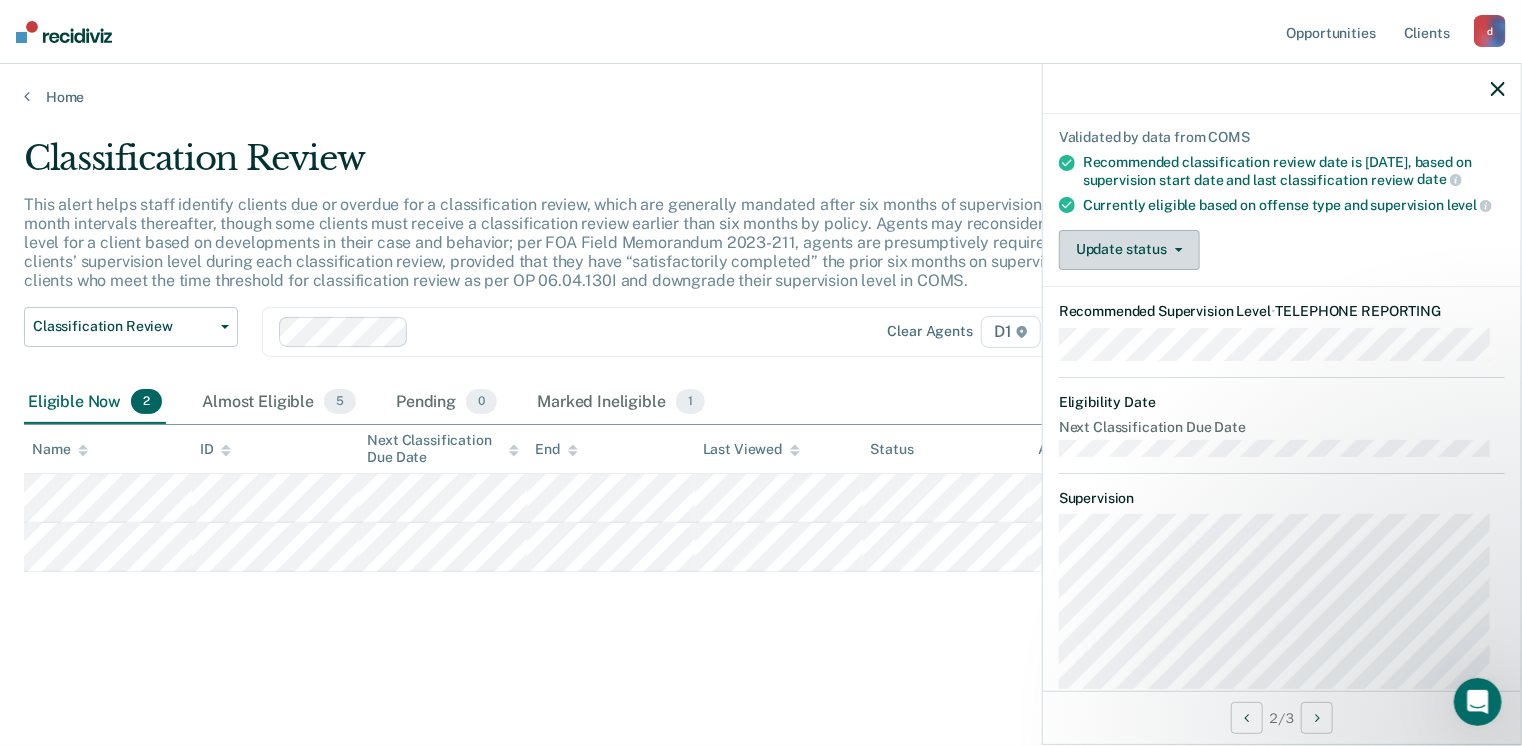 click on "Update status" at bounding box center (1129, 250) 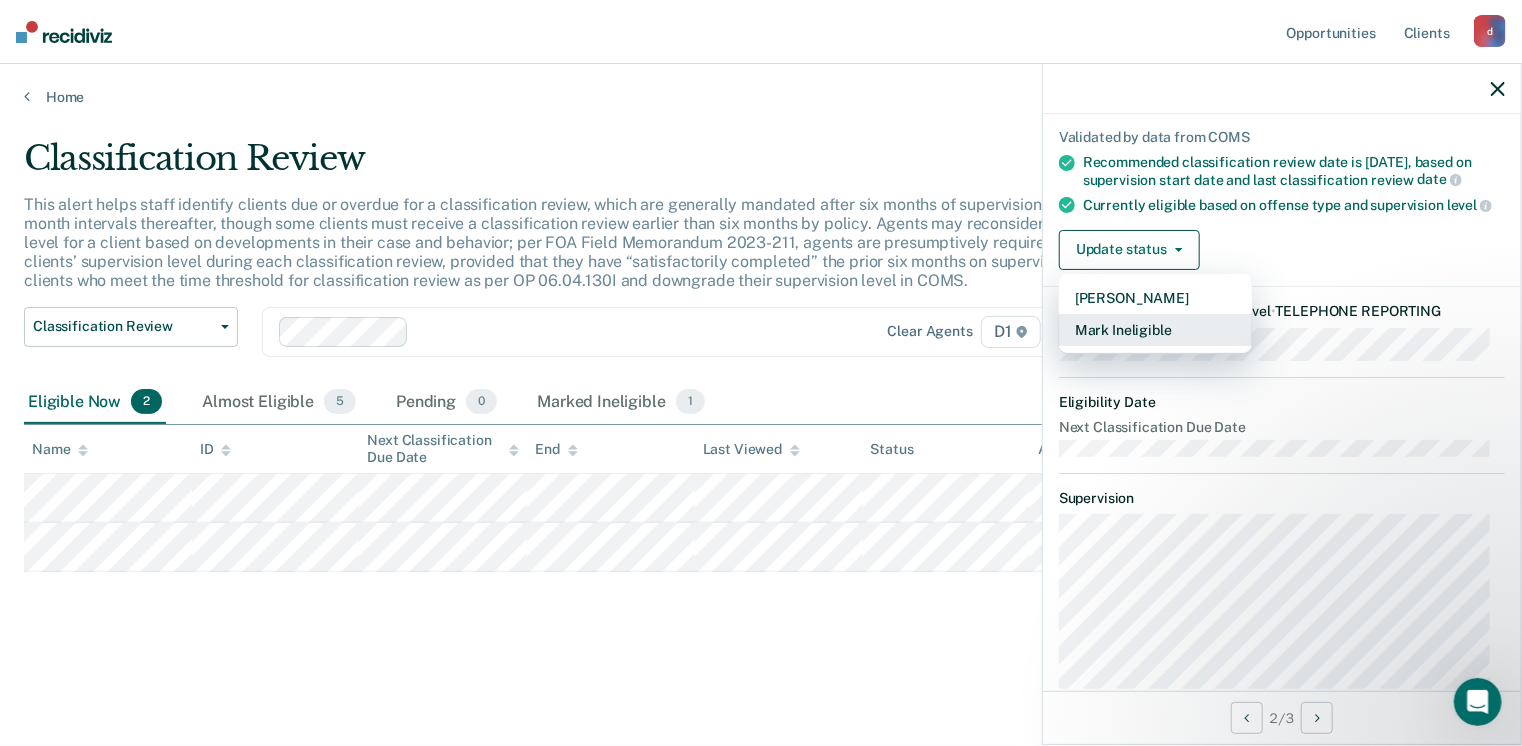 click on "Mark Ineligible" at bounding box center (1155, 330) 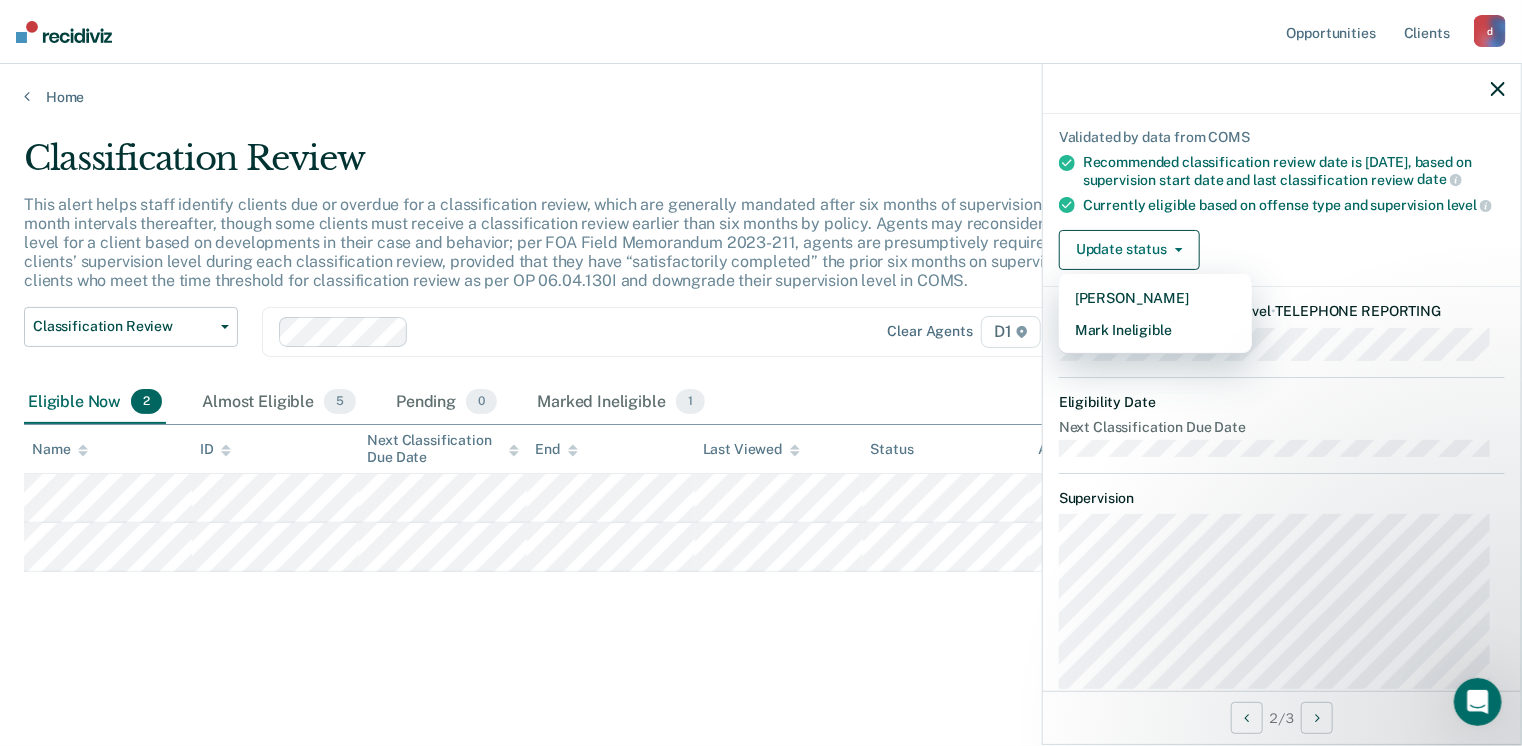 scroll, scrollTop: 0, scrollLeft: 0, axis: both 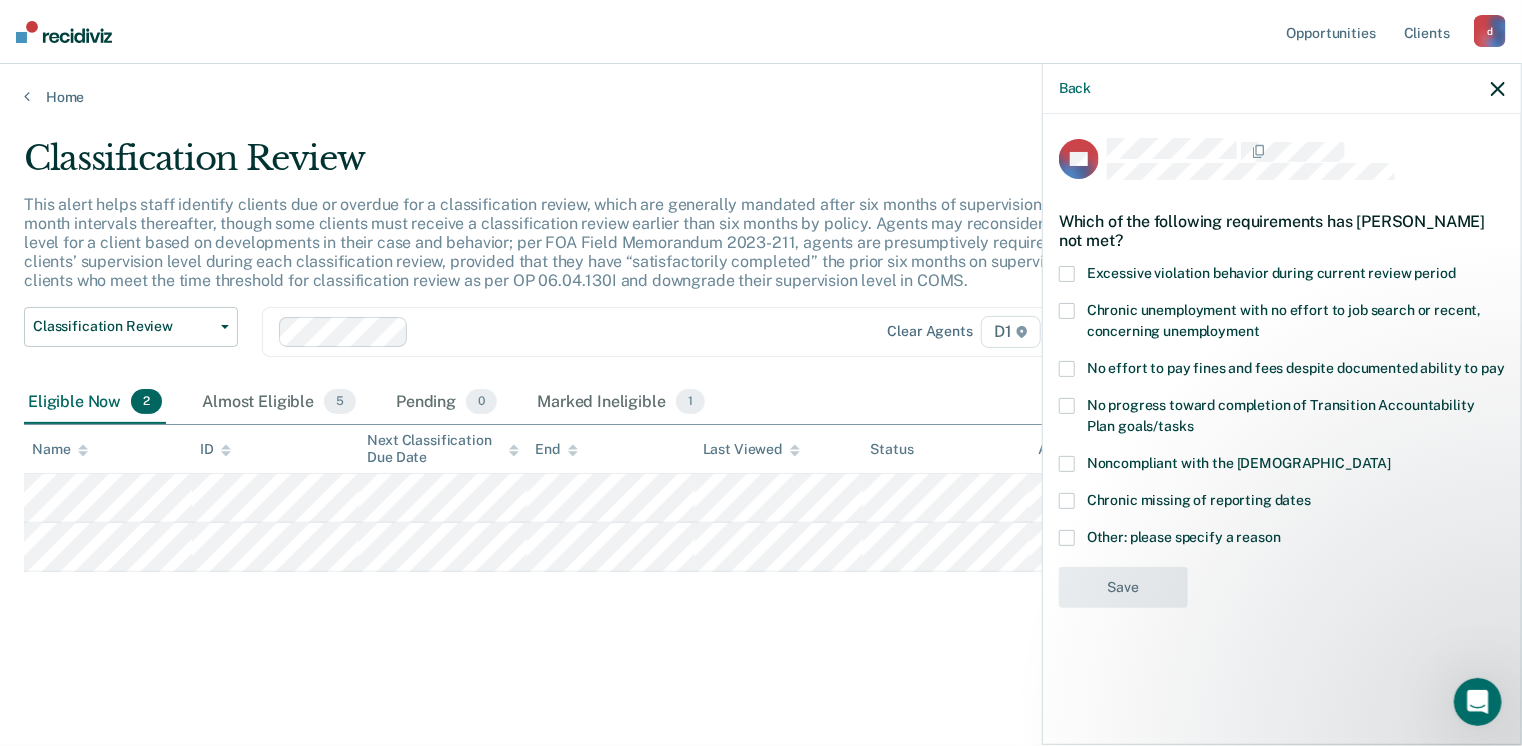 click at bounding box center (1067, 538) 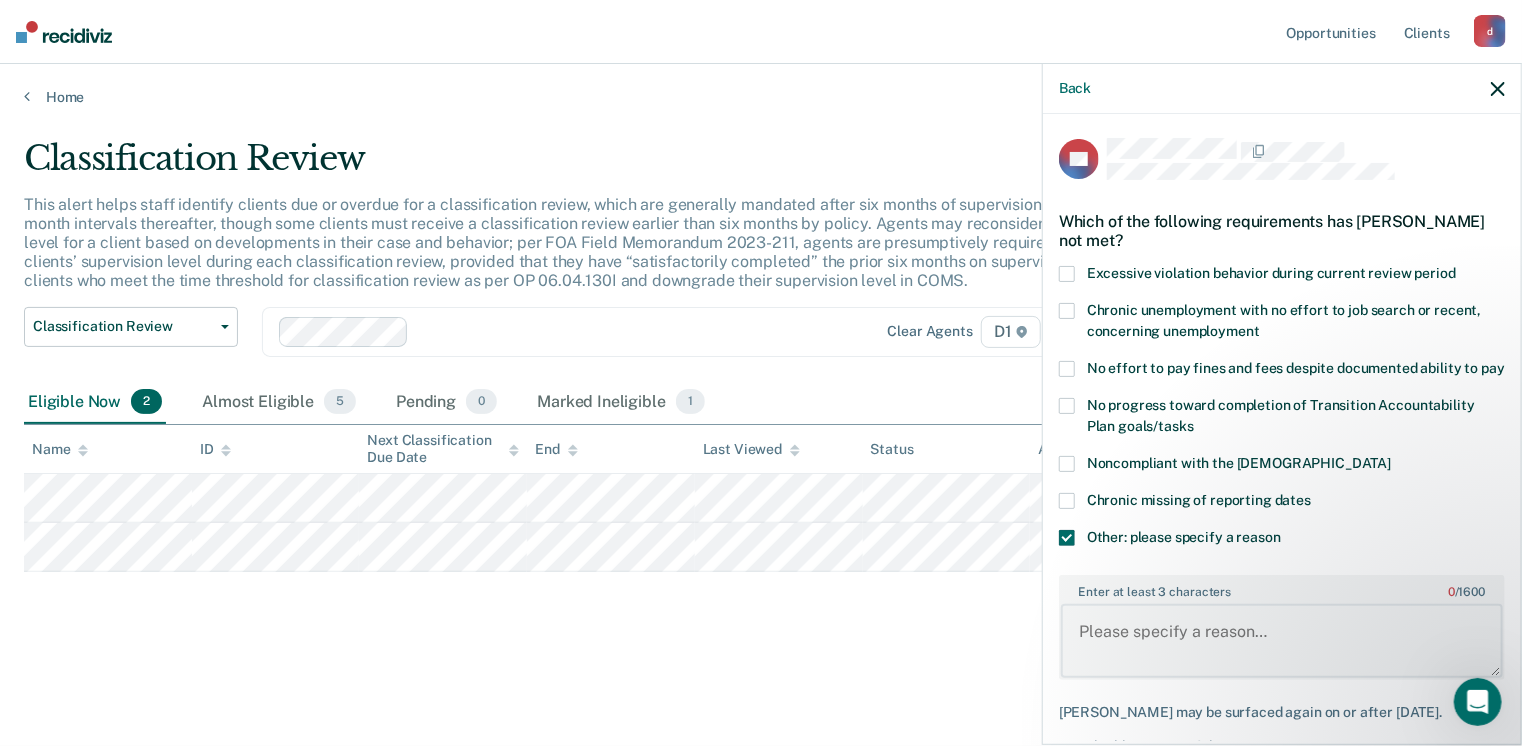 click on "Enter at least 3 characters 0  /  1600" at bounding box center [1282, 641] 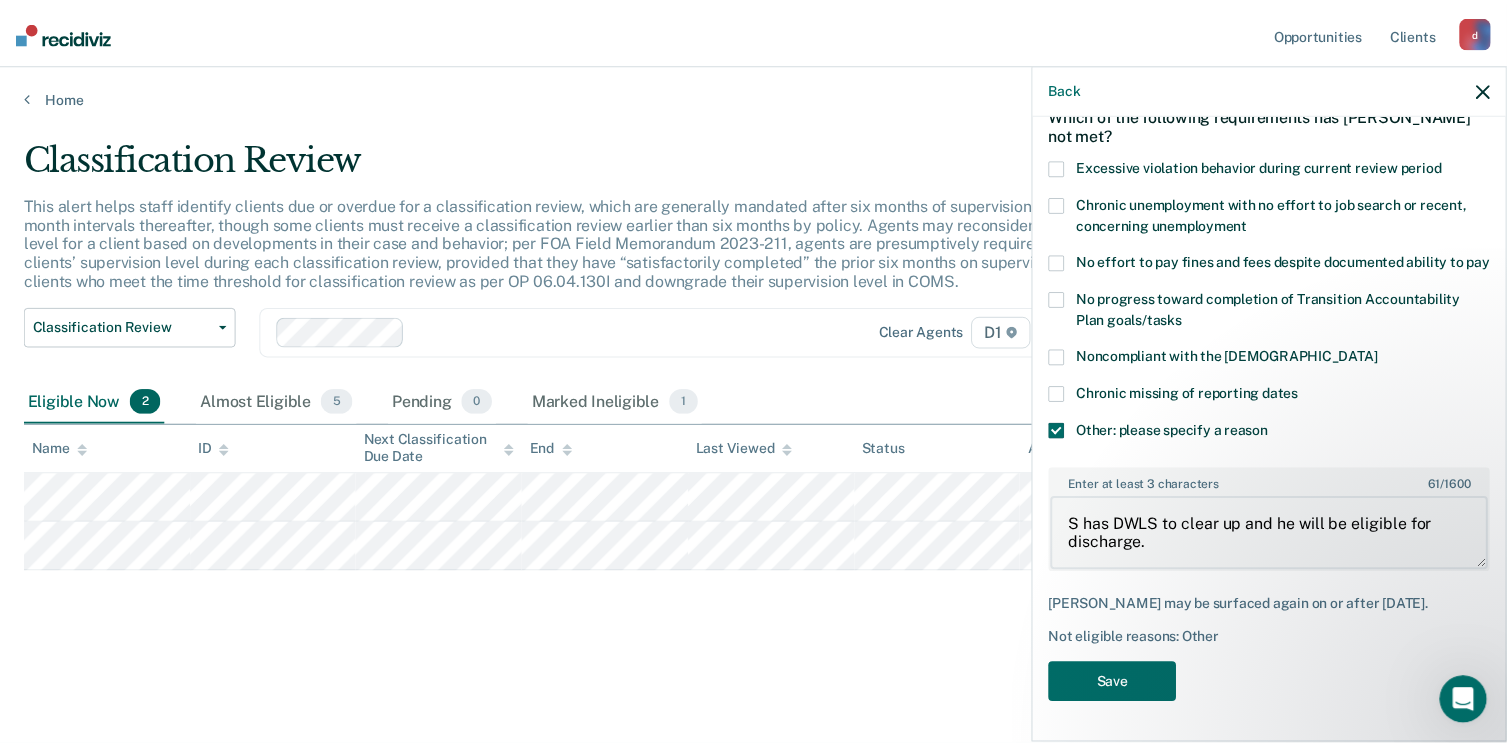 scroll, scrollTop: 140, scrollLeft: 0, axis: vertical 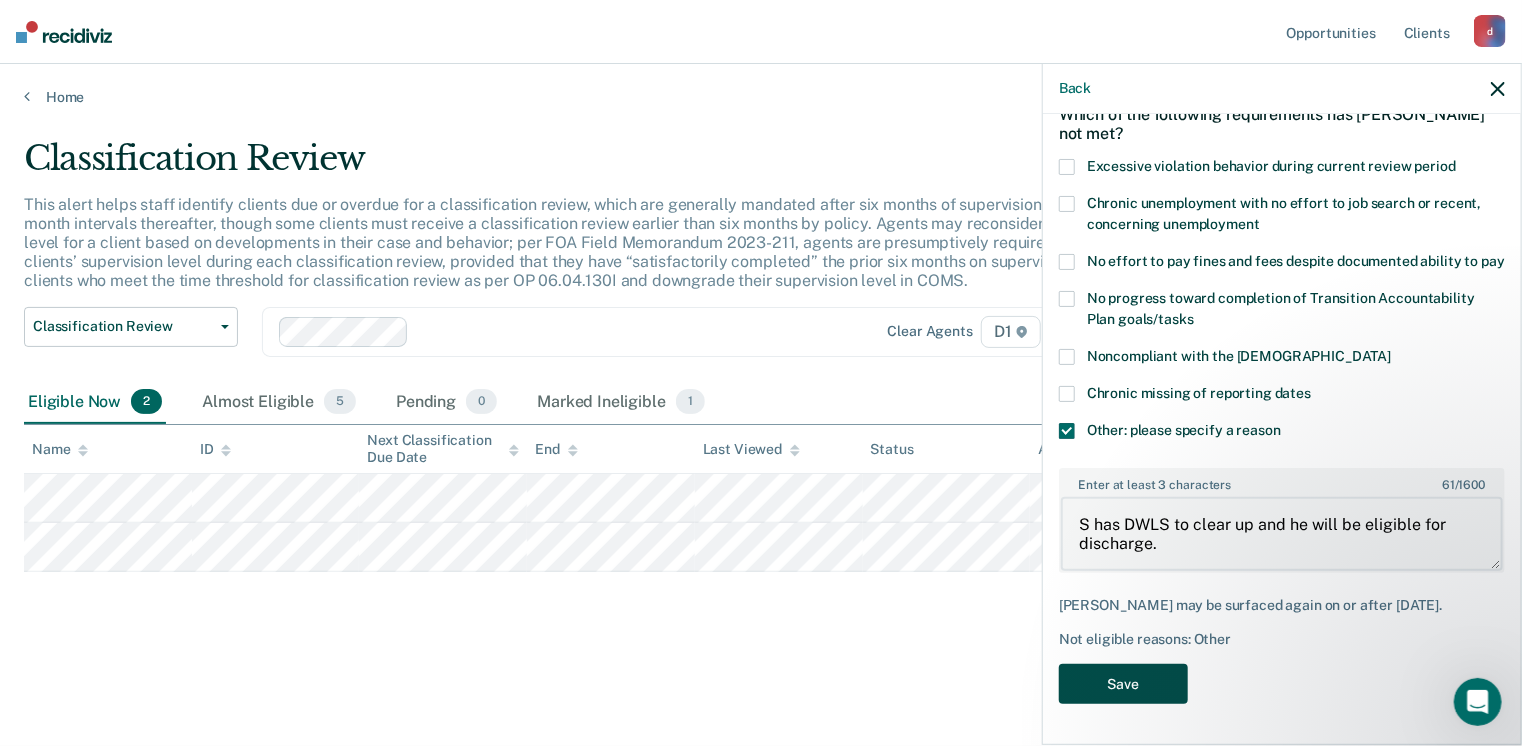 type on "S has DWLS to clear up and he will be eligible for discharge." 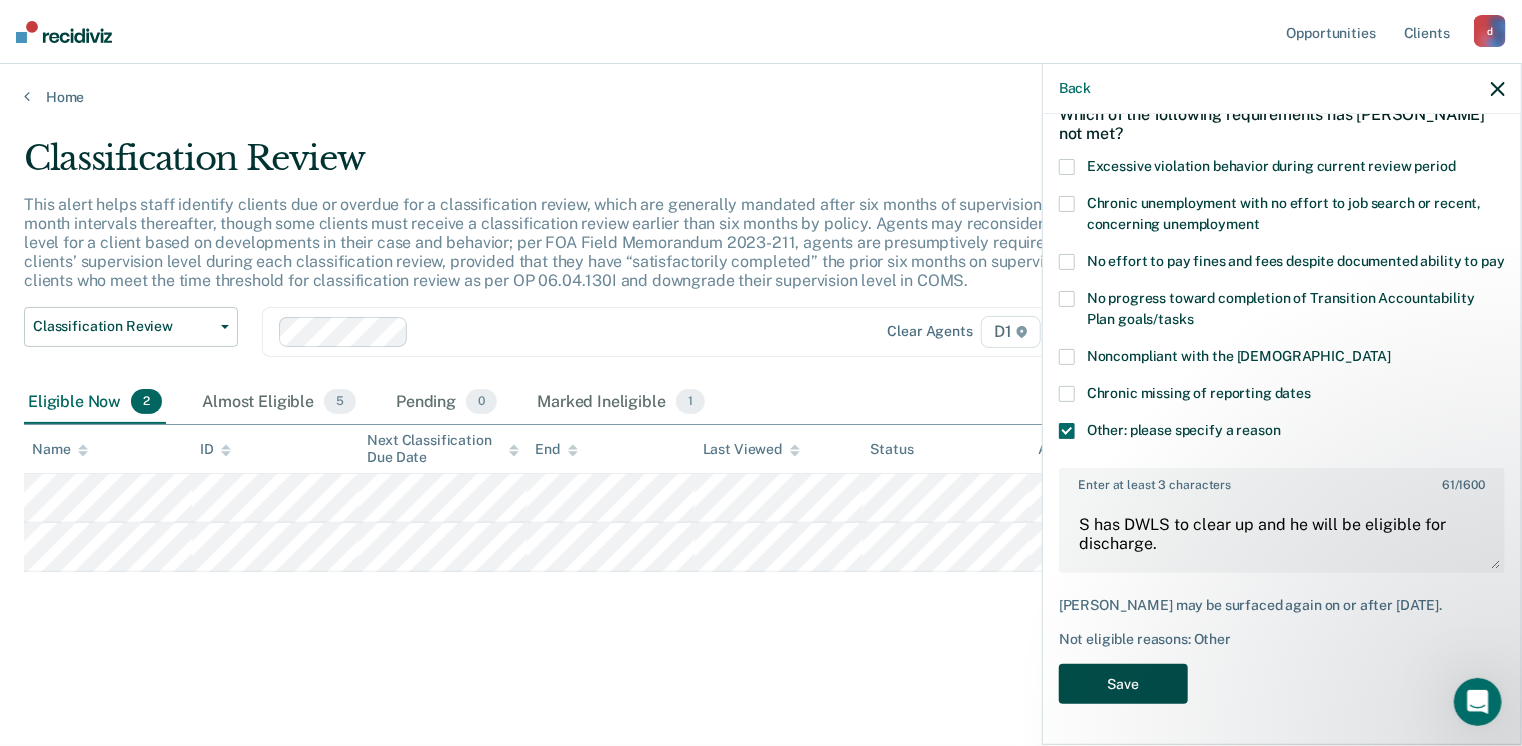 click on "Save" at bounding box center (1123, 684) 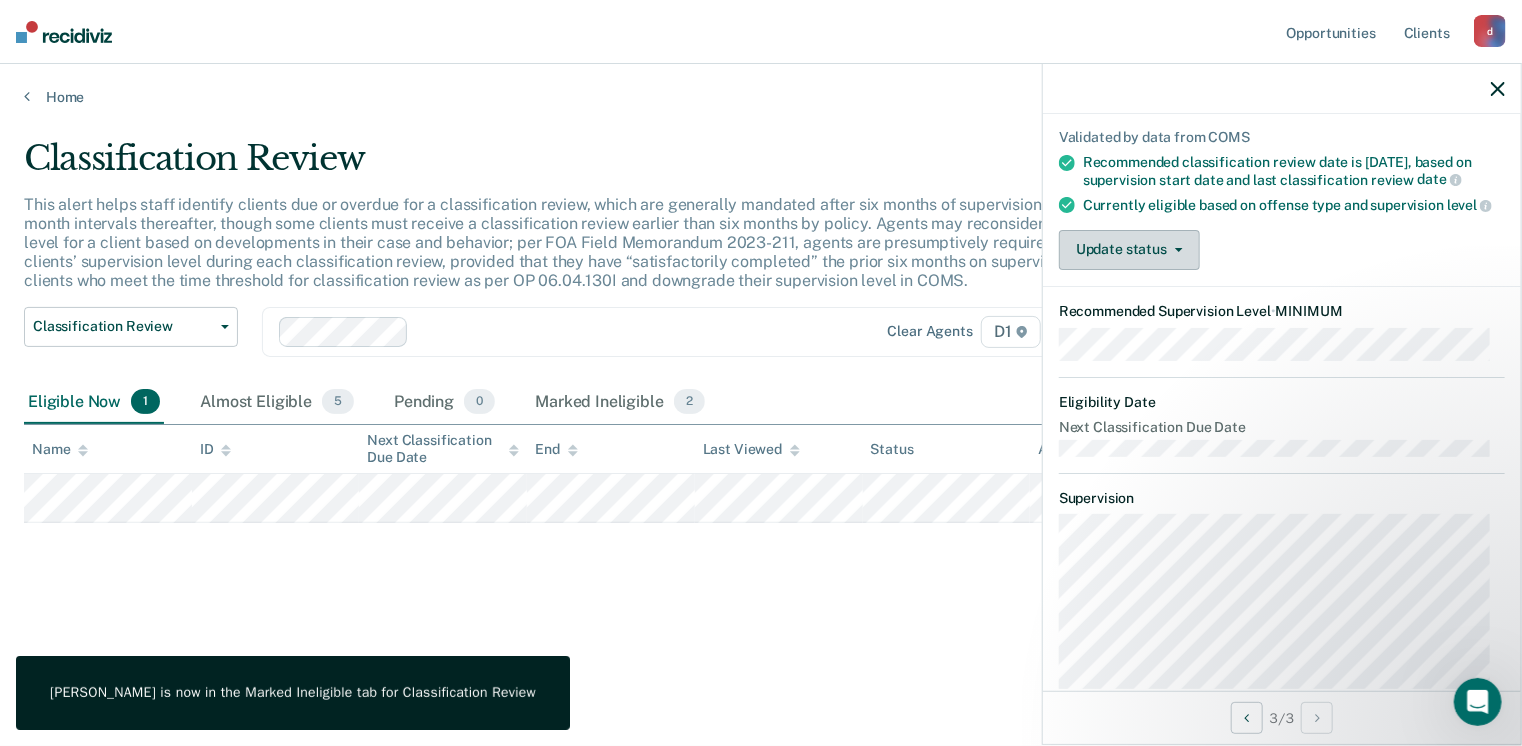 click on "Update status" at bounding box center (1129, 250) 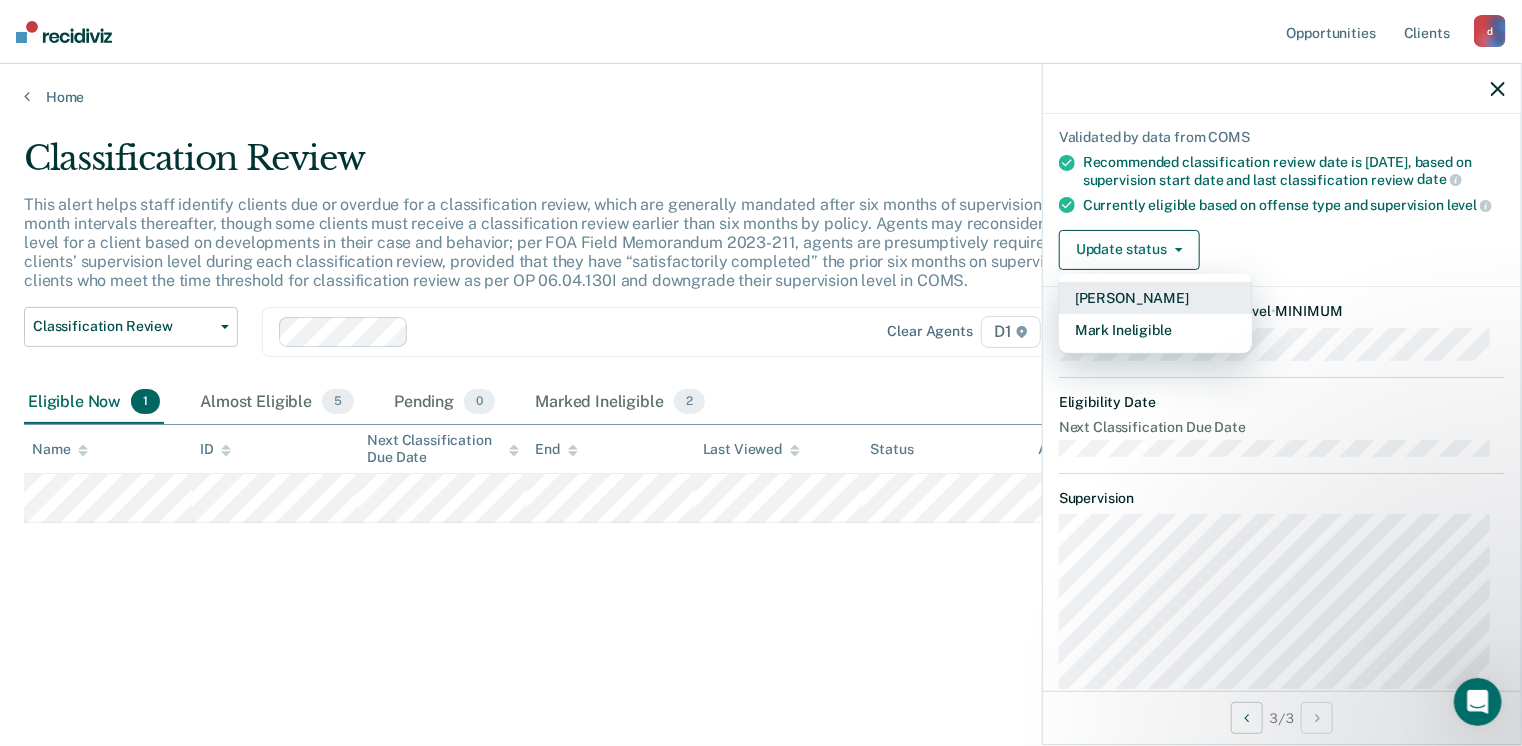 click on "[PERSON_NAME]" at bounding box center (1155, 298) 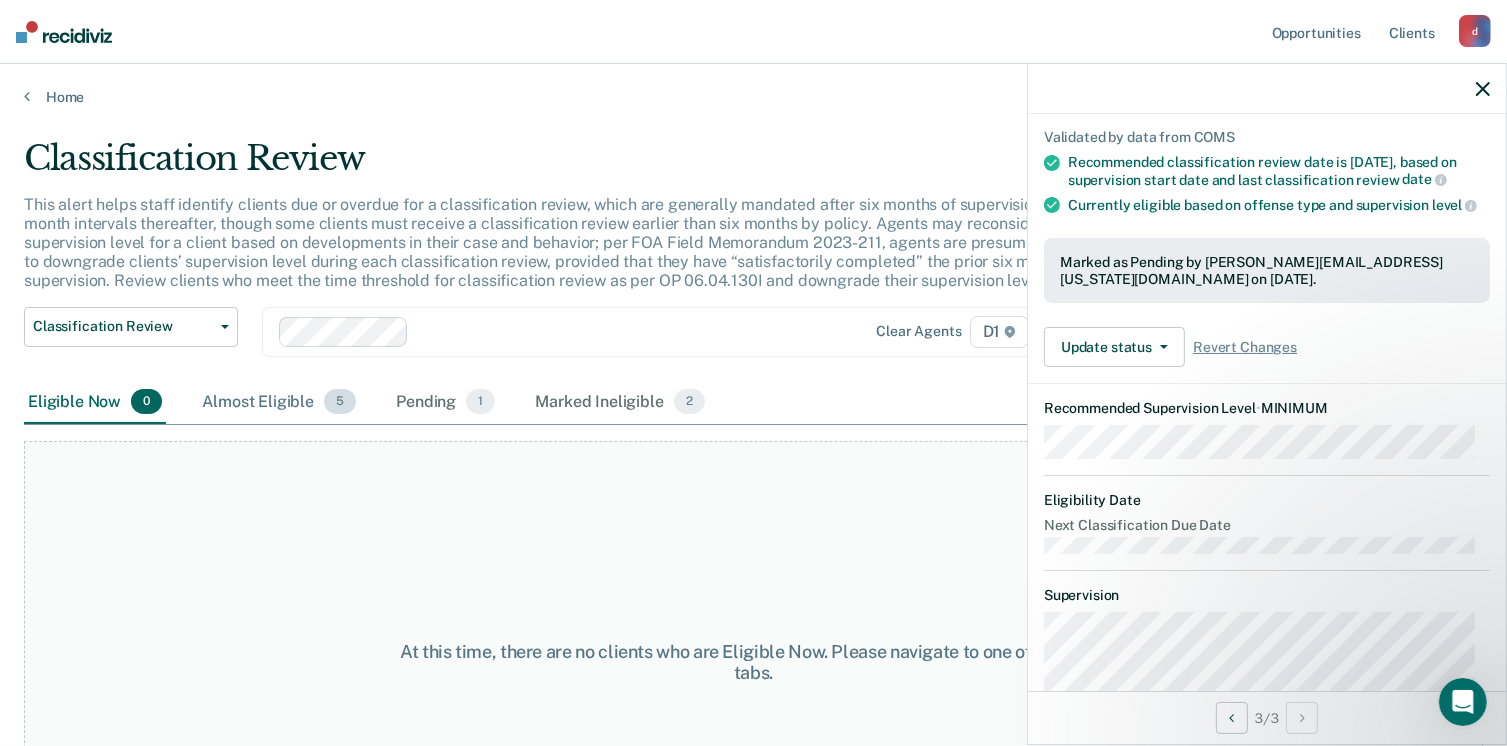 click on "Almost Eligible 5" at bounding box center (279, 403) 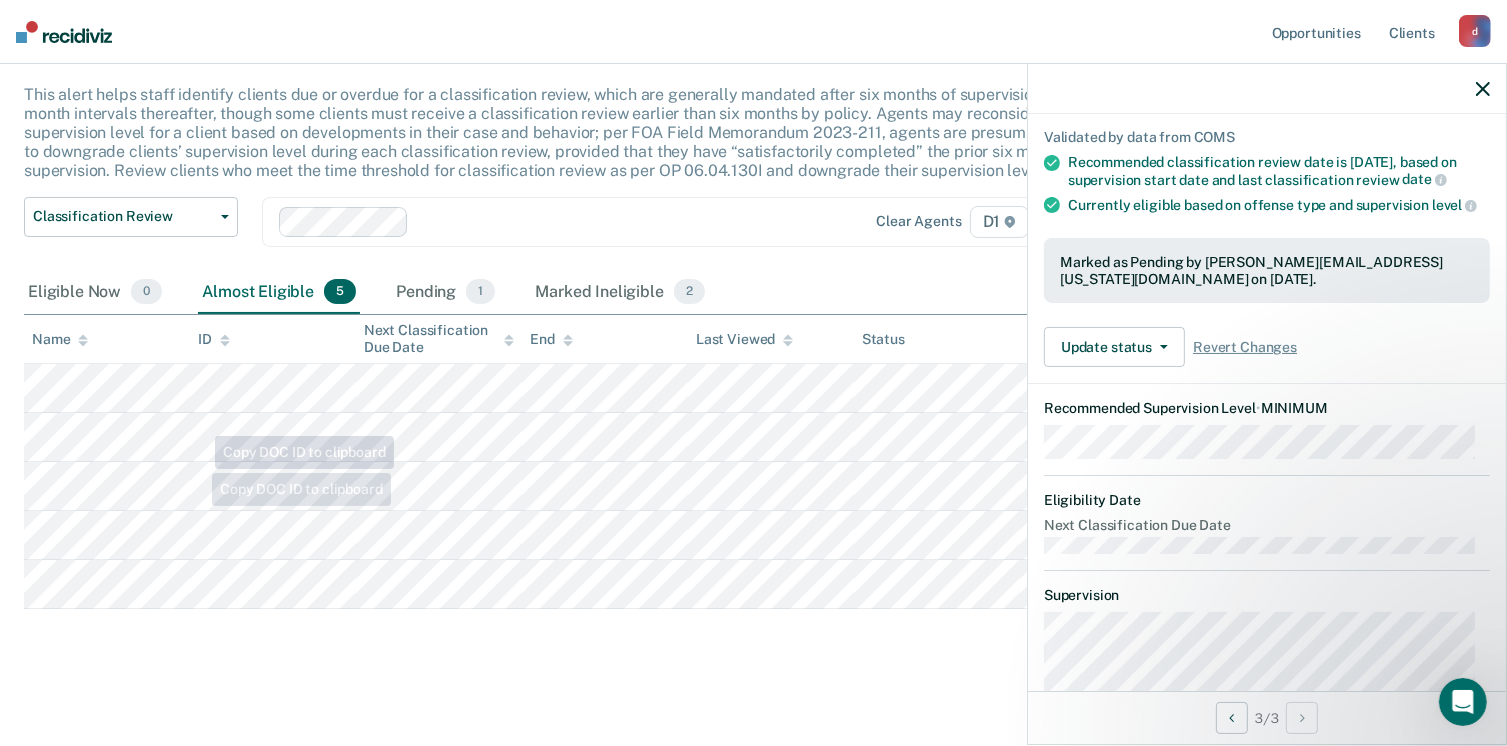 scroll, scrollTop: 115, scrollLeft: 0, axis: vertical 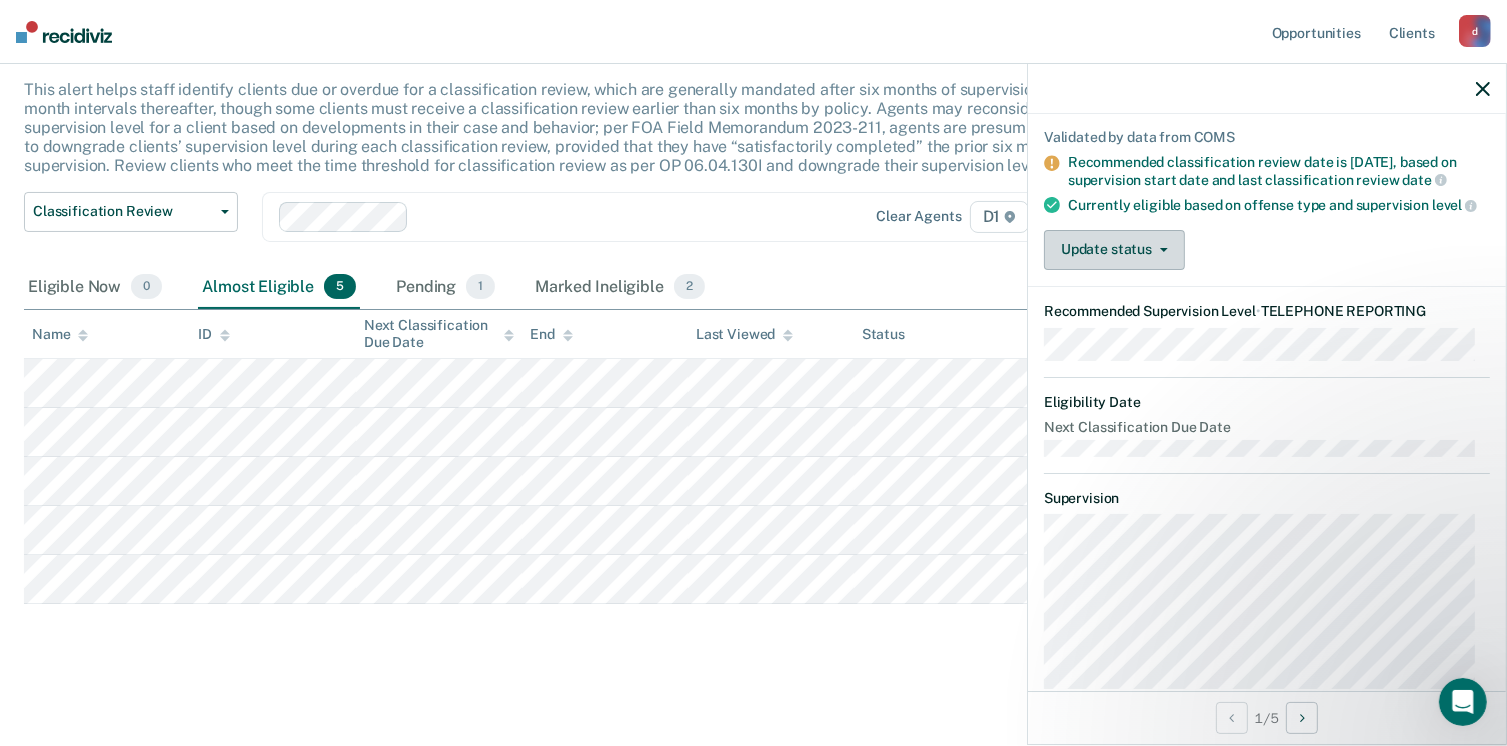 click on "Update status" at bounding box center (1114, 250) 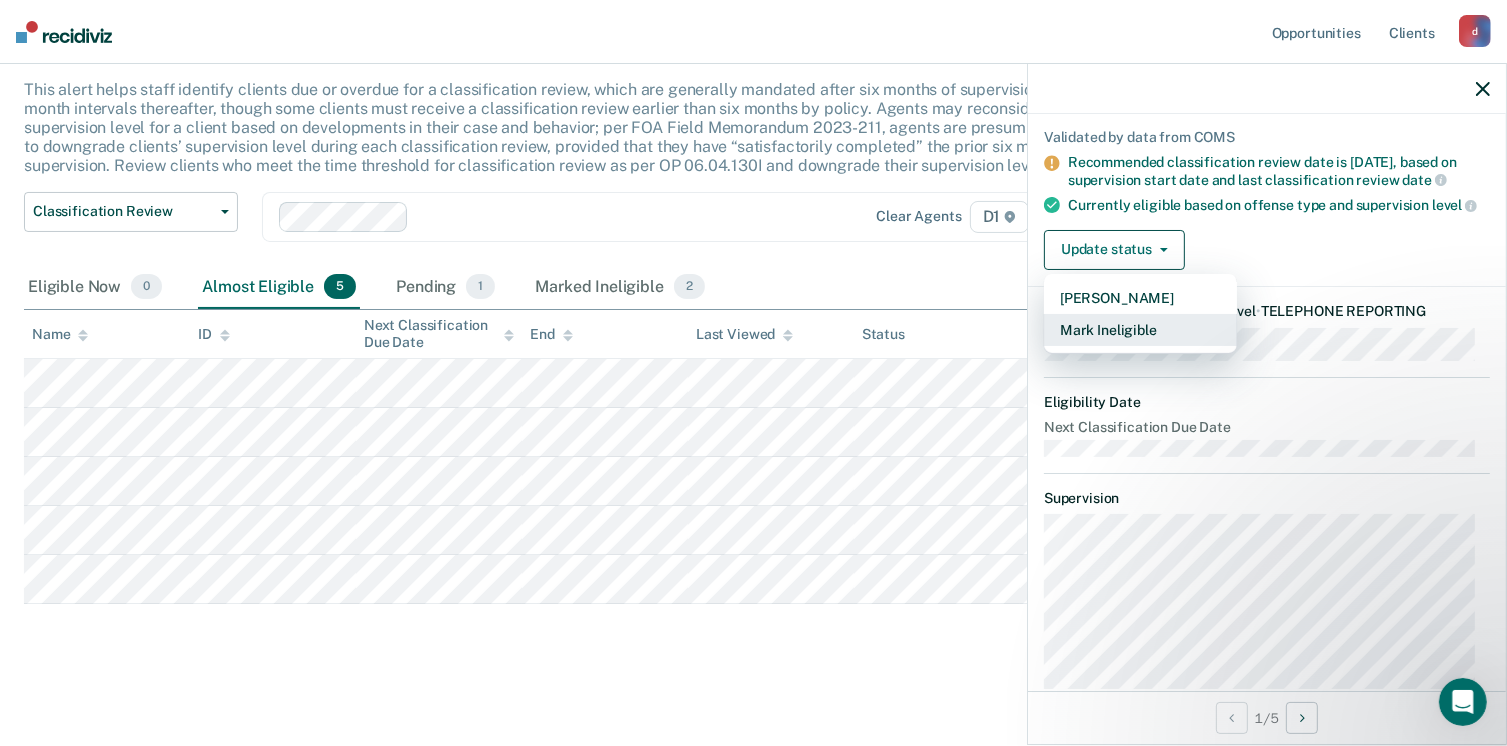 click on "Mark Ineligible" at bounding box center (1140, 330) 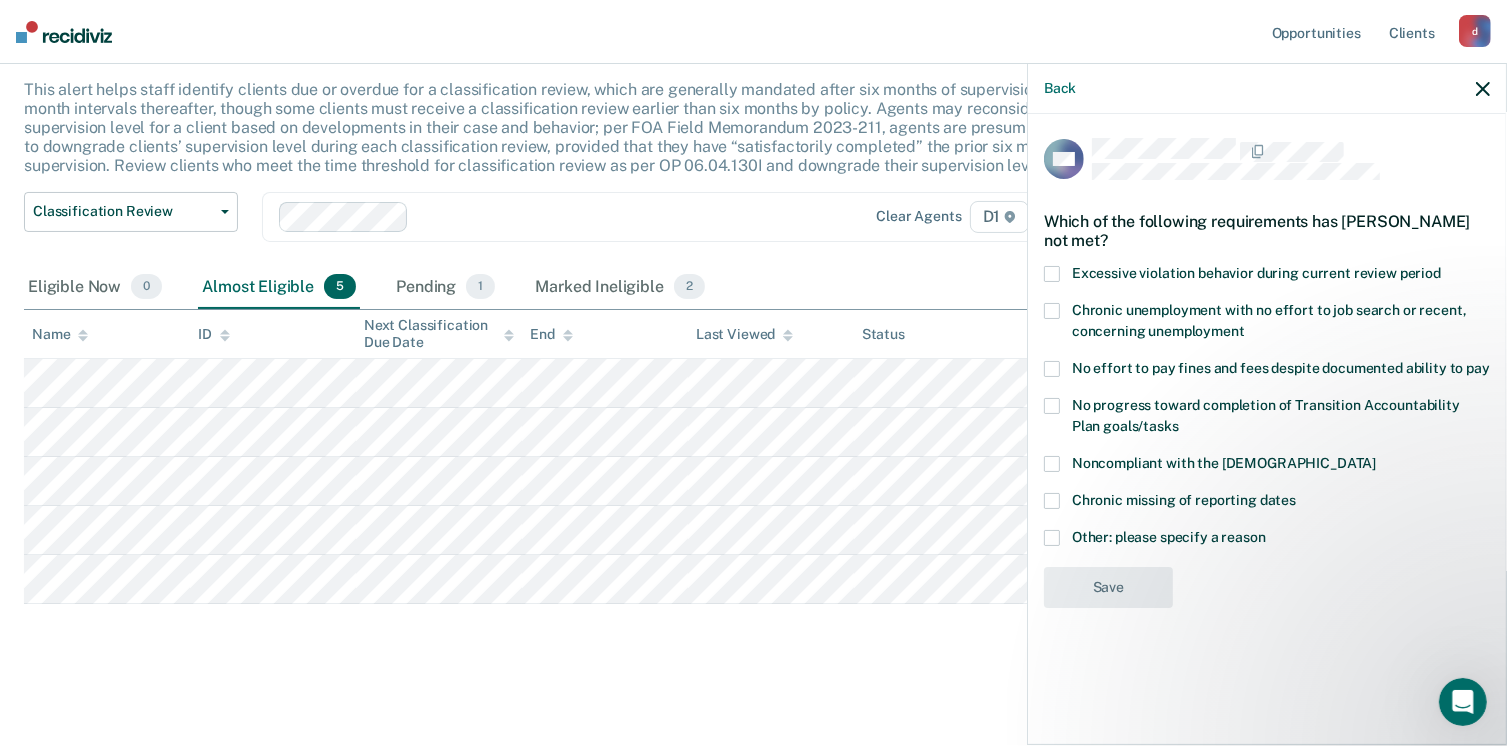 scroll, scrollTop: 0, scrollLeft: 0, axis: both 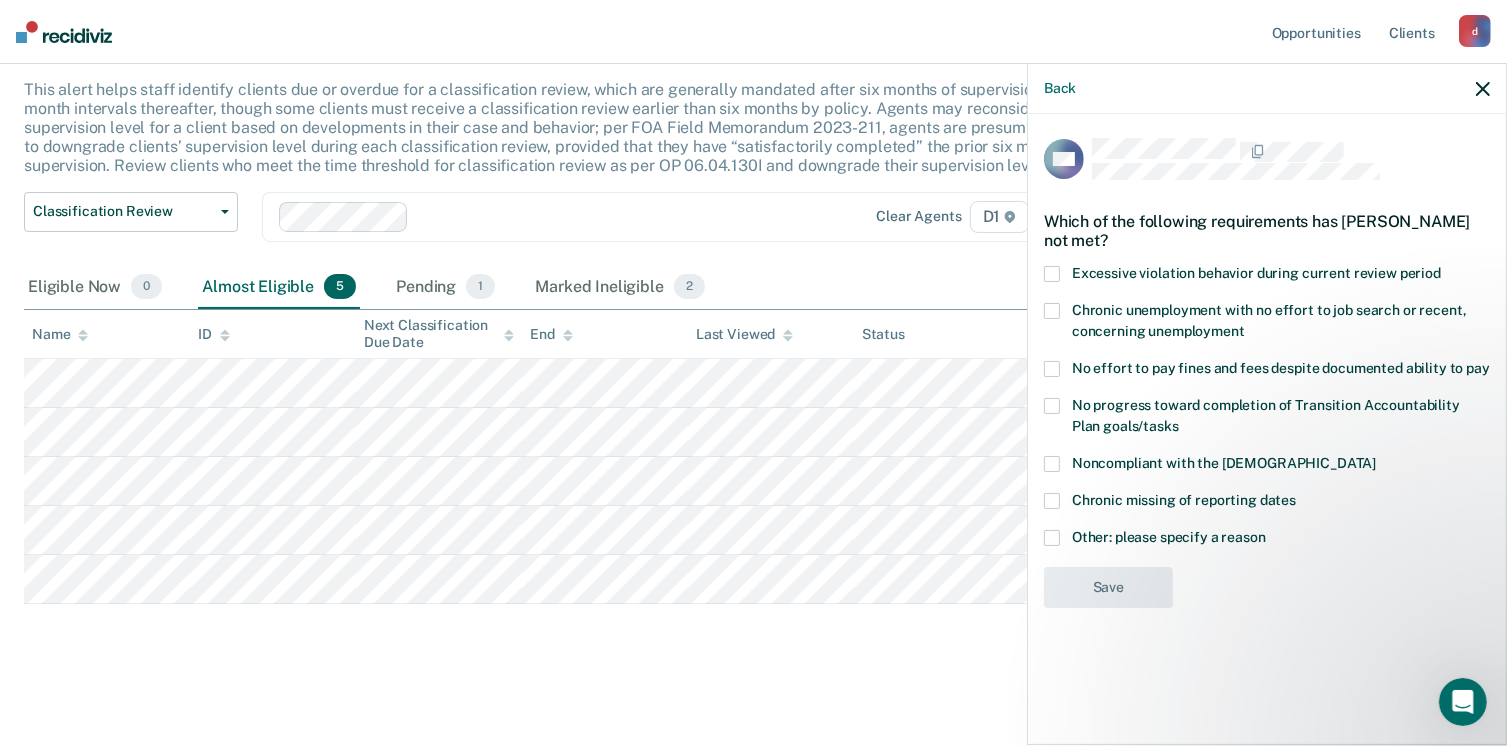 click at bounding box center [1052, 464] 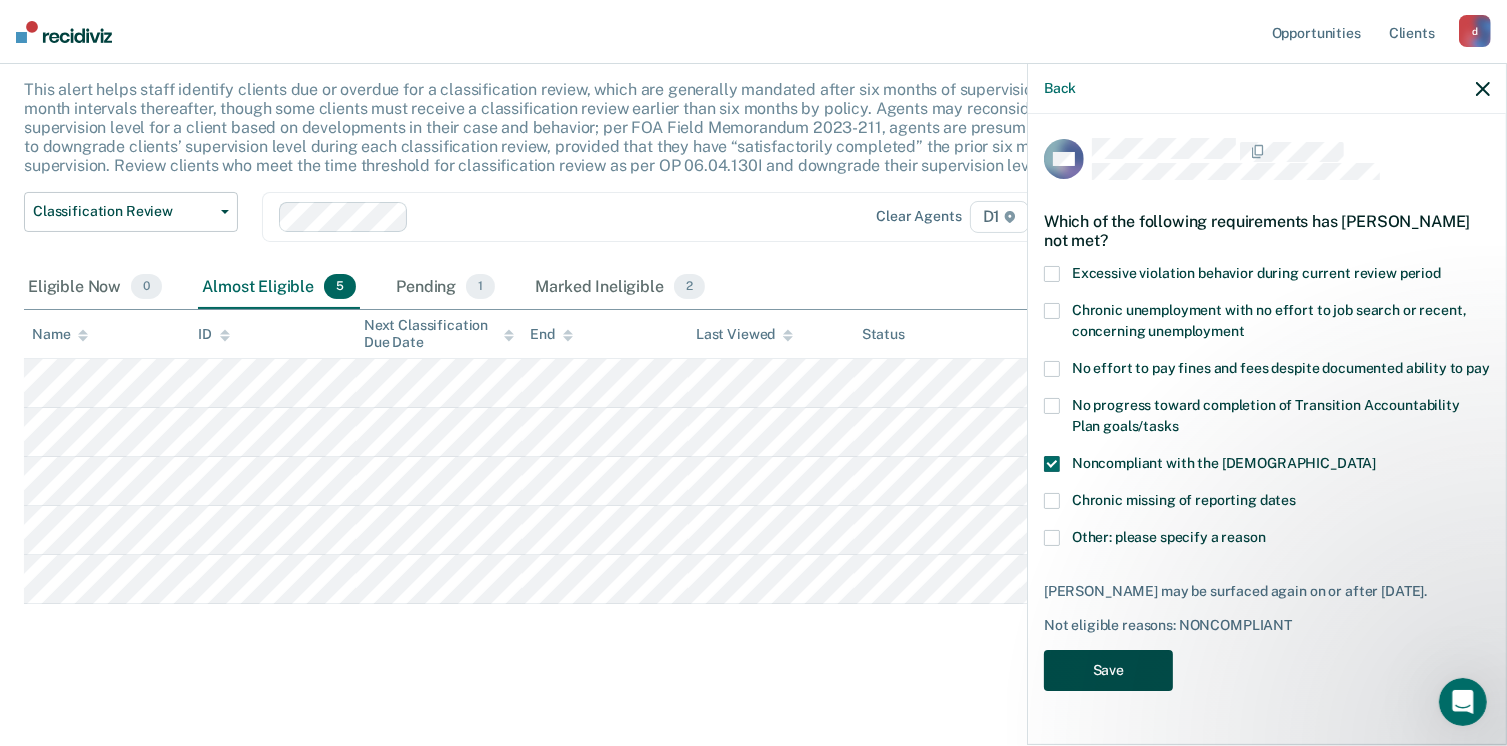 click on "Save" at bounding box center (1108, 670) 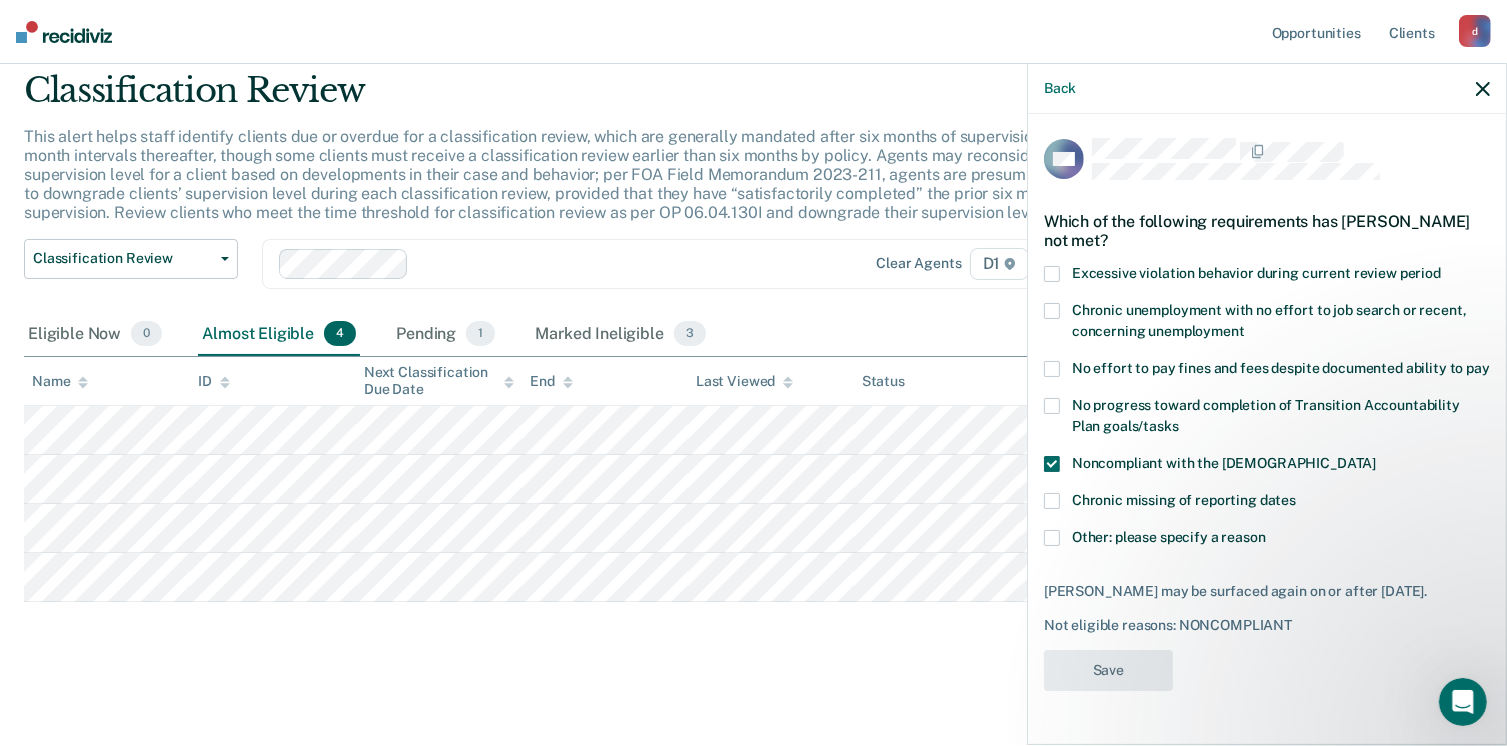 scroll, scrollTop: 65, scrollLeft: 0, axis: vertical 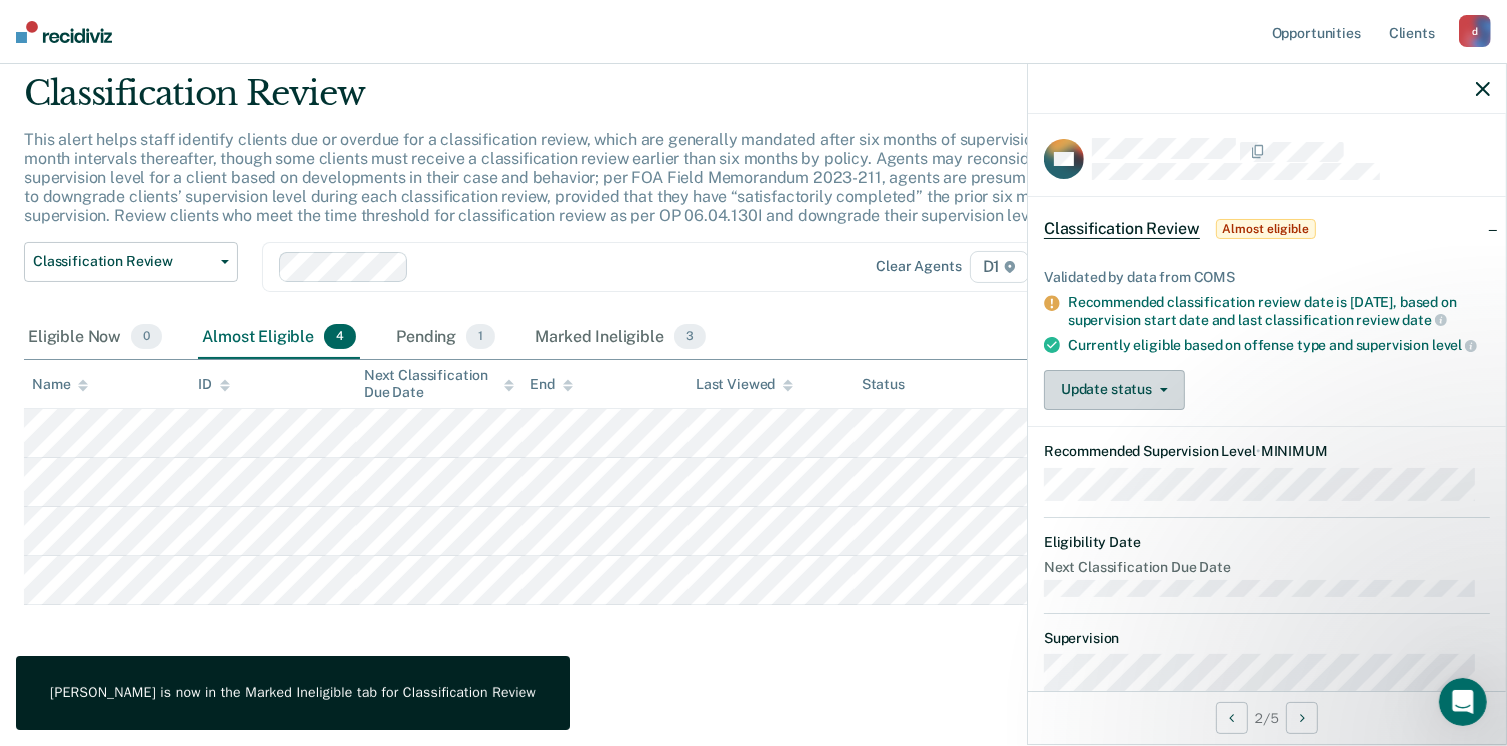 click on "Update status" at bounding box center (1114, 390) 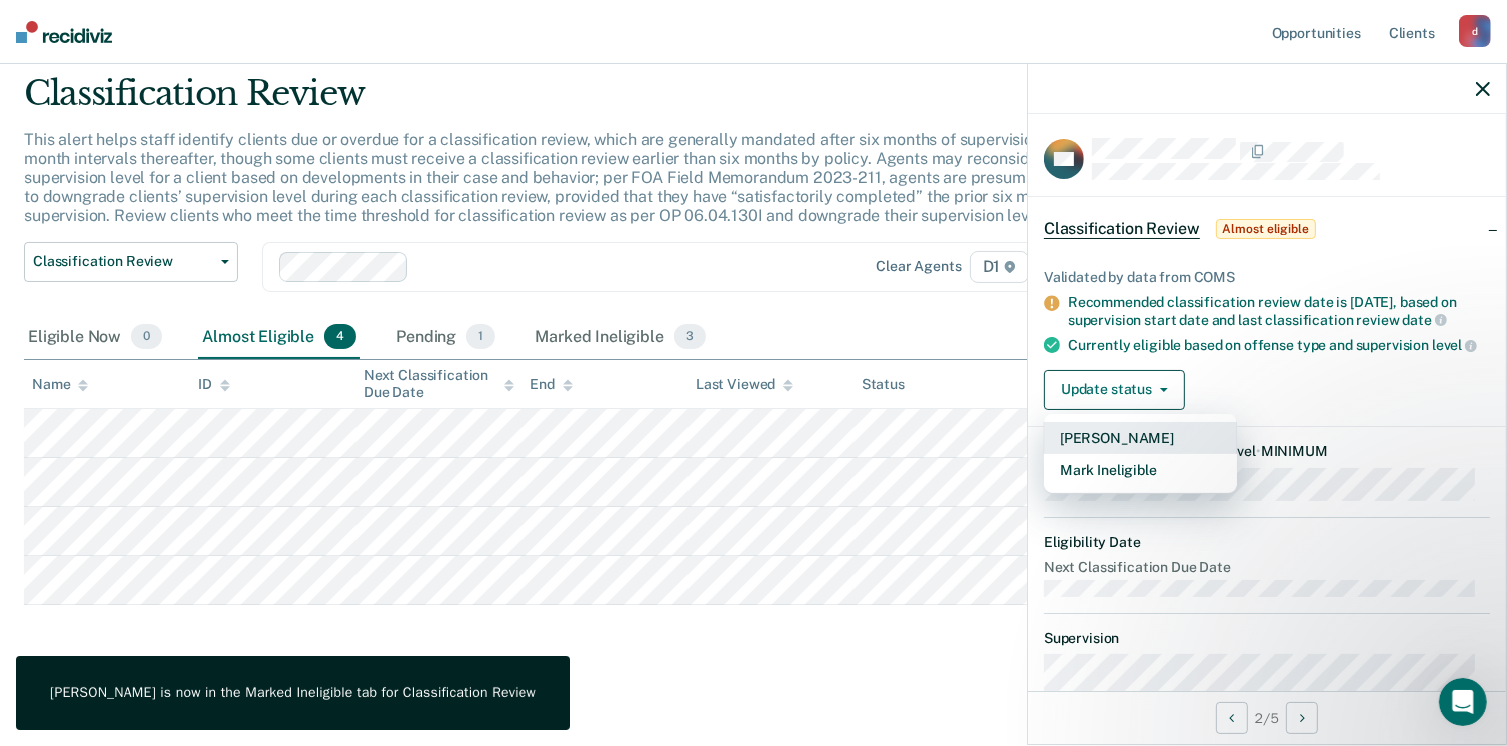 click on "[PERSON_NAME]" at bounding box center (1140, 438) 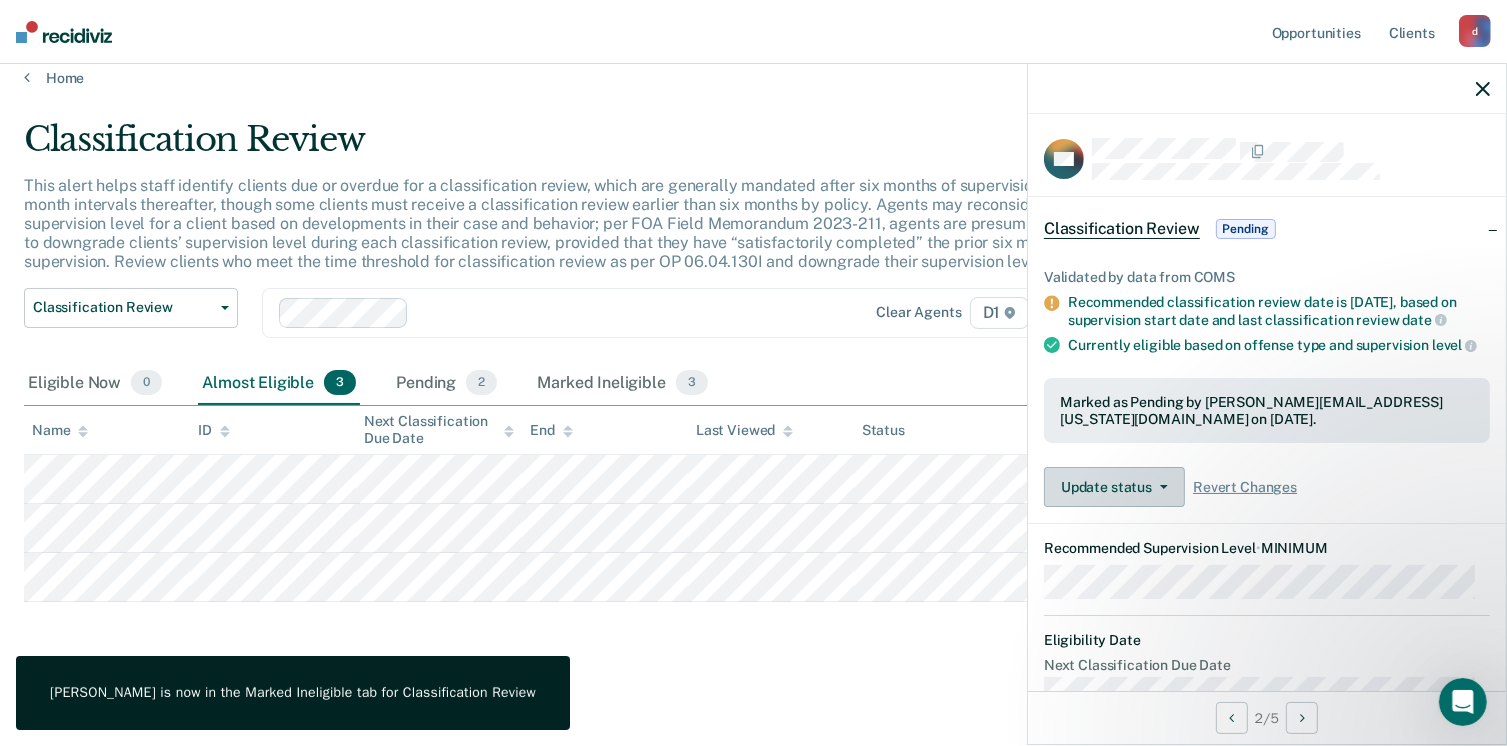 scroll, scrollTop: 16, scrollLeft: 0, axis: vertical 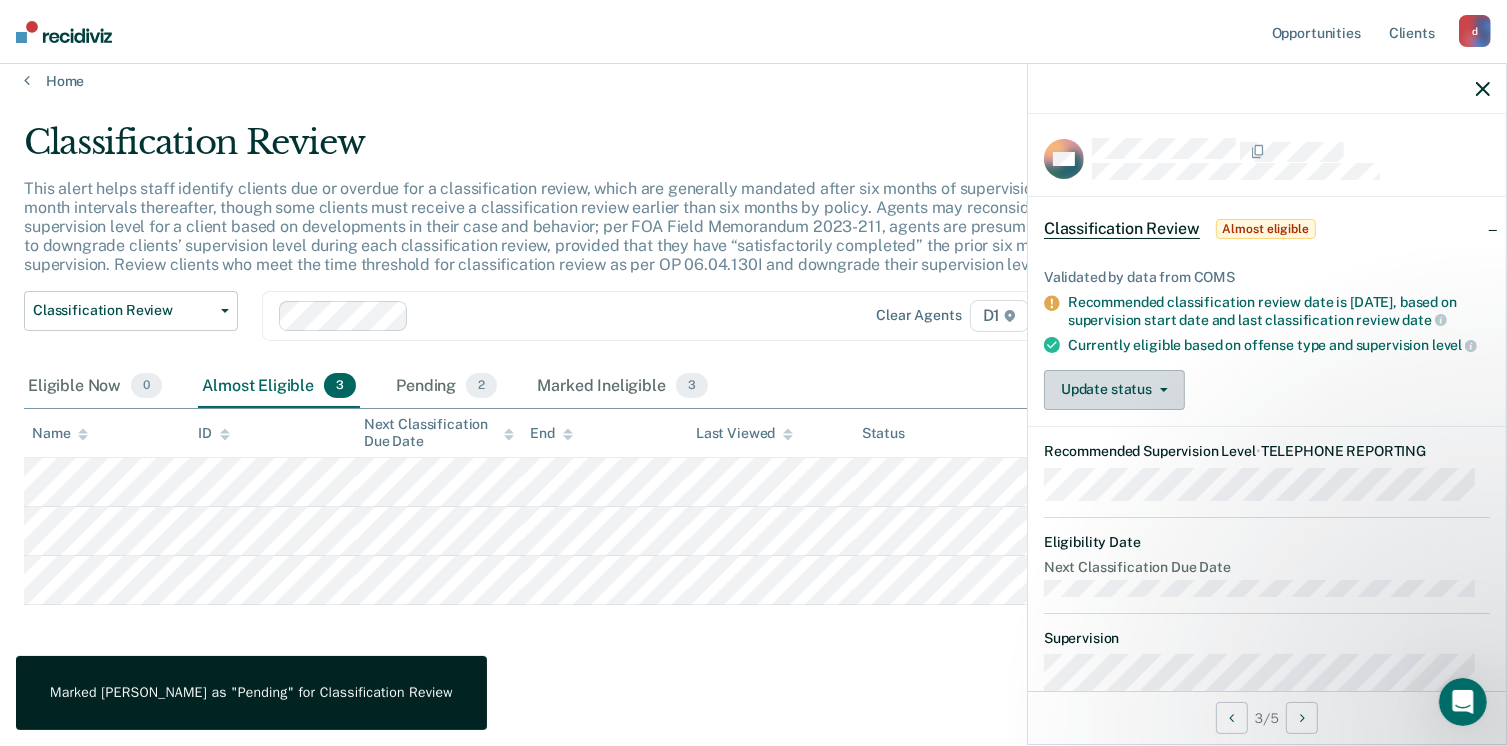 click on "Update status" at bounding box center (1114, 390) 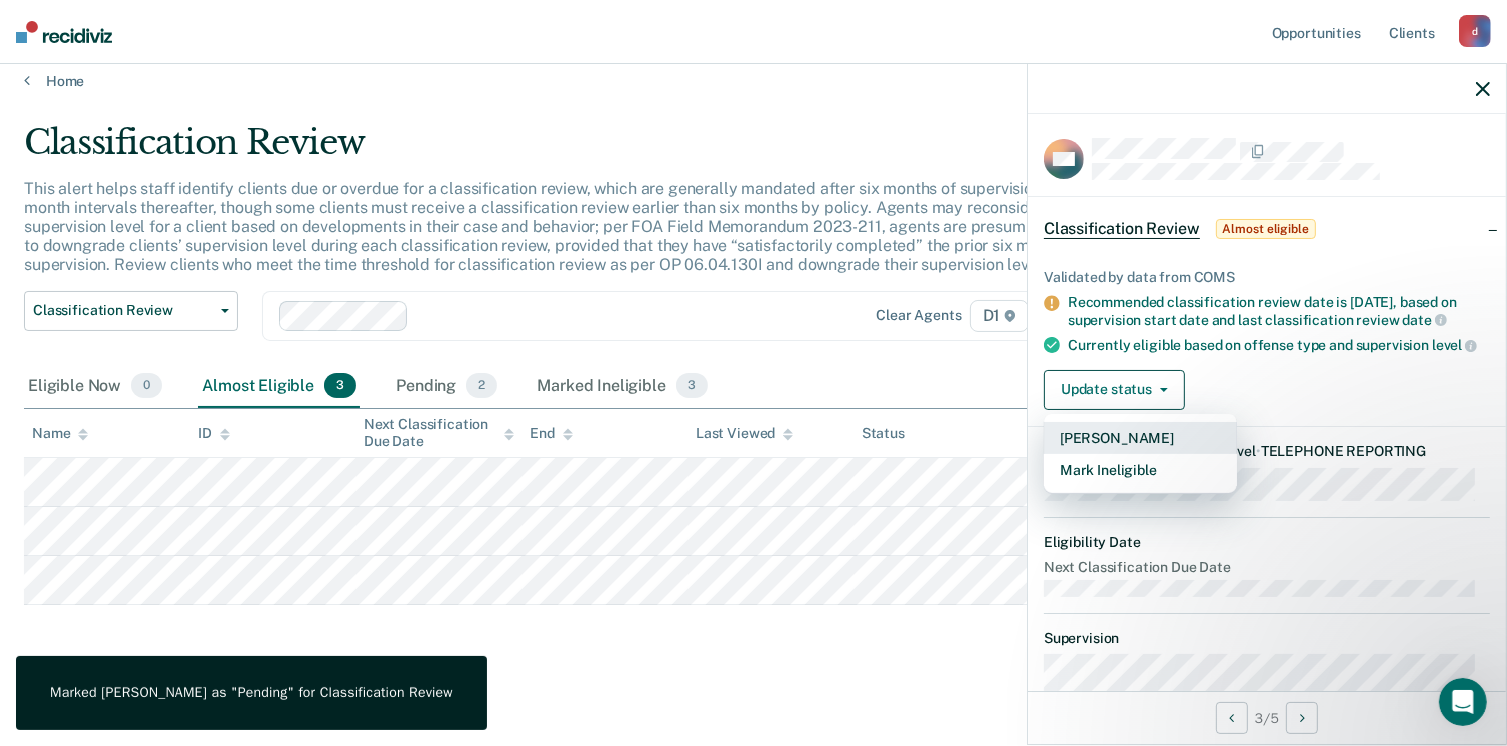 click on "[PERSON_NAME]" at bounding box center [1140, 438] 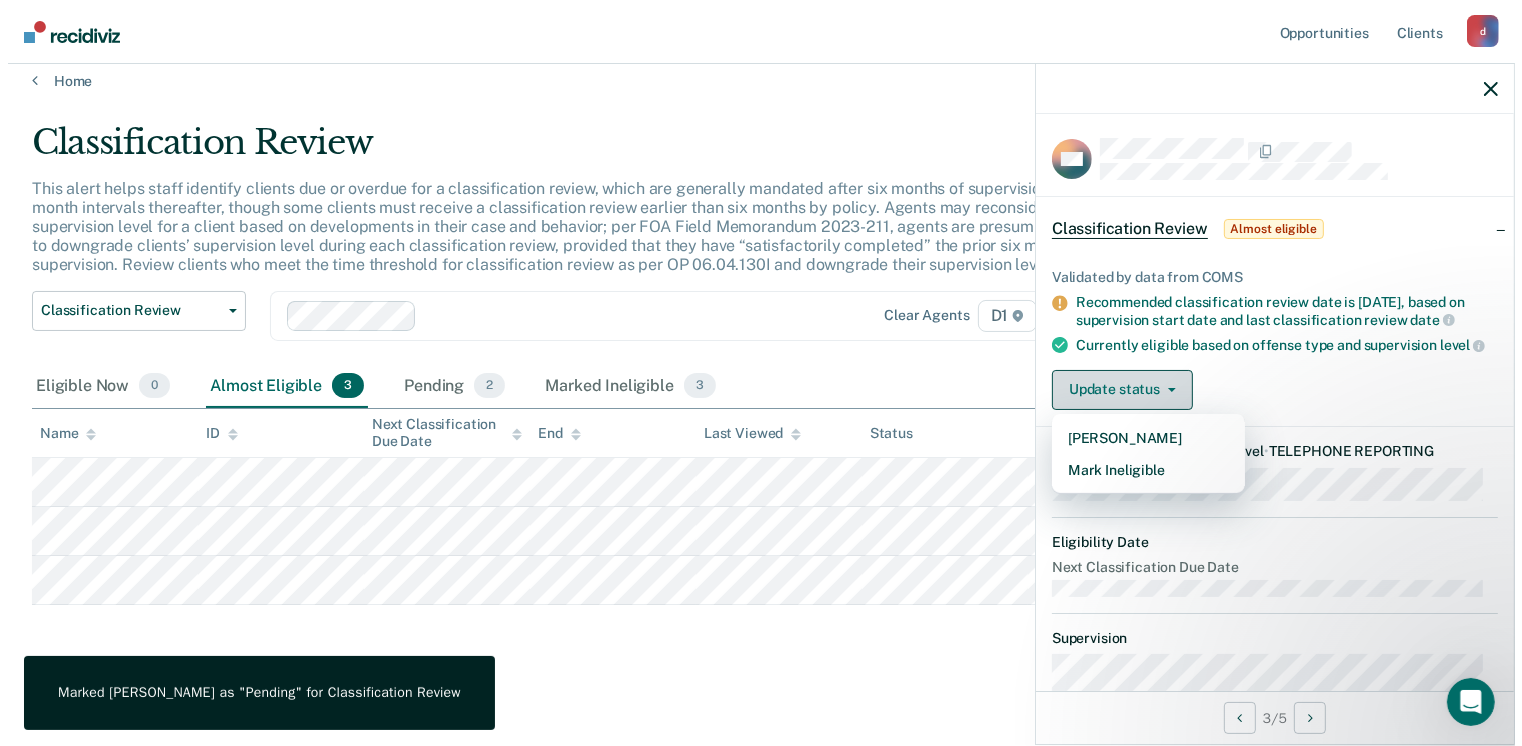 scroll, scrollTop: 0, scrollLeft: 0, axis: both 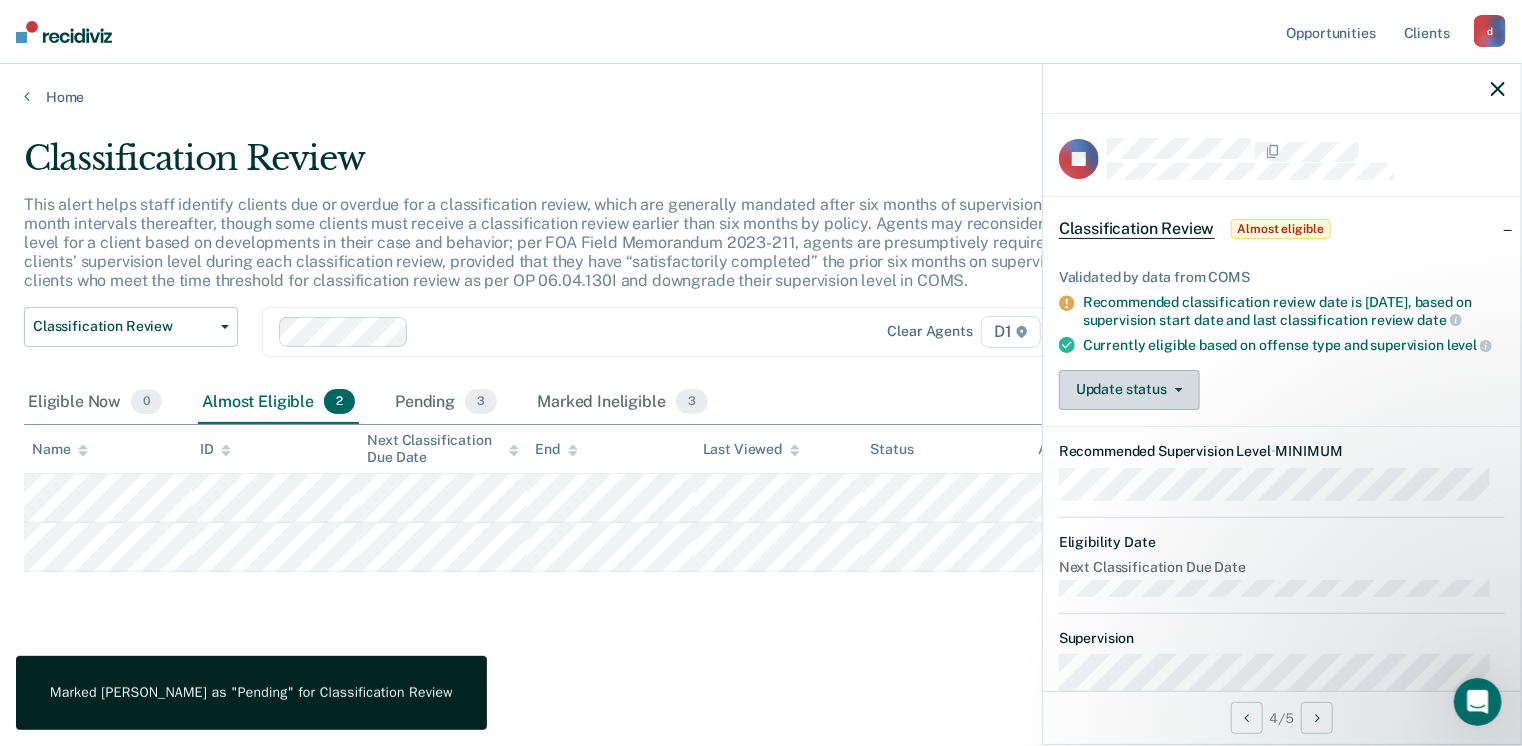 click on "Update status" at bounding box center (1129, 390) 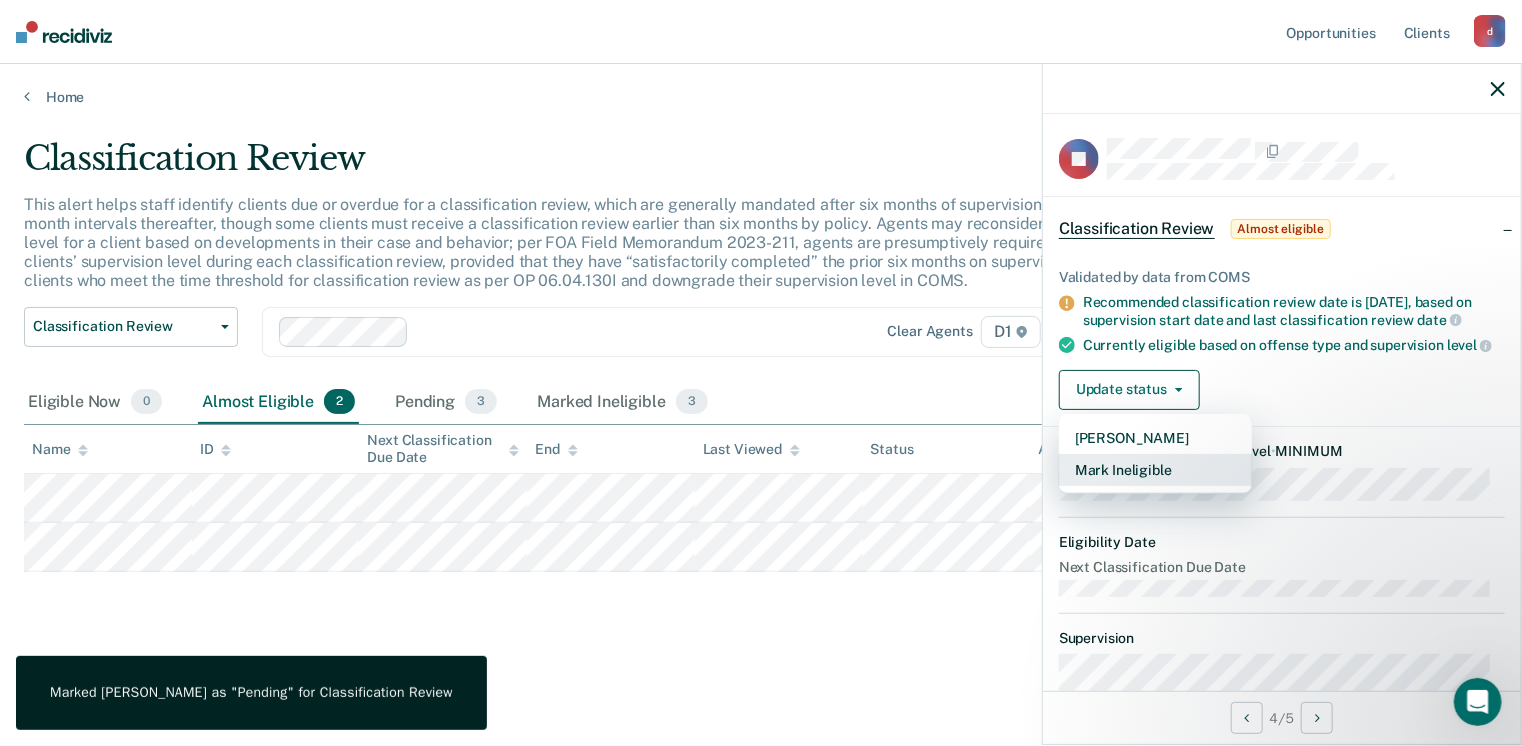 click on "Mark Ineligible" at bounding box center (1155, 470) 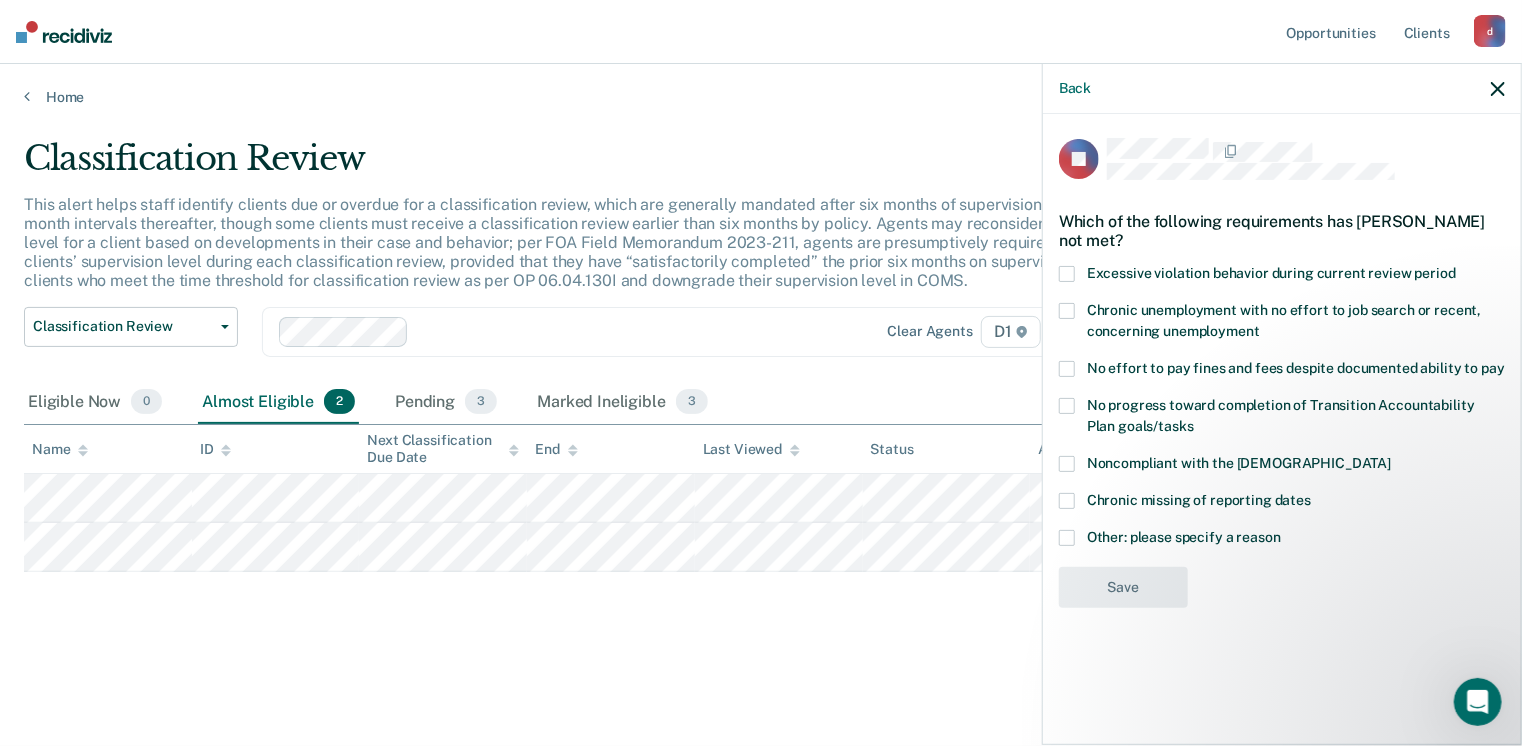 click at bounding box center [1067, 538] 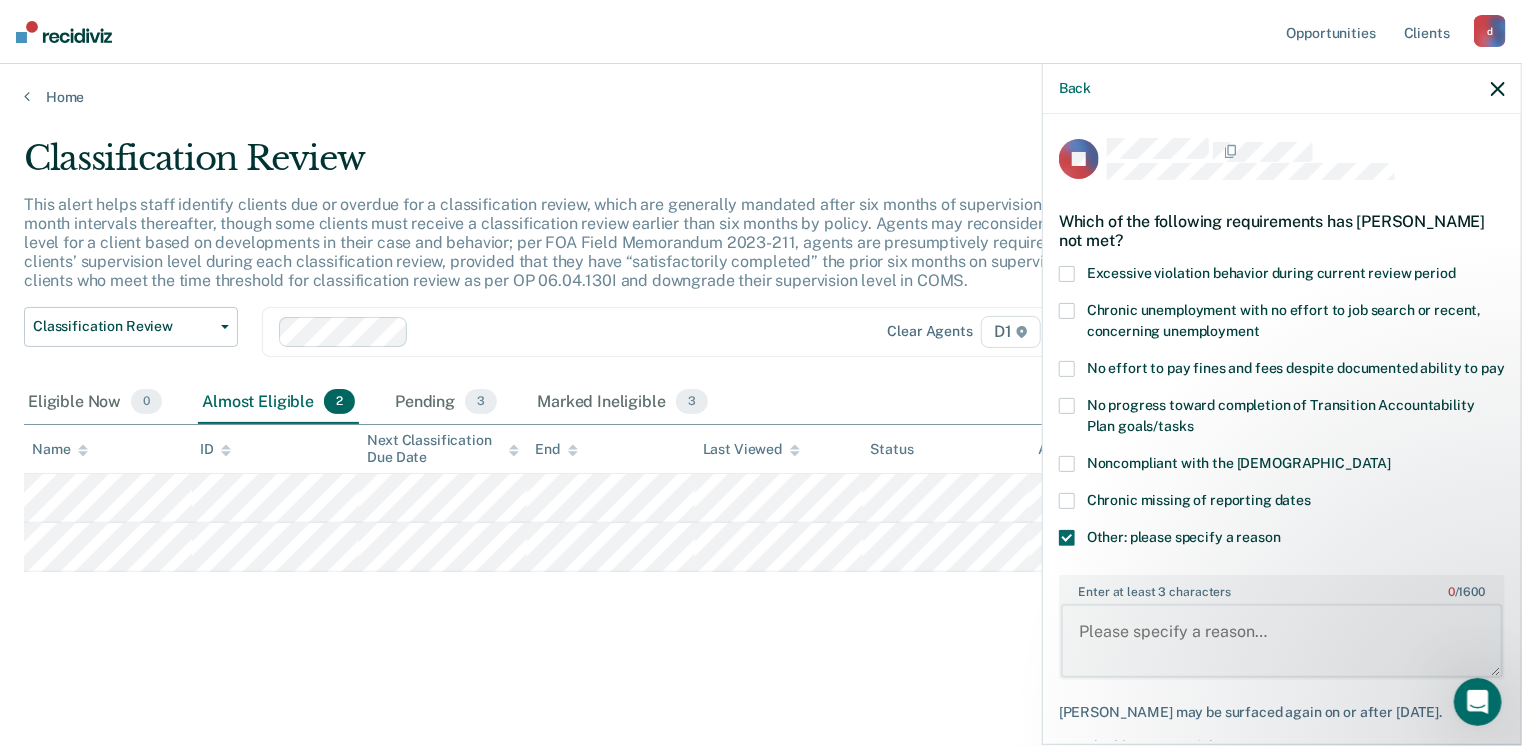 click on "Enter at least 3 characters 0  /  1600" at bounding box center [1282, 641] 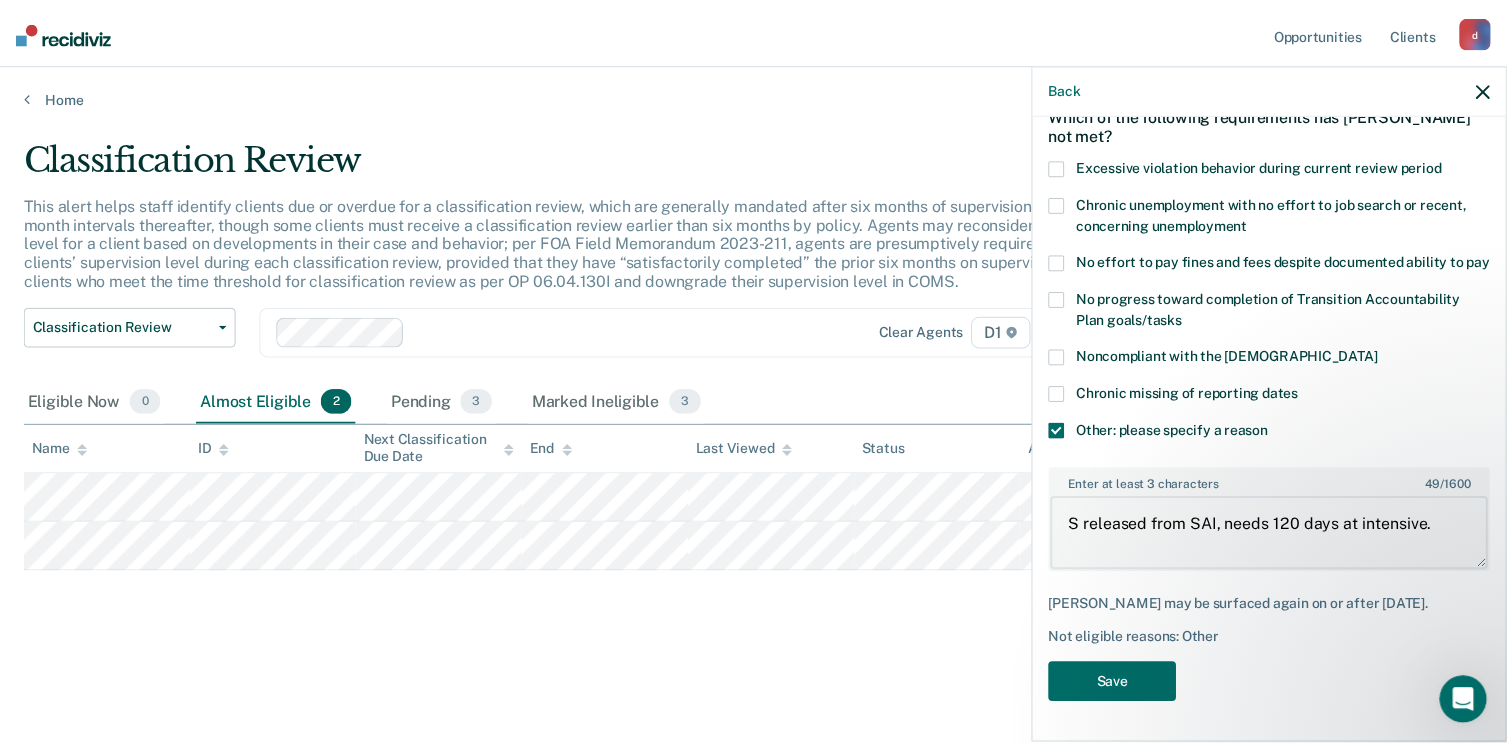 scroll, scrollTop: 123, scrollLeft: 0, axis: vertical 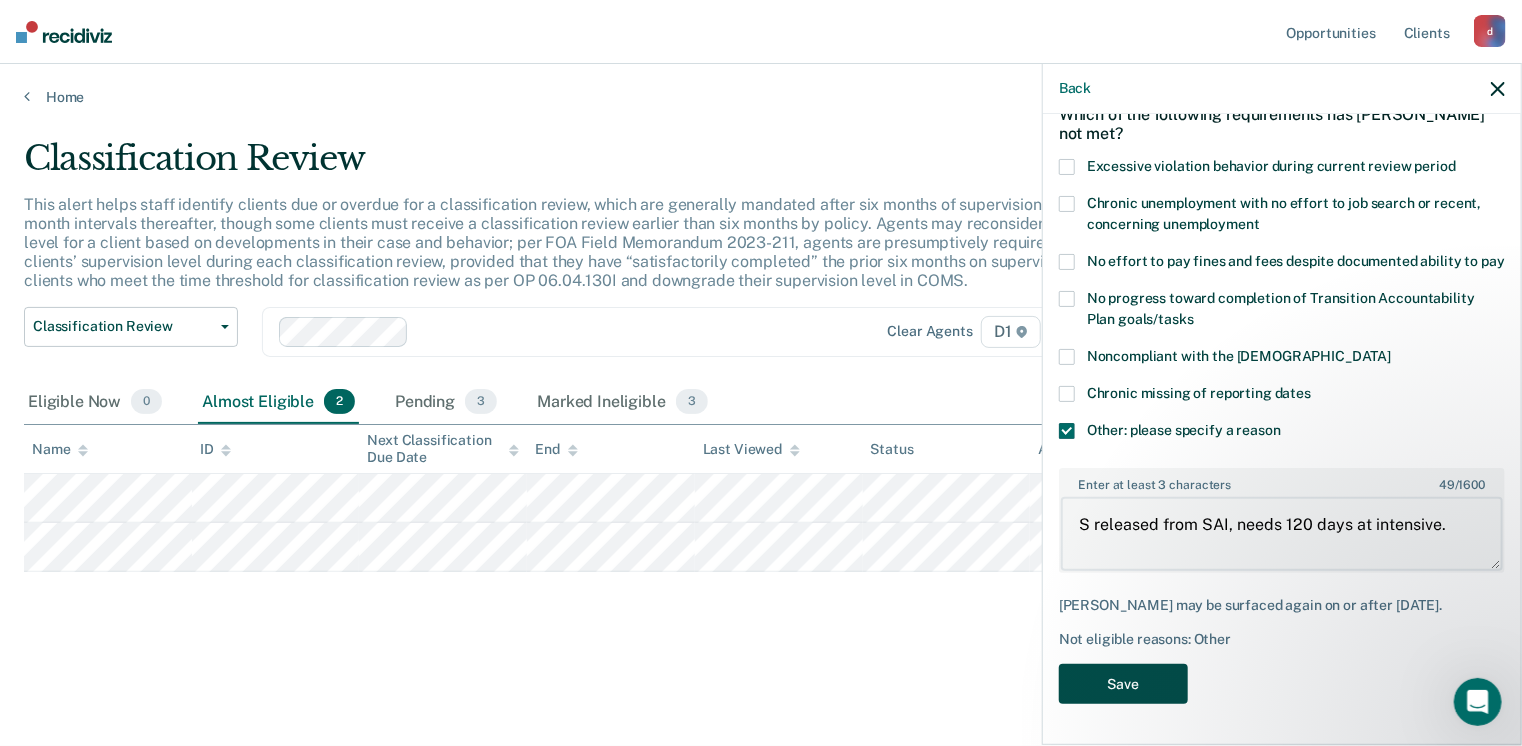type on "S released from SAI, needs 120 days at intensive." 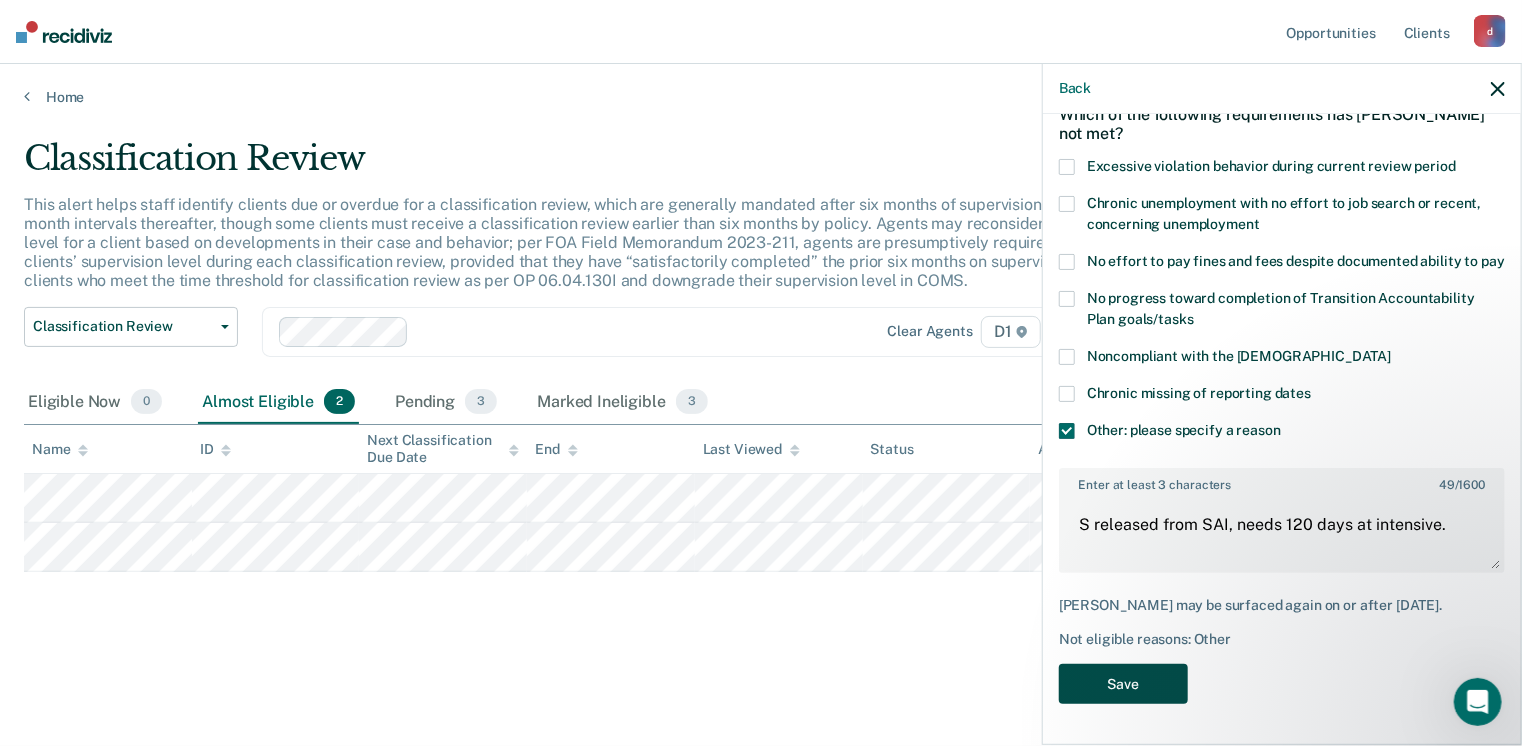 click on "Save" at bounding box center (1123, 684) 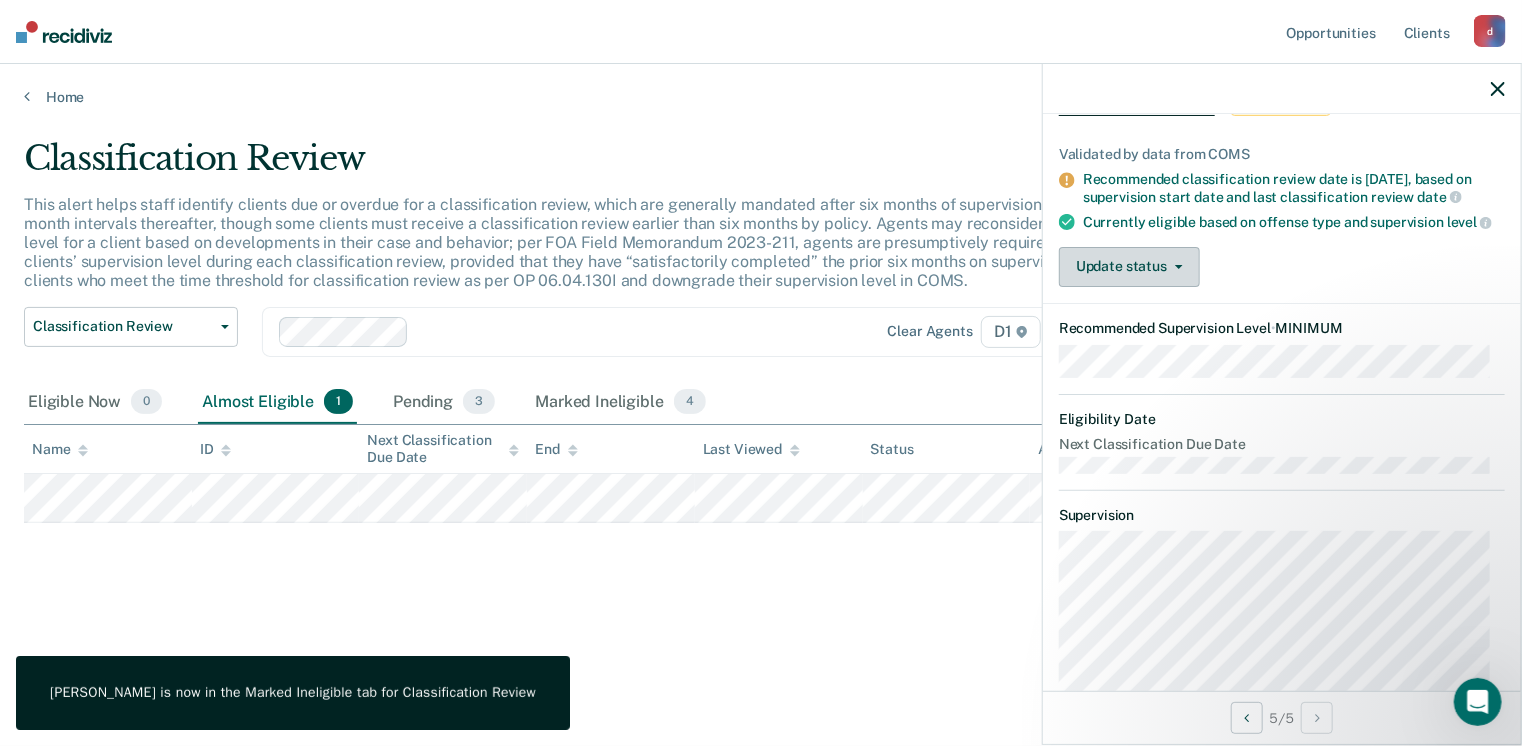 click on "Update status" at bounding box center [1129, 267] 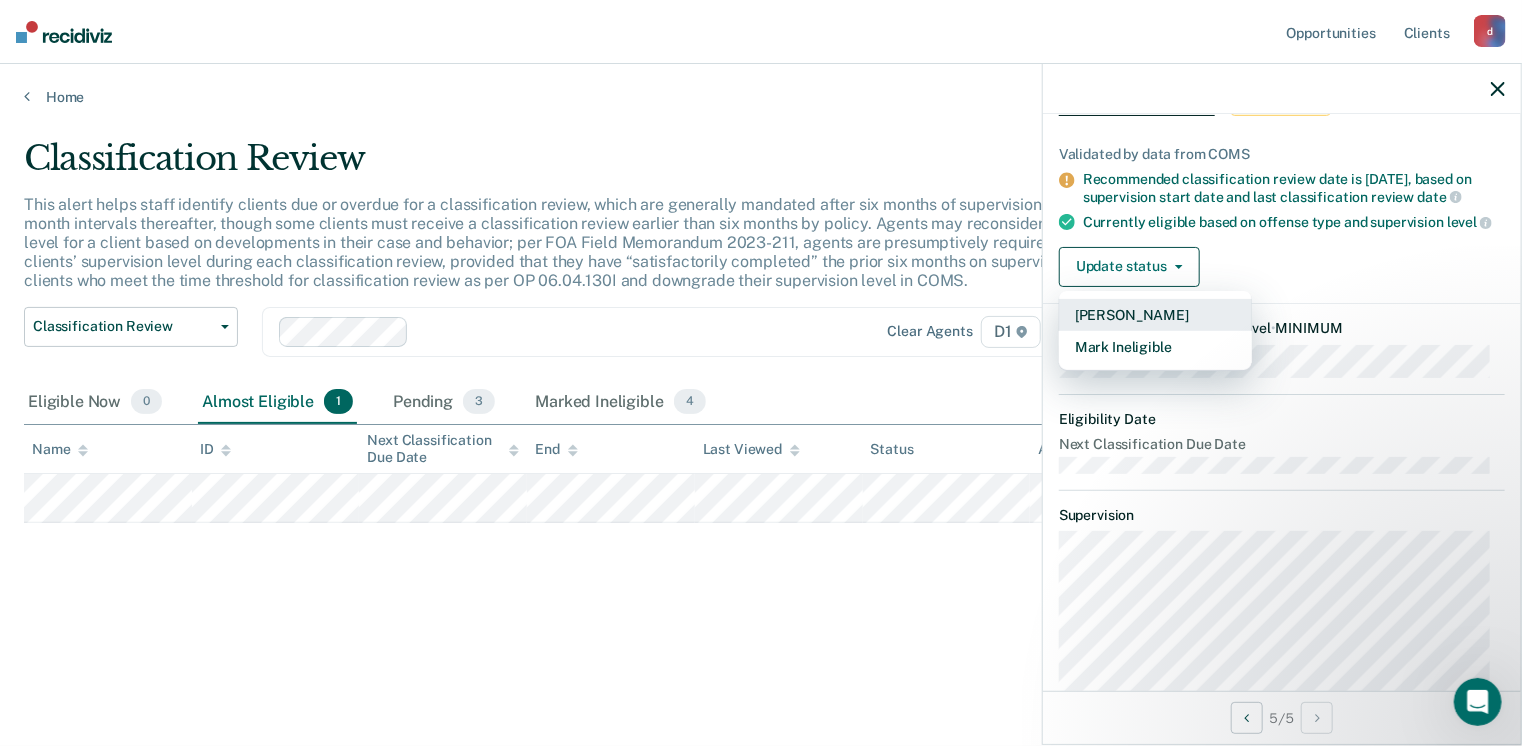 click on "[PERSON_NAME]" at bounding box center [1155, 315] 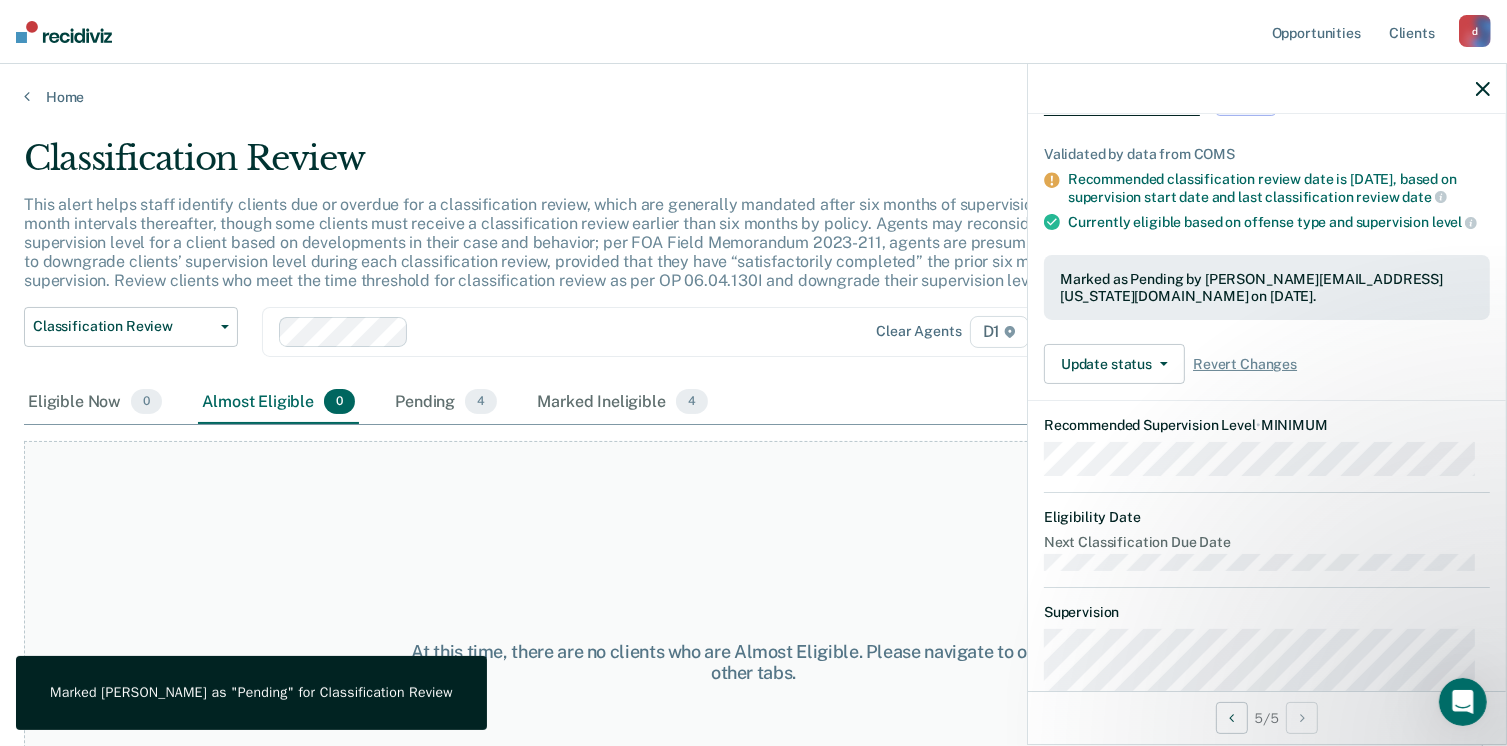 click on "At this time, there are no clients who are Almost Eligible. Please navigate to one of the other tabs." at bounding box center (753, 662) 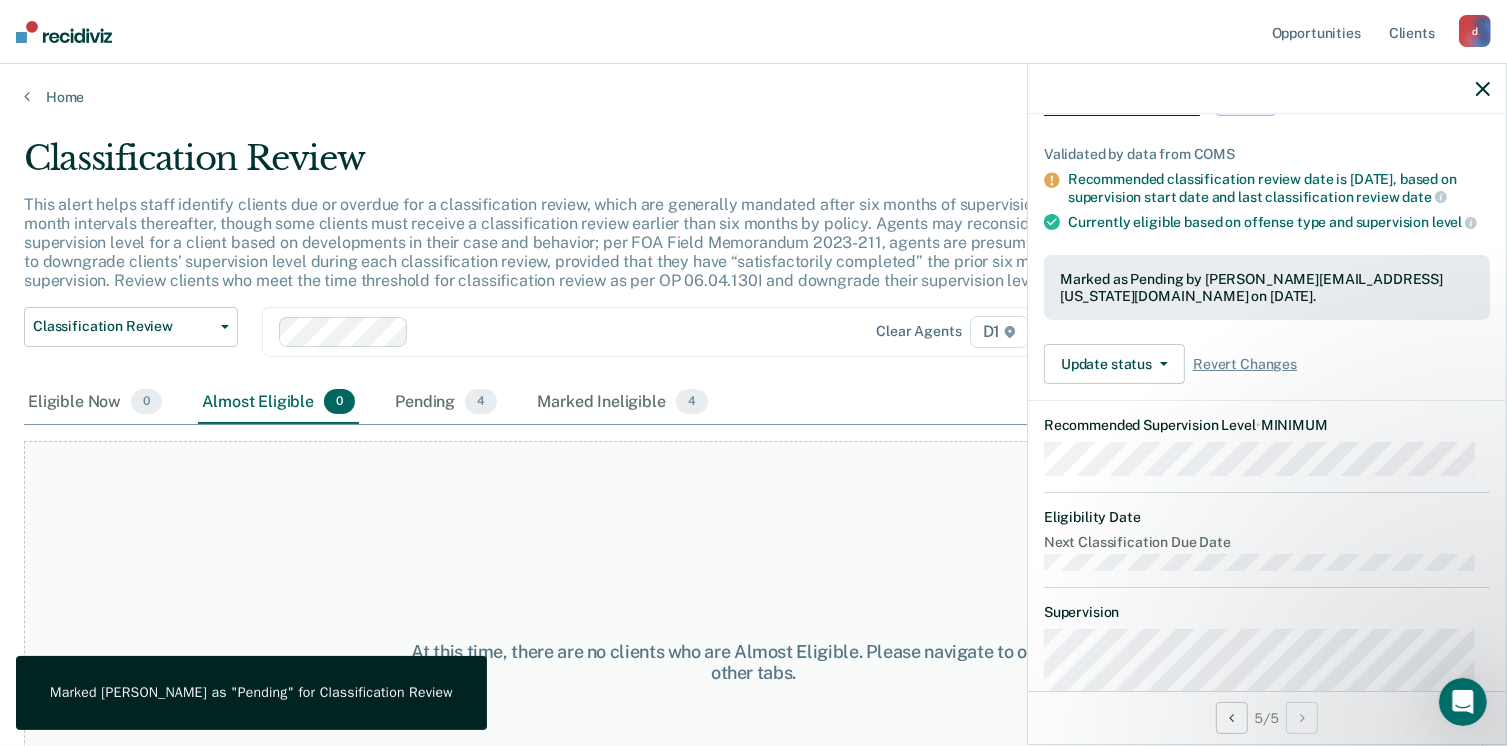 click 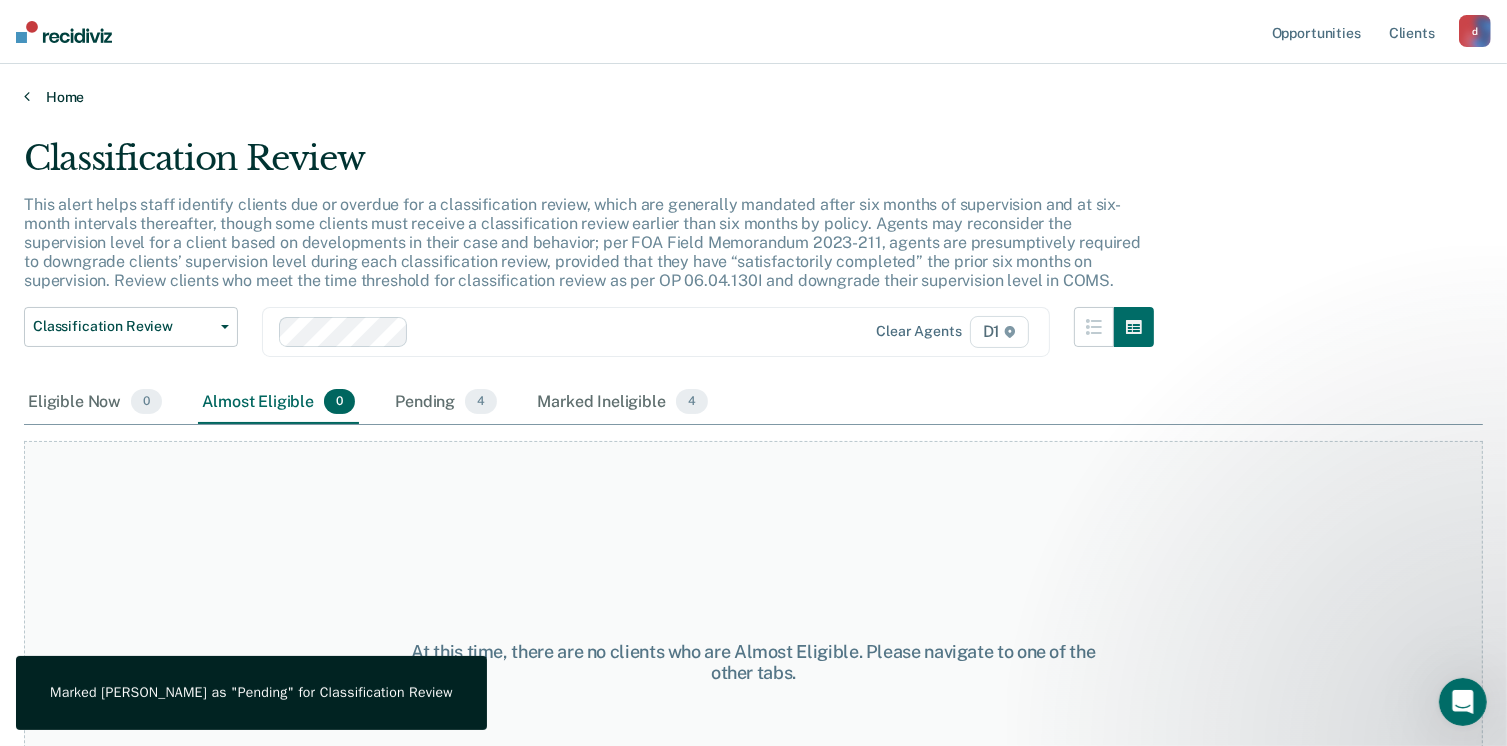 click on "Home" at bounding box center (753, 97) 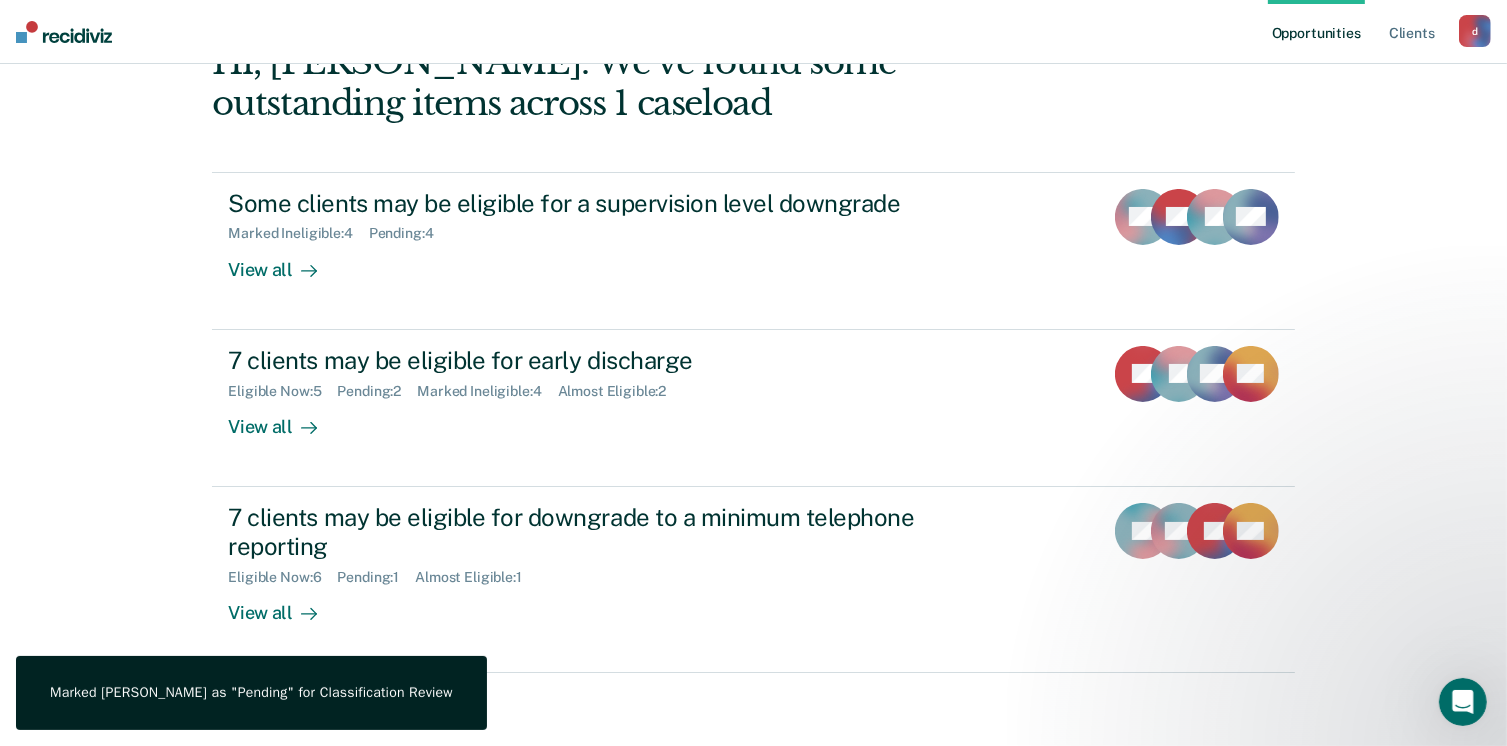 scroll, scrollTop: 133, scrollLeft: 0, axis: vertical 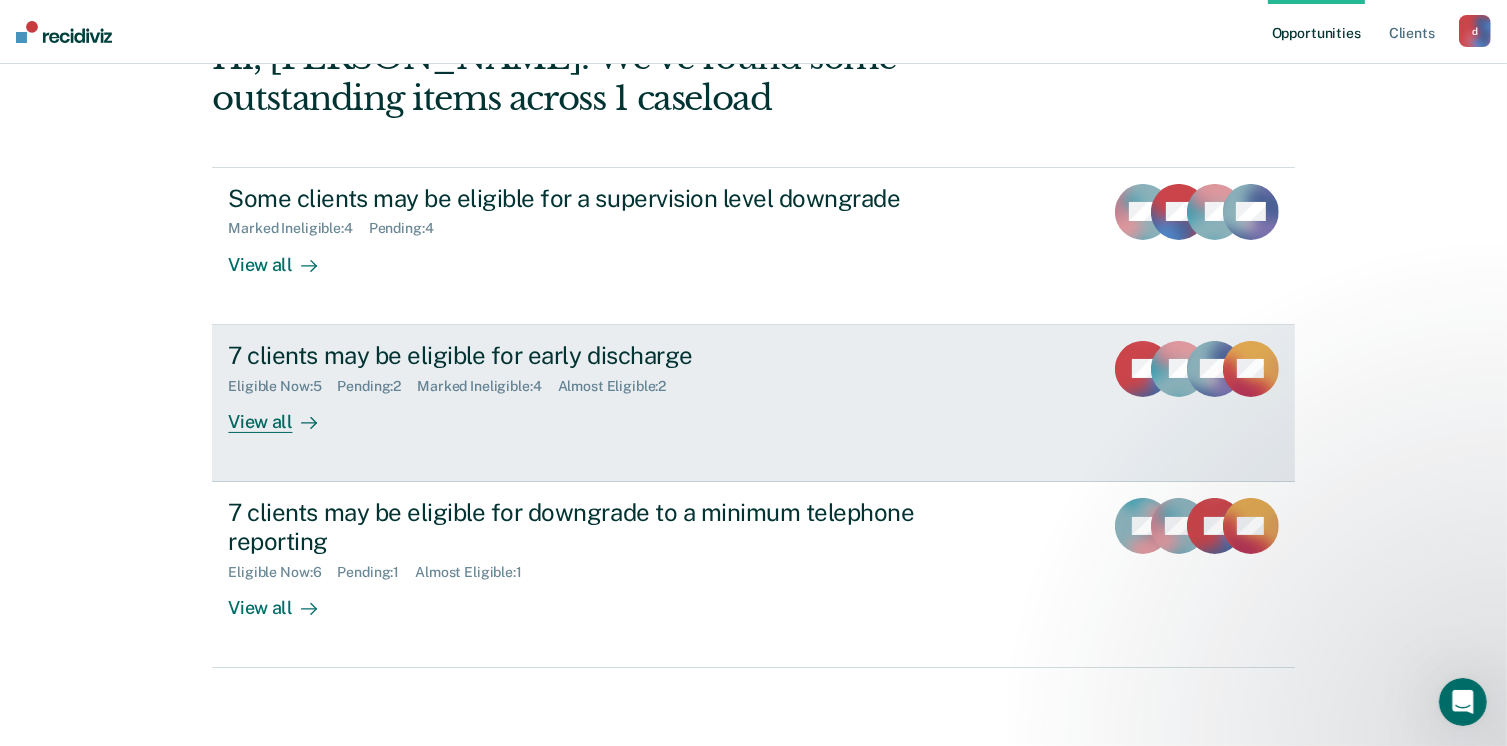 click on "View all" at bounding box center [284, 413] 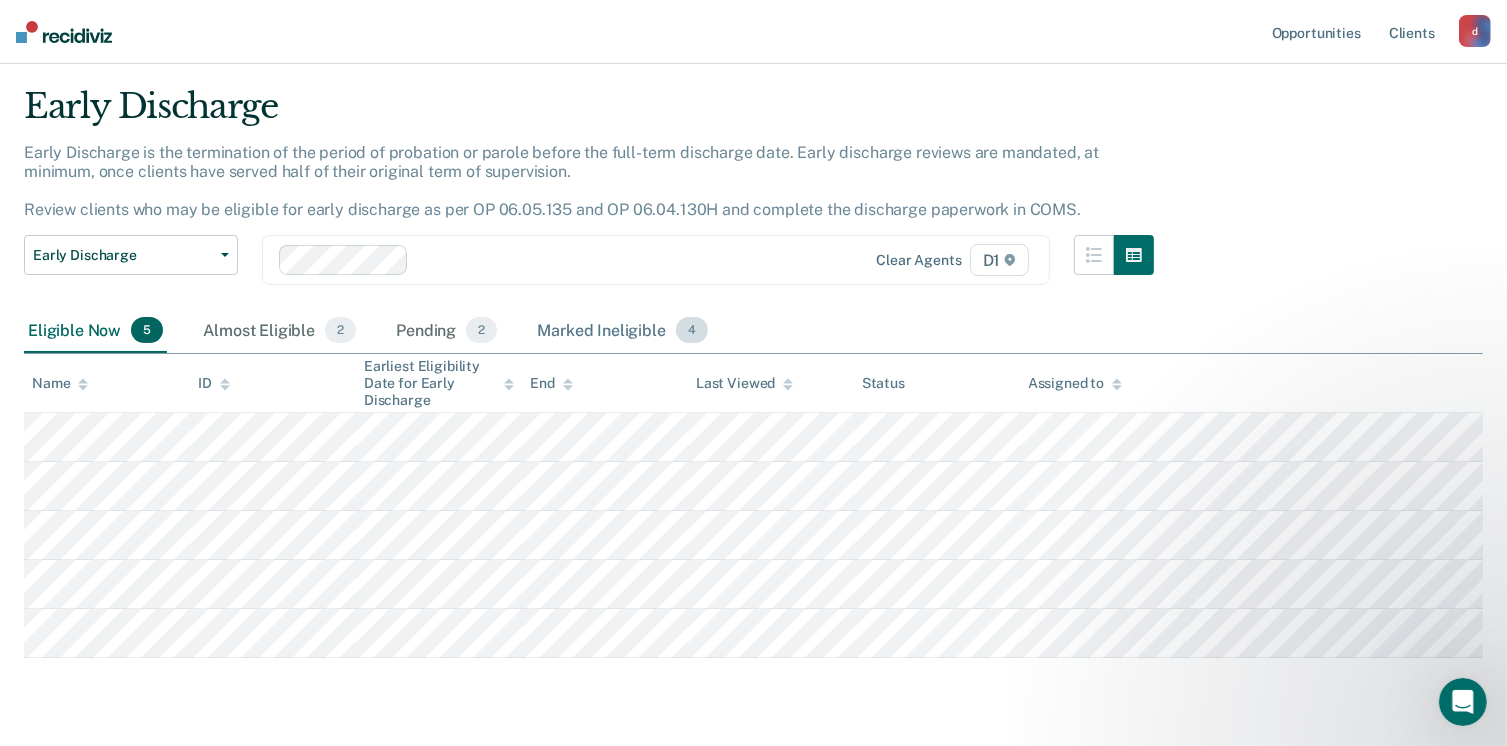 scroll, scrollTop: 100, scrollLeft: 0, axis: vertical 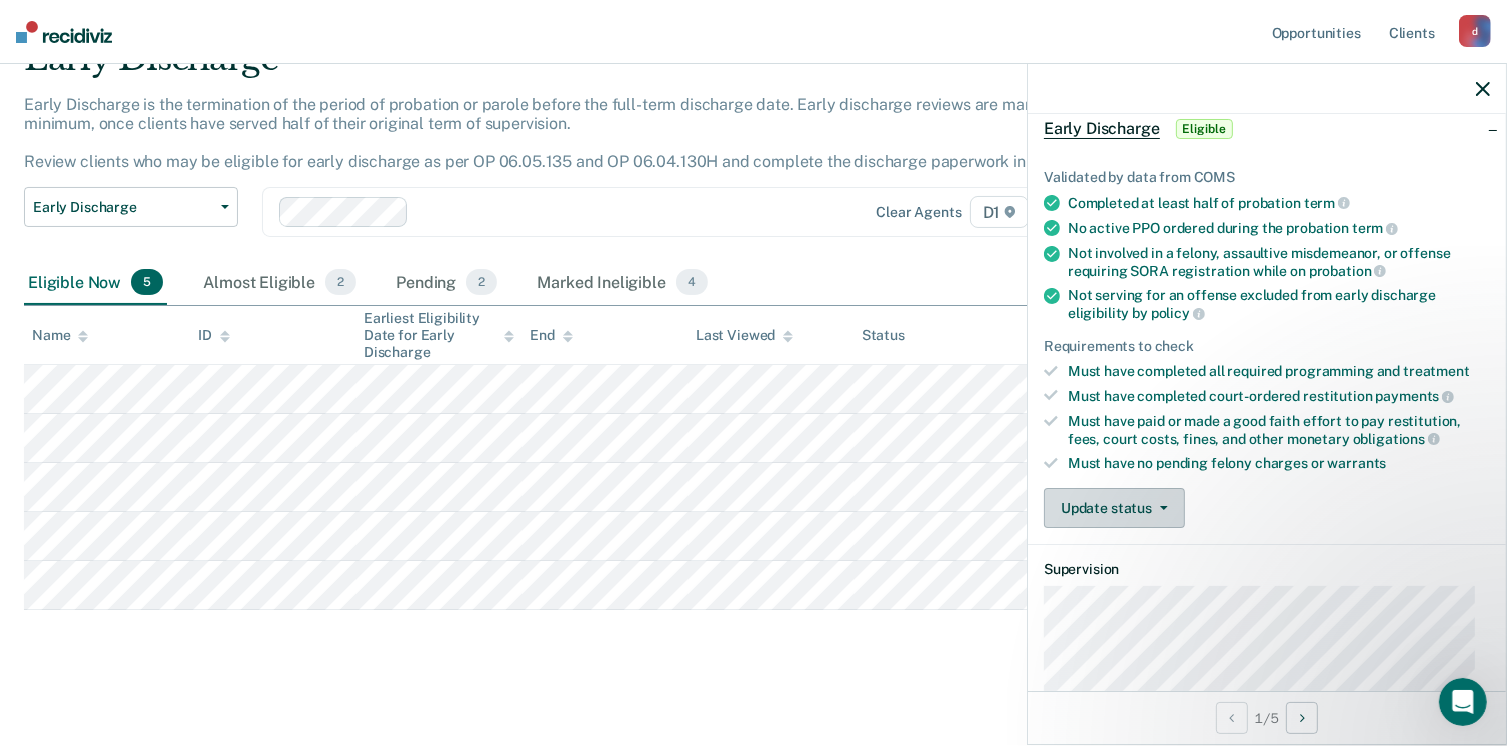 click on "Update status" at bounding box center [1114, 508] 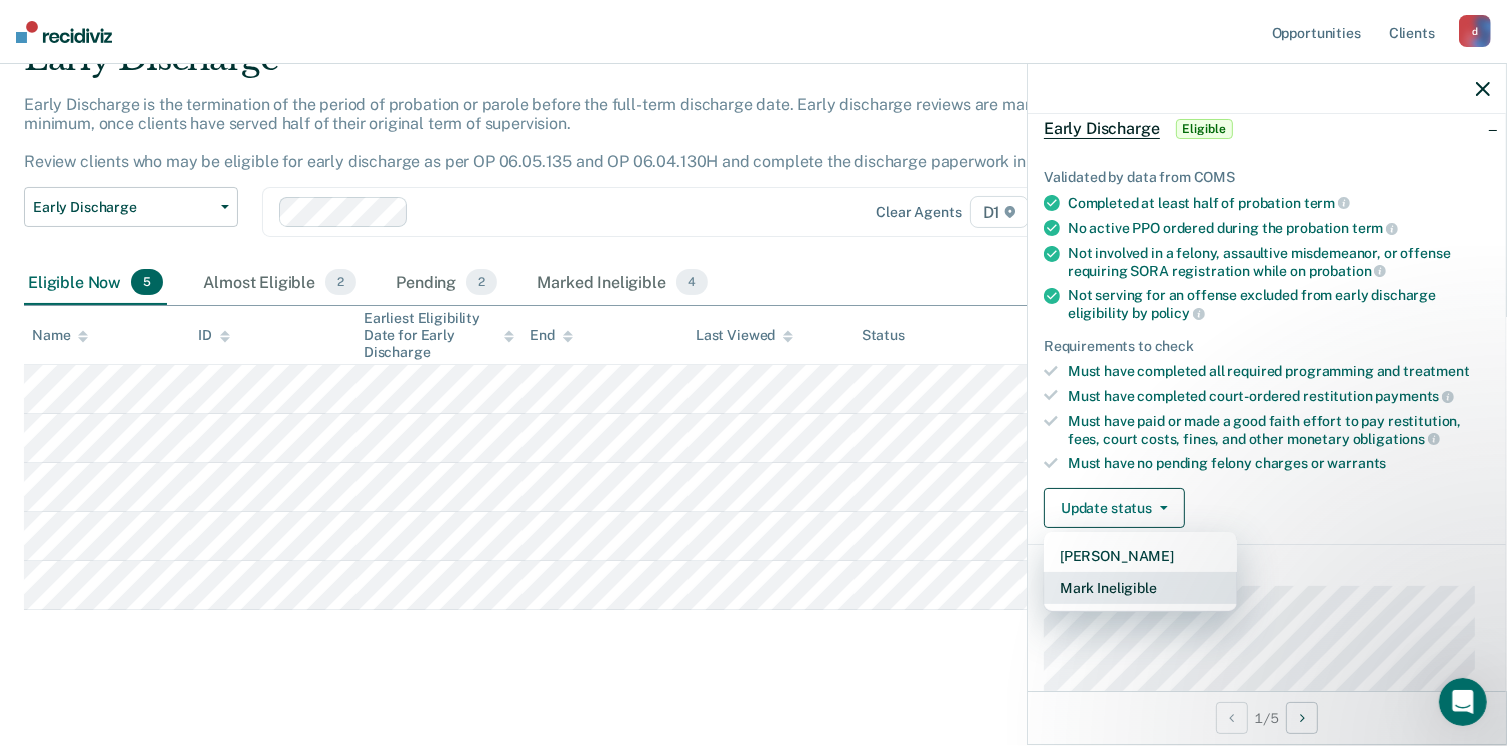 click on "Mark Ineligible" at bounding box center [1140, 588] 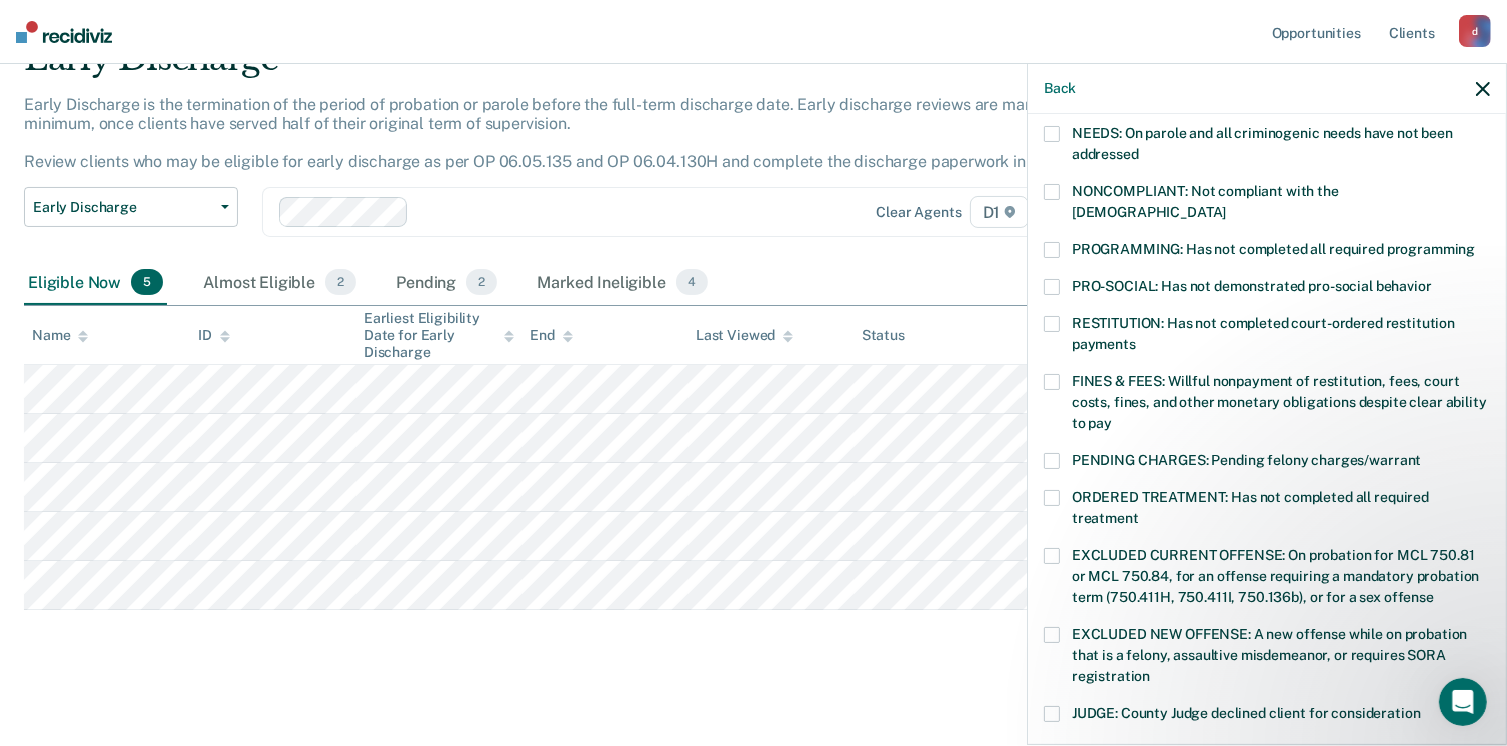 scroll, scrollTop: 400, scrollLeft: 0, axis: vertical 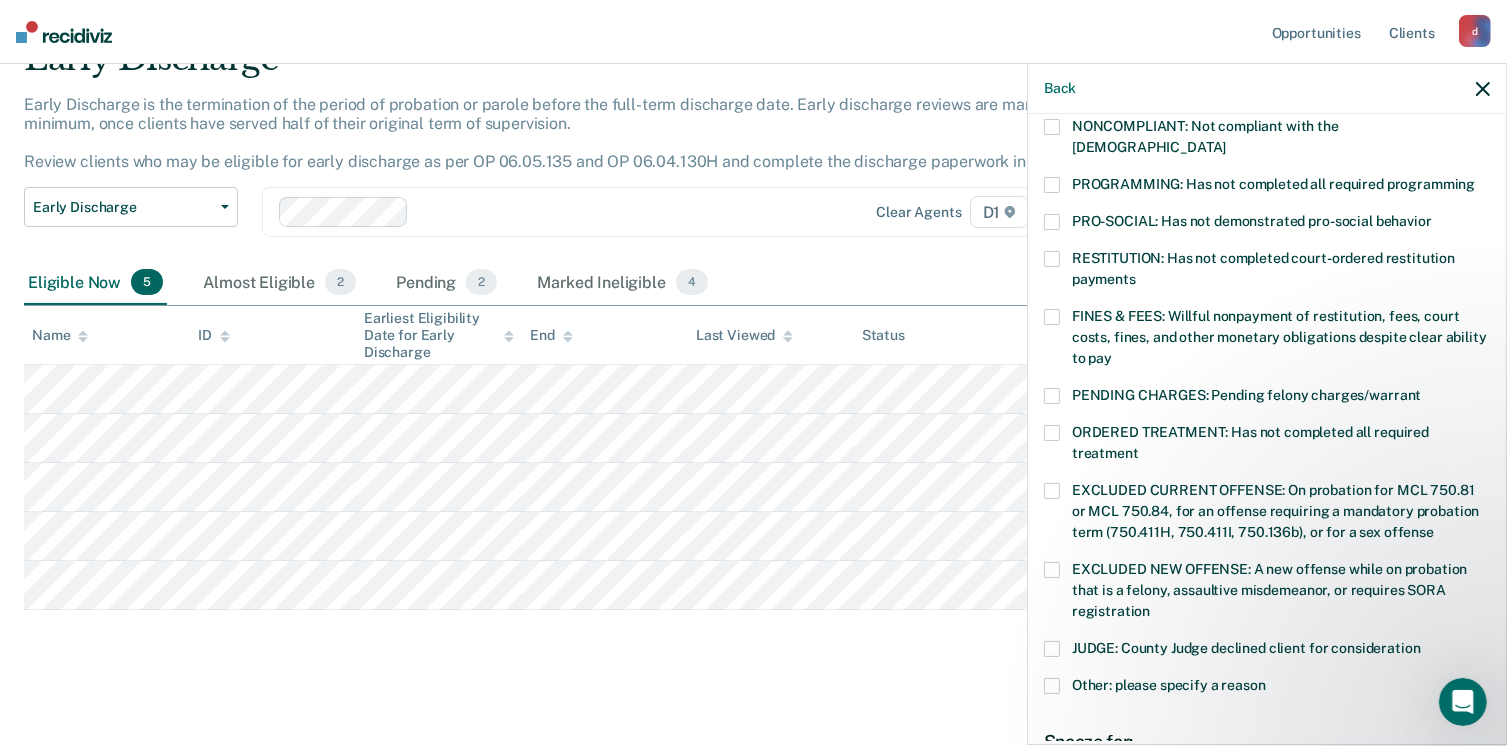 click at bounding box center [1052, 259] 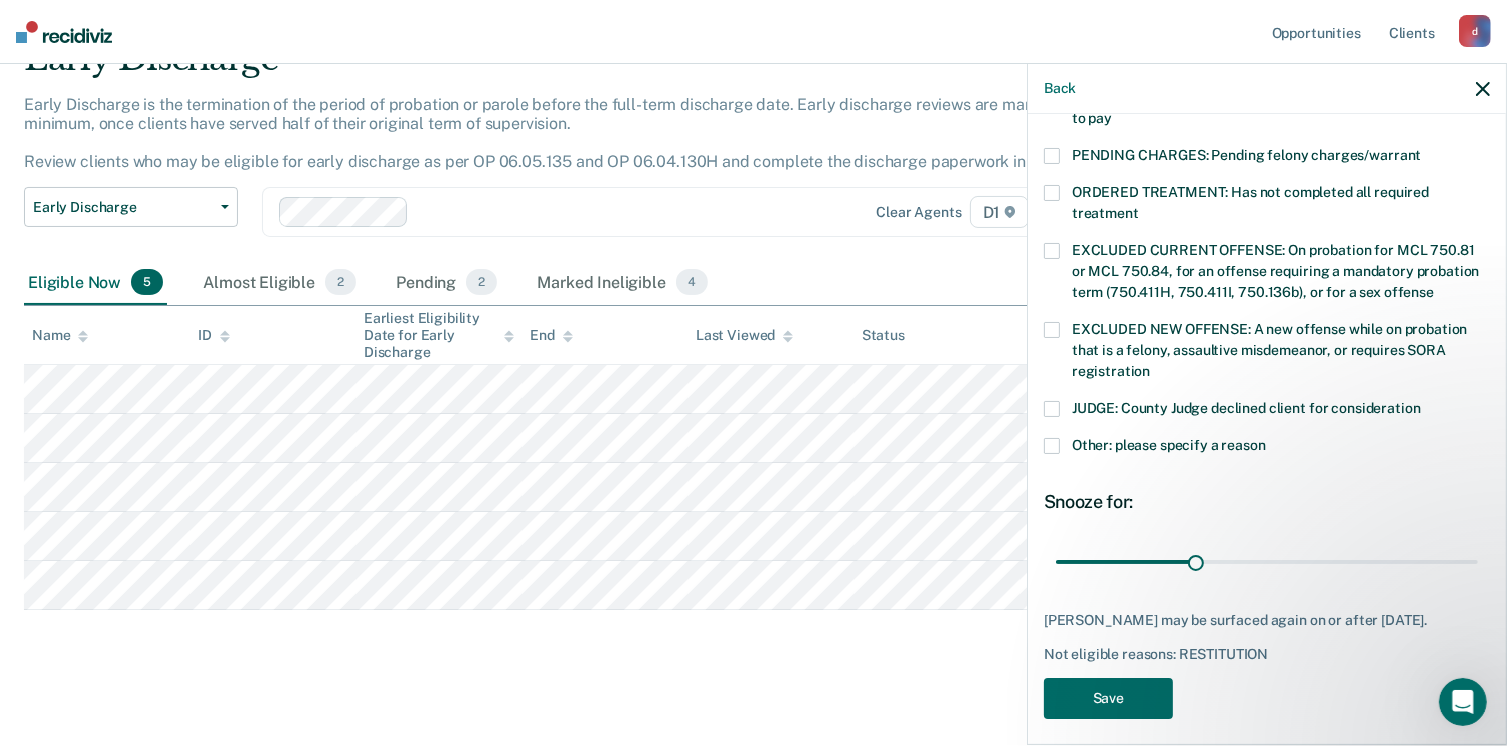 scroll, scrollTop: 647, scrollLeft: 0, axis: vertical 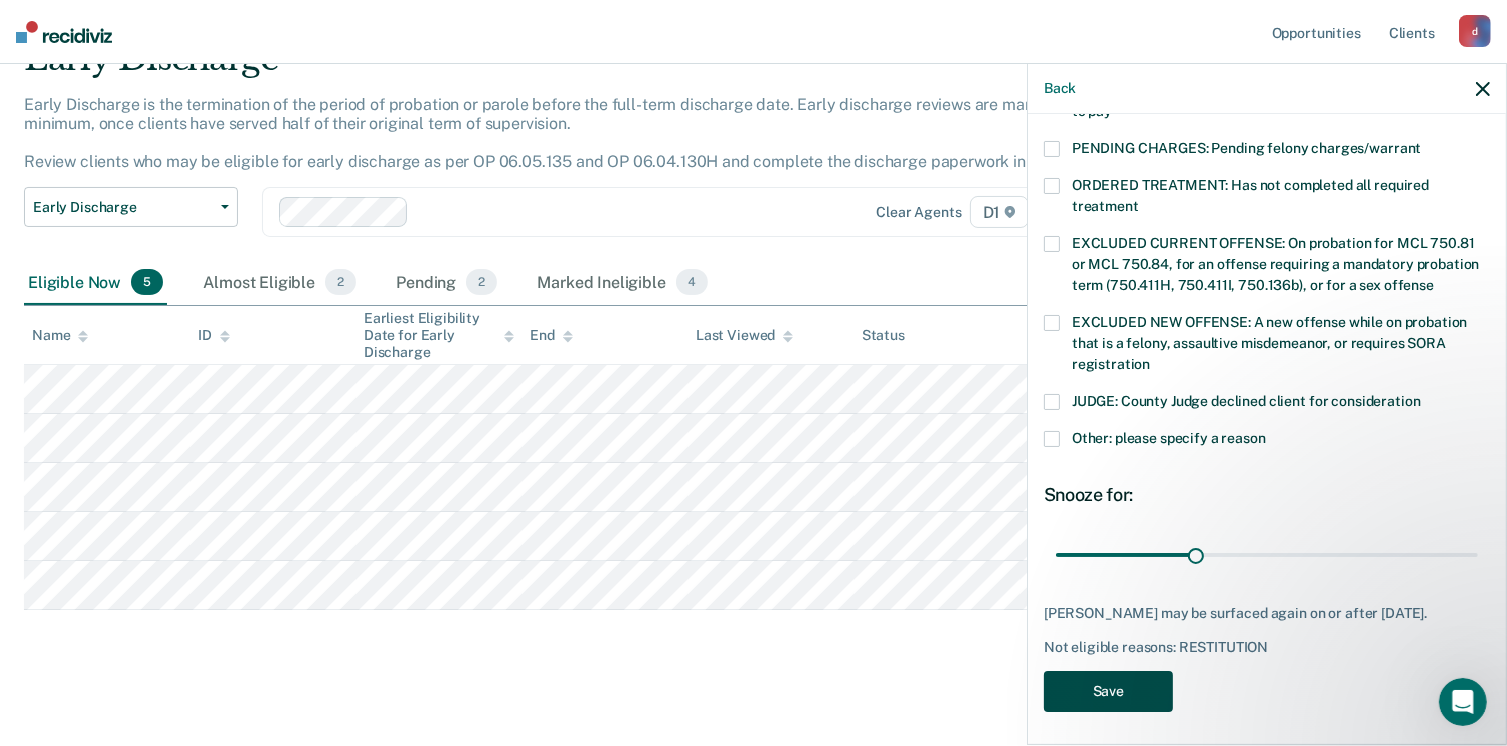 click on "Save" at bounding box center (1108, 691) 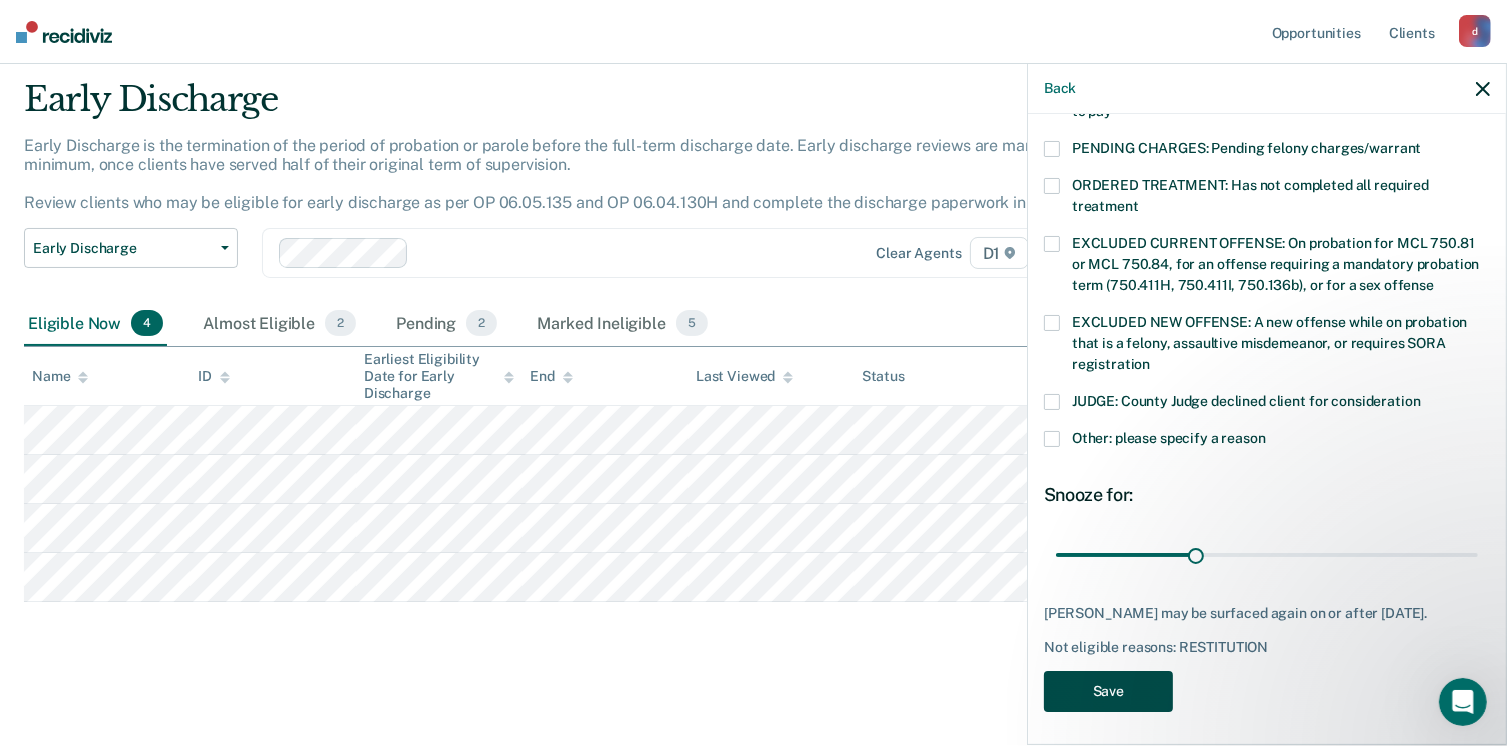 scroll, scrollTop: 56, scrollLeft: 0, axis: vertical 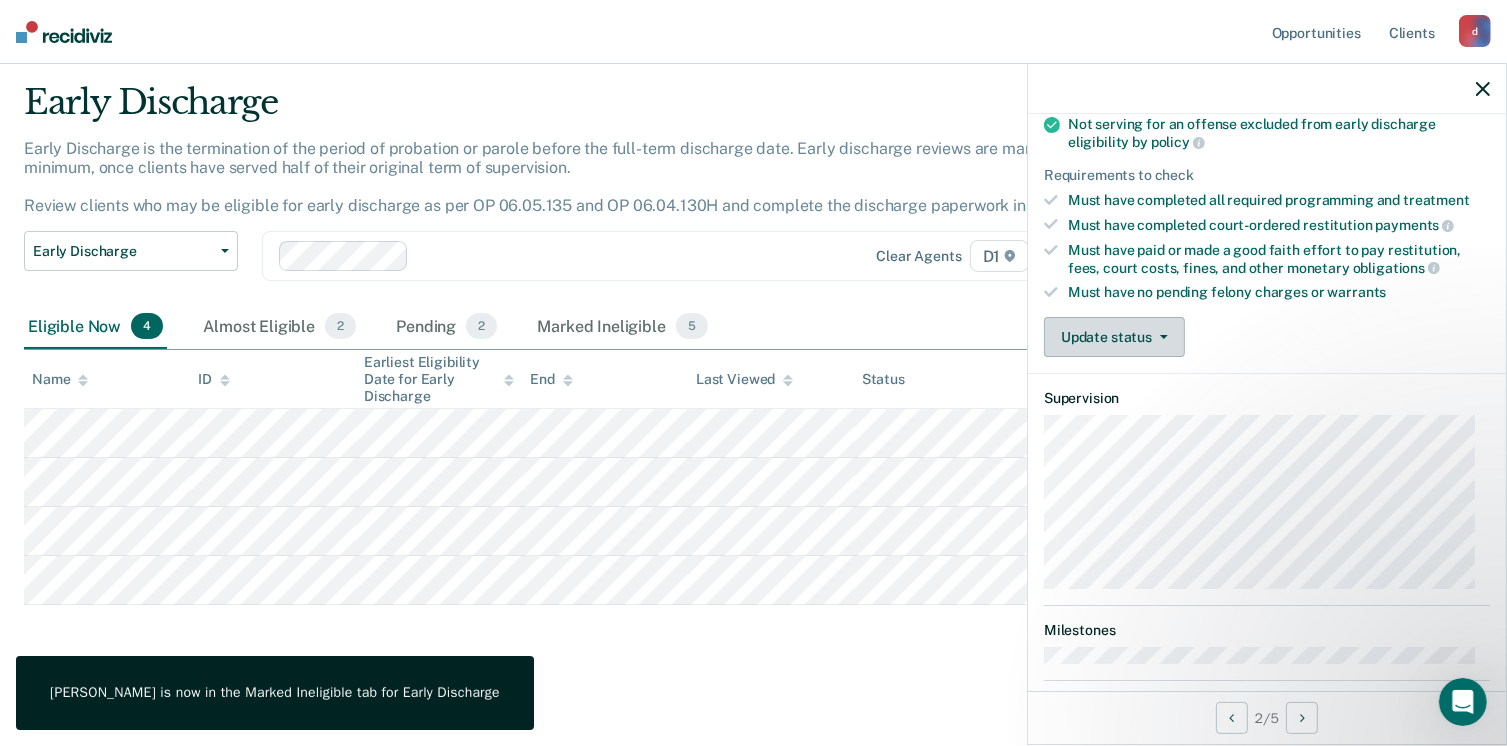 click on "Update status" at bounding box center [1114, 337] 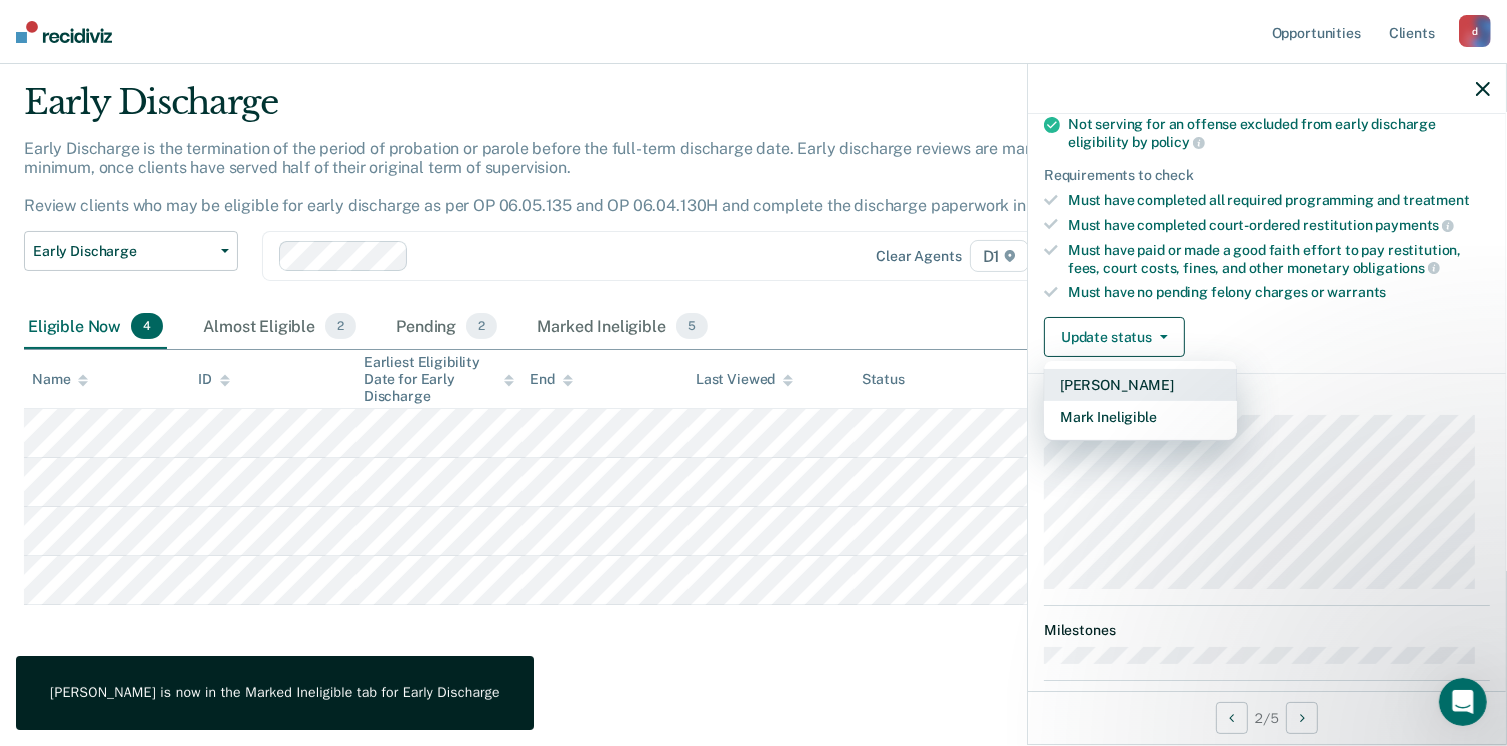 click on "[PERSON_NAME]" at bounding box center (1140, 385) 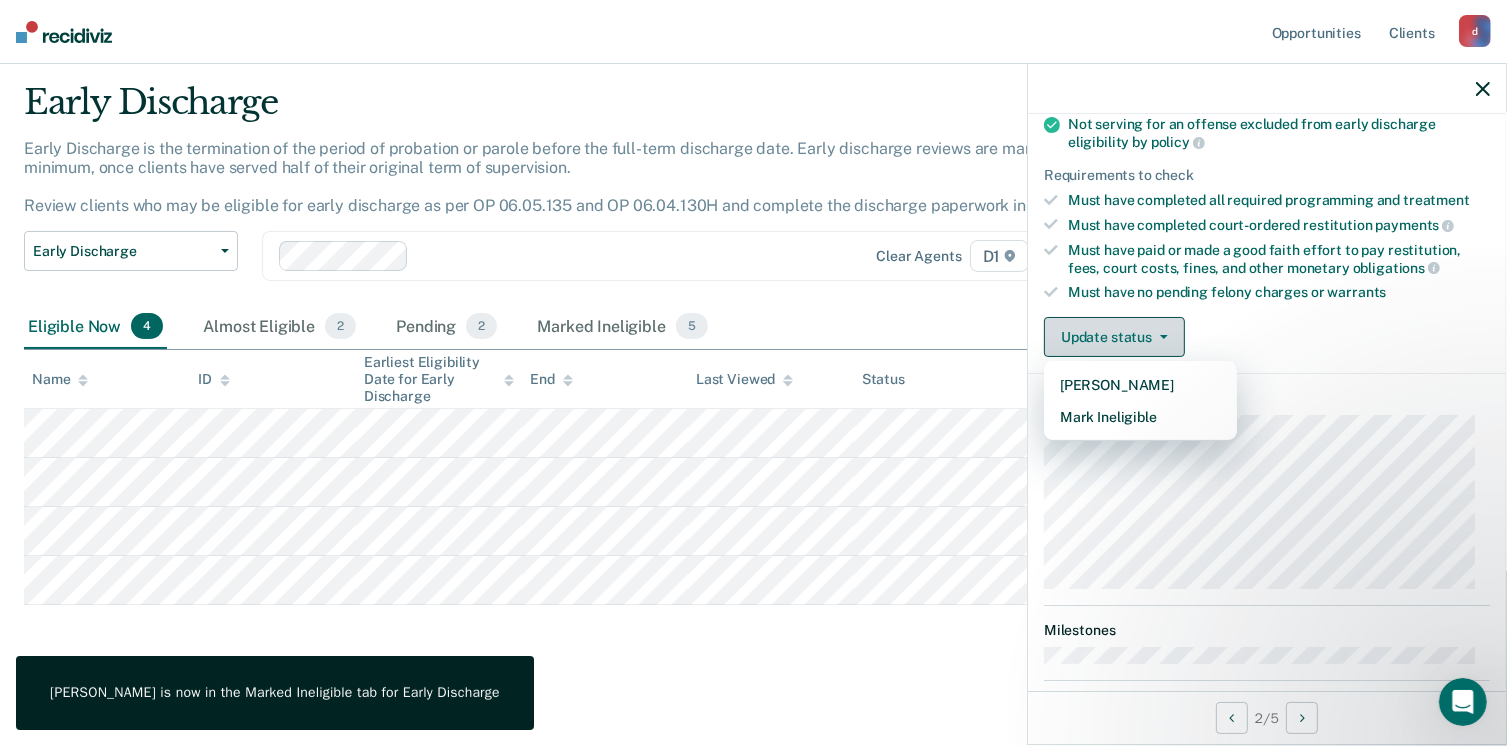 scroll, scrollTop: 8, scrollLeft: 0, axis: vertical 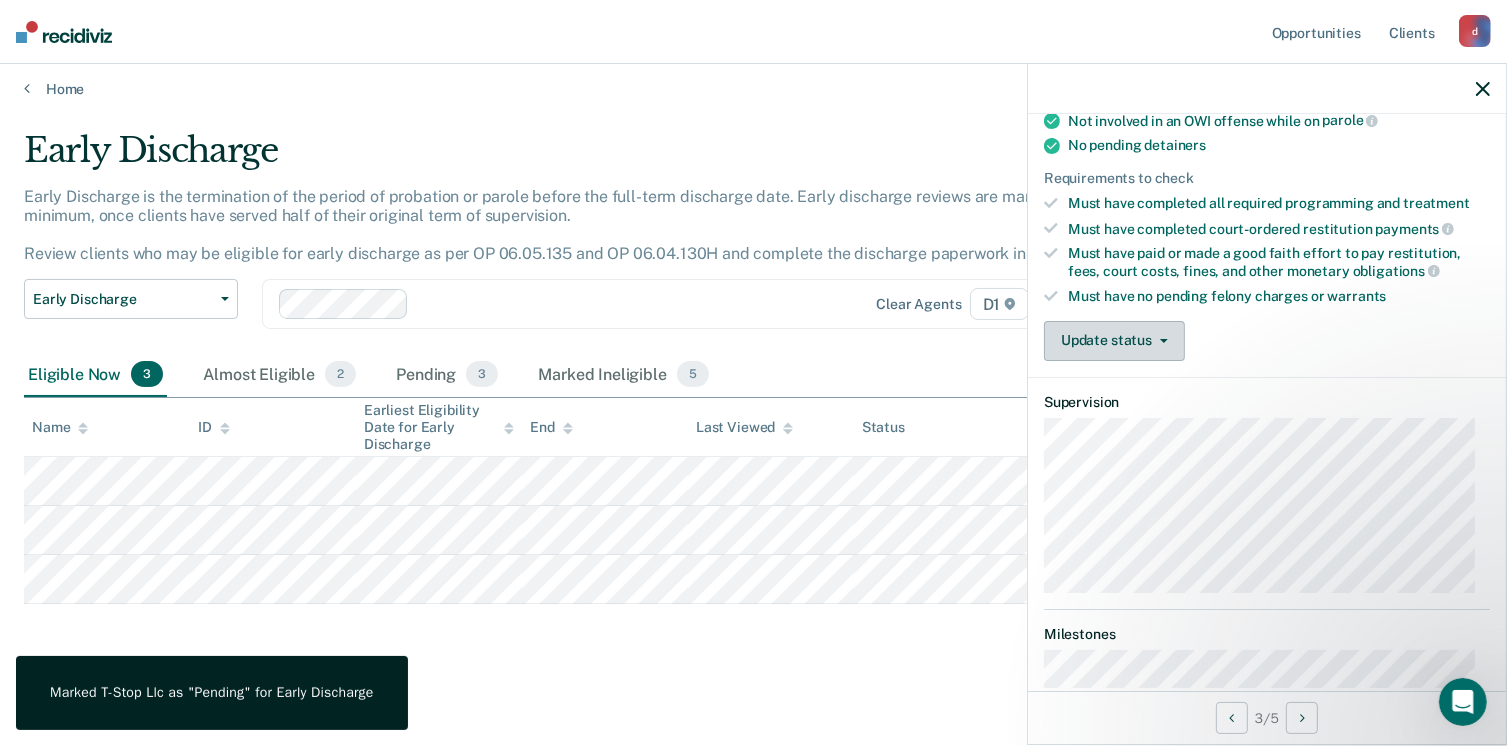 click on "Update status" at bounding box center [1114, 341] 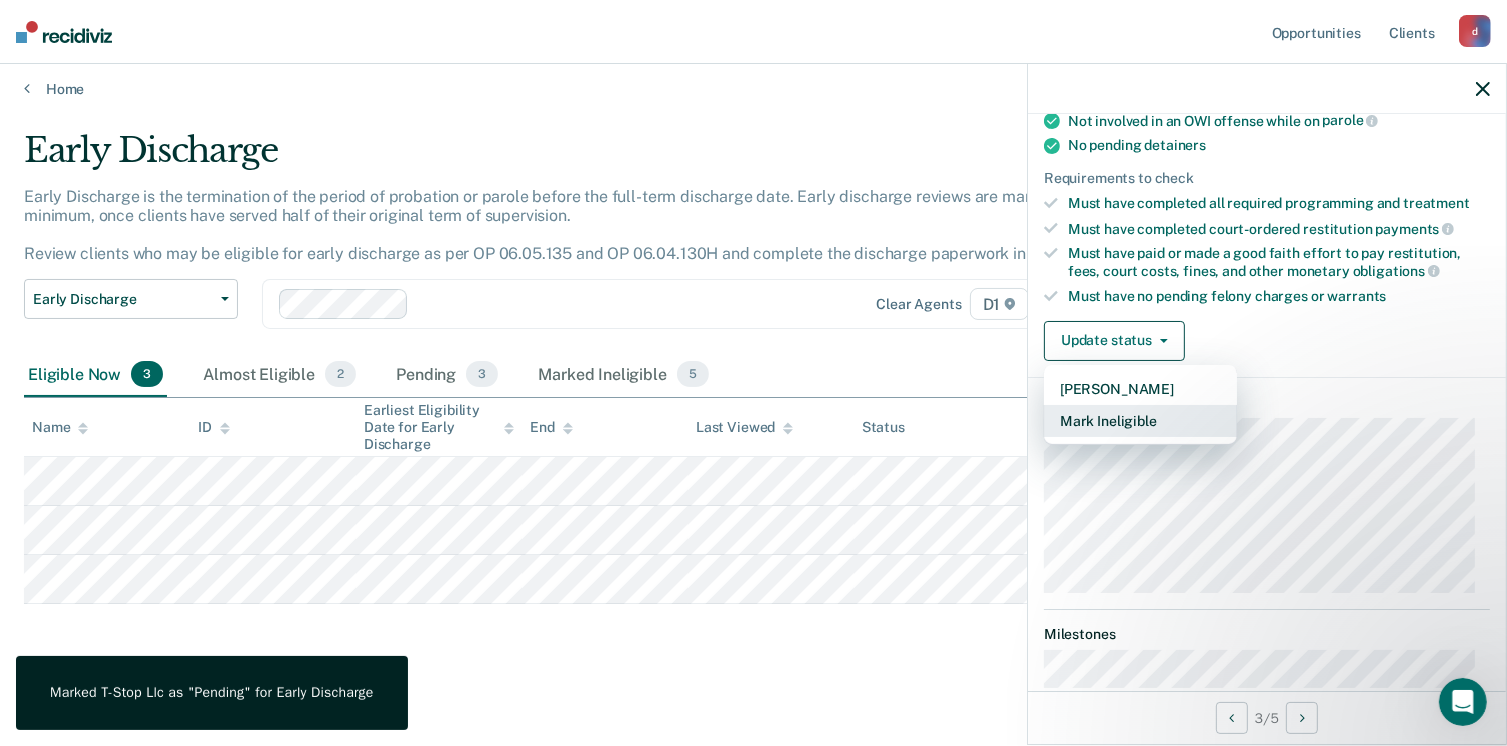 click on "Mark Ineligible" at bounding box center (1140, 421) 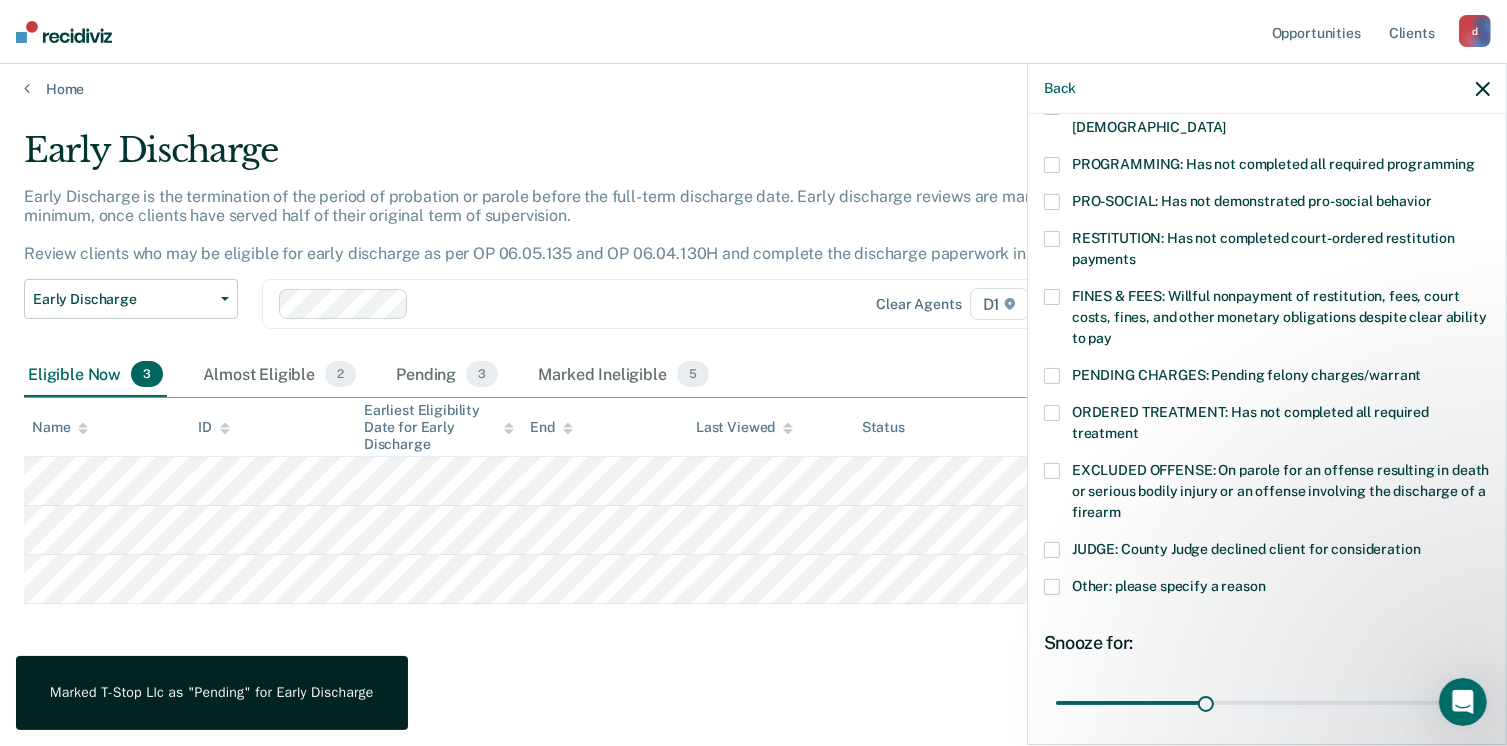 click at bounding box center (1052, 297) 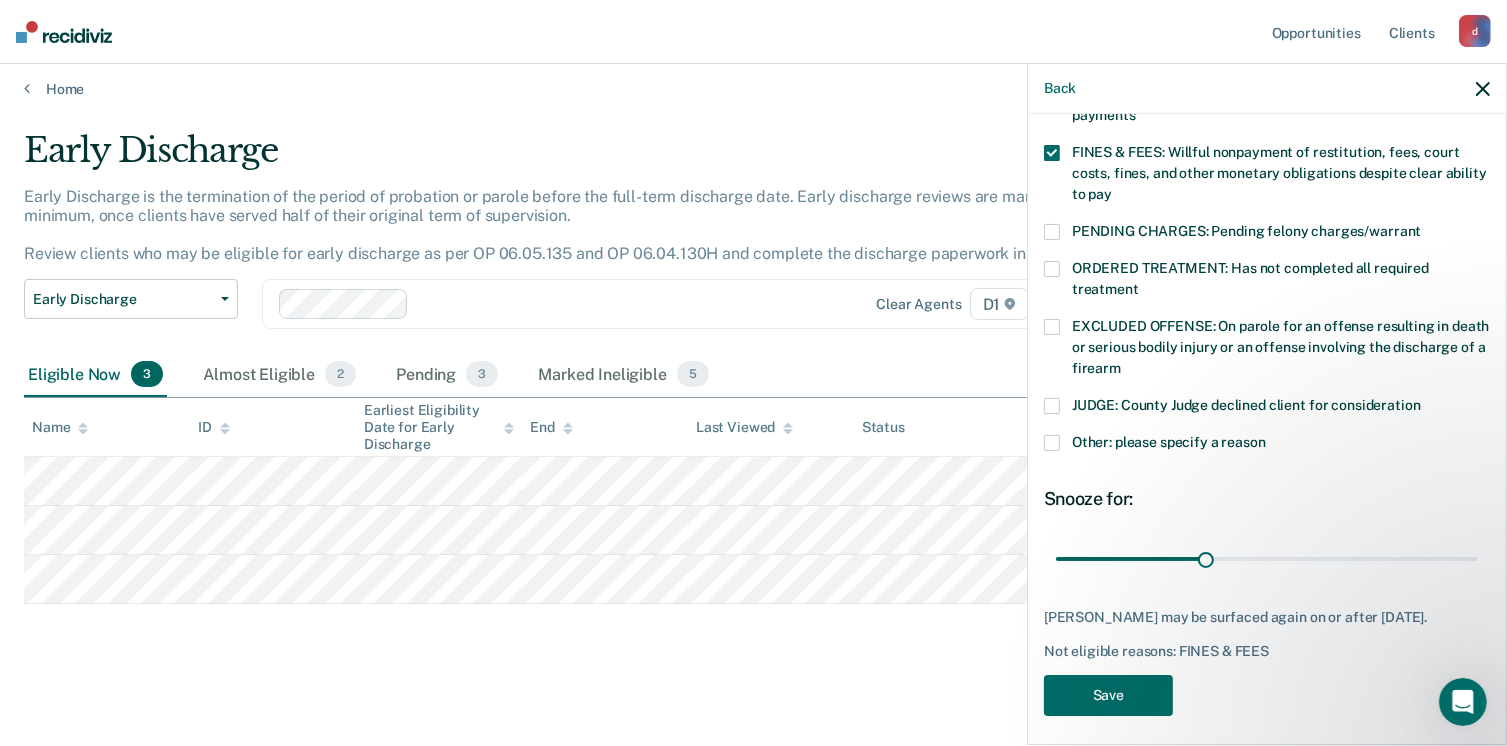 scroll, scrollTop: 568, scrollLeft: 0, axis: vertical 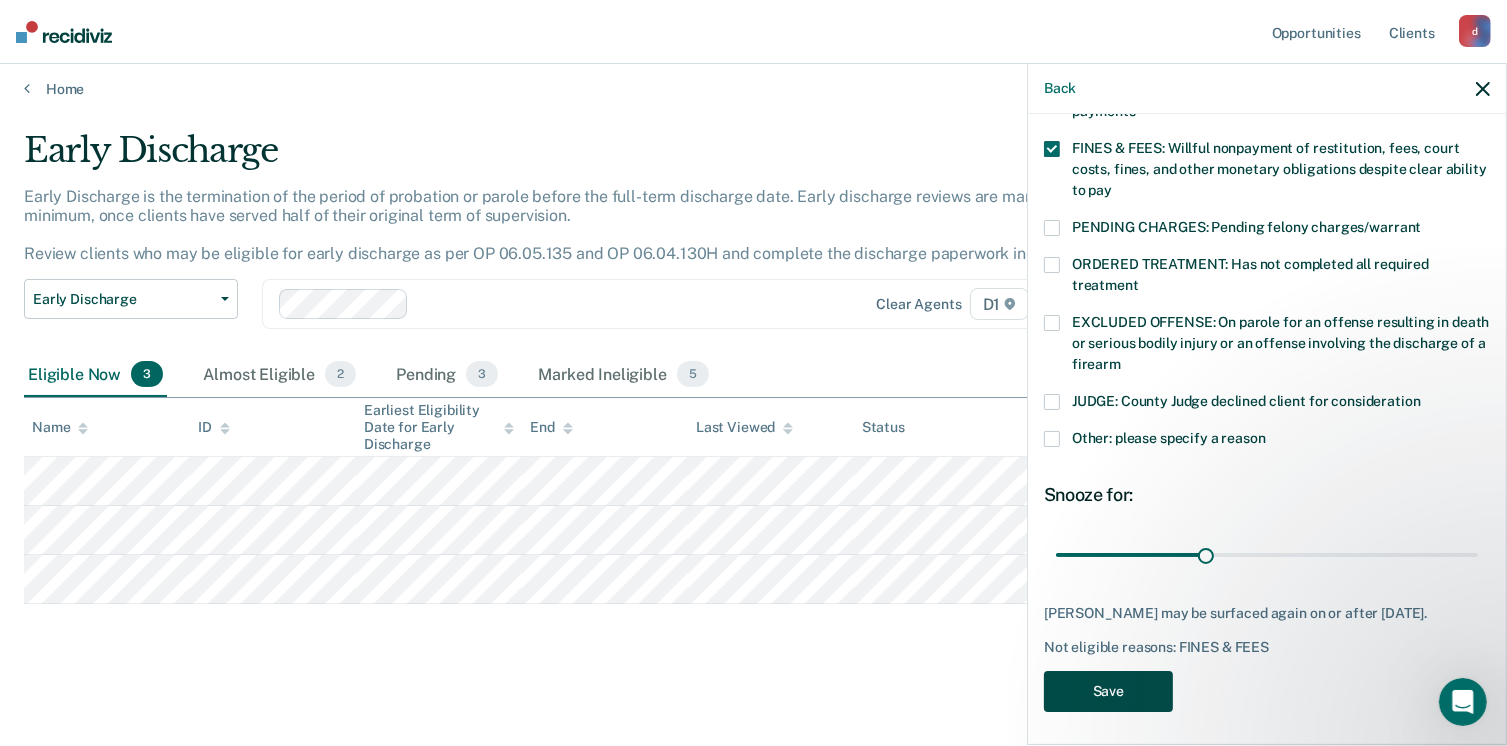 click on "Save" at bounding box center [1108, 691] 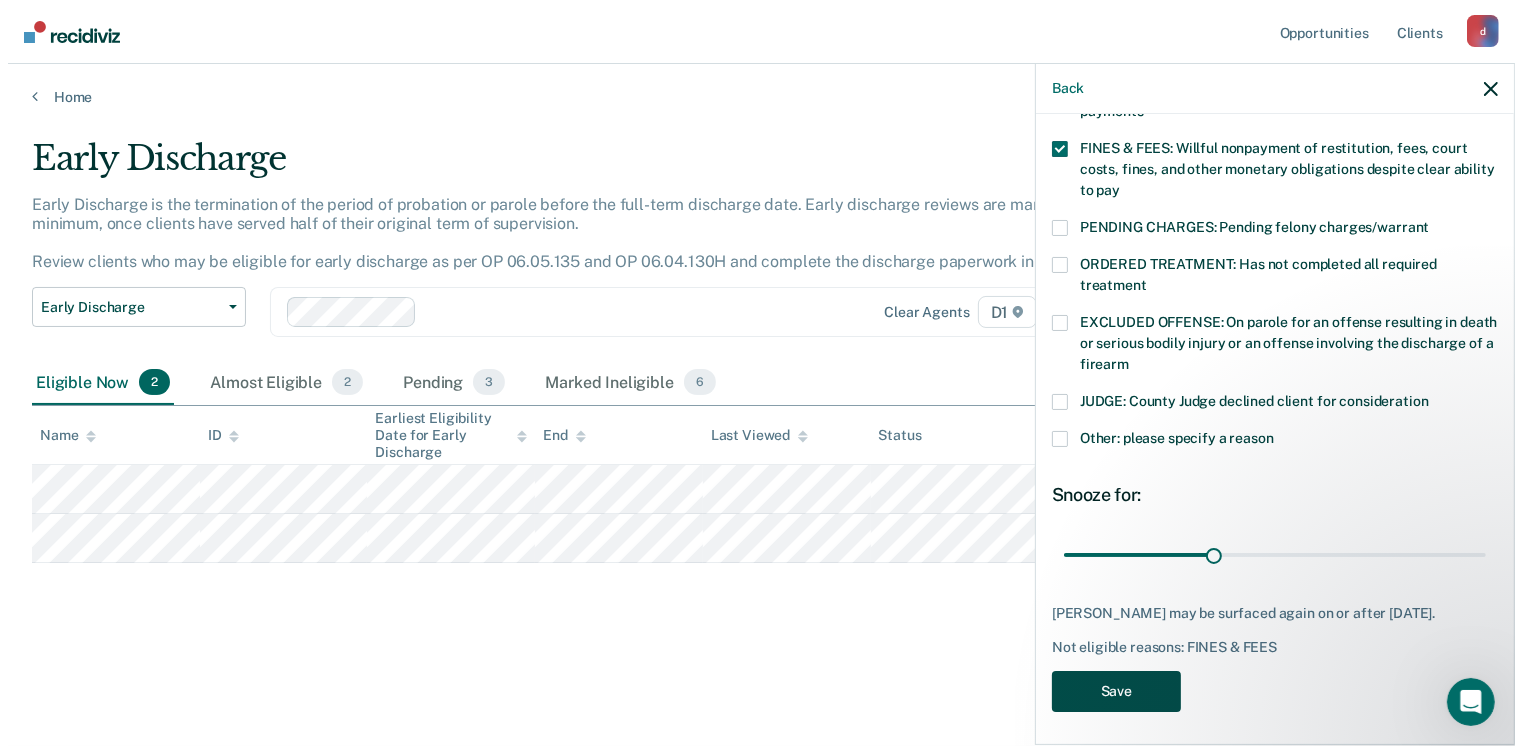 scroll, scrollTop: 0, scrollLeft: 0, axis: both 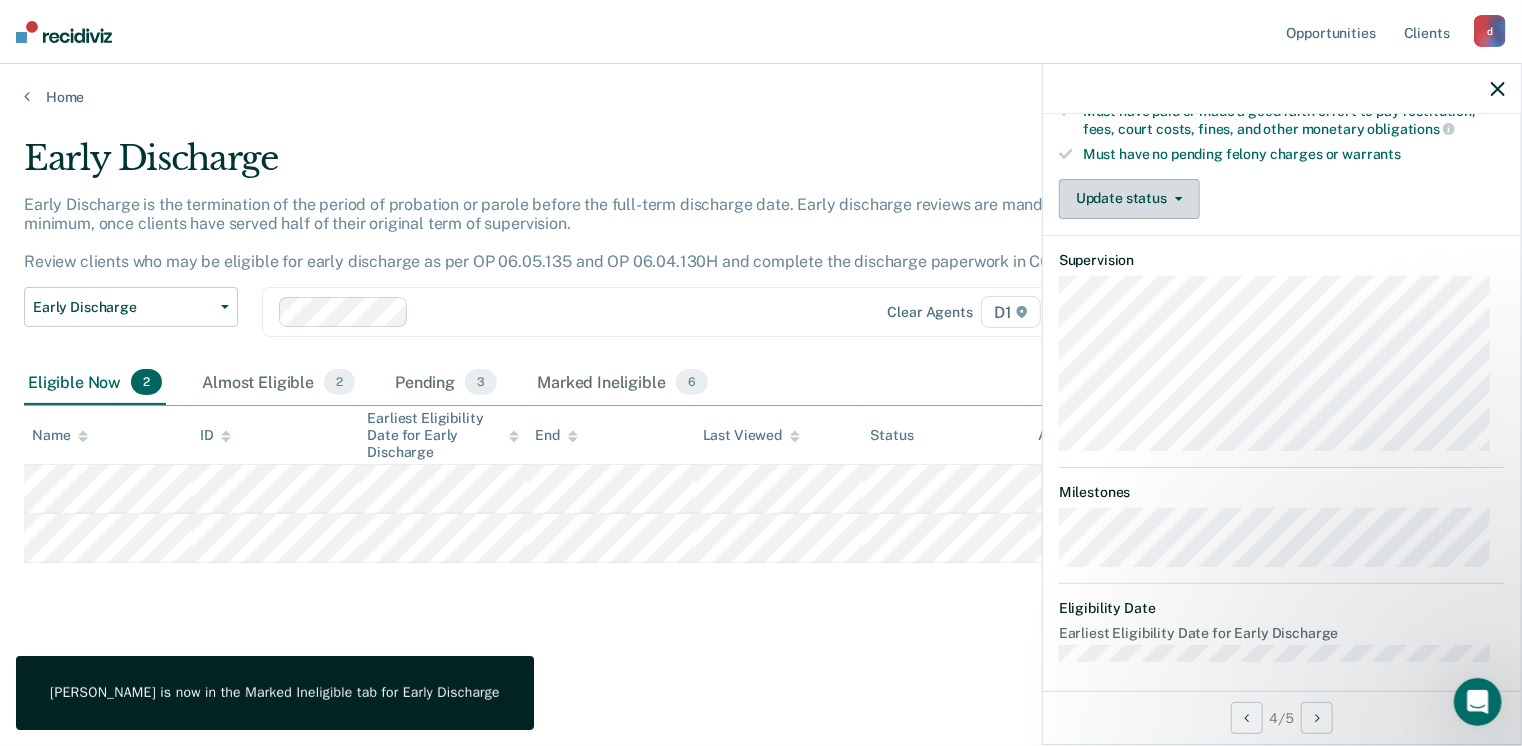 click on "Update status" at bounding box center [1129, 199] 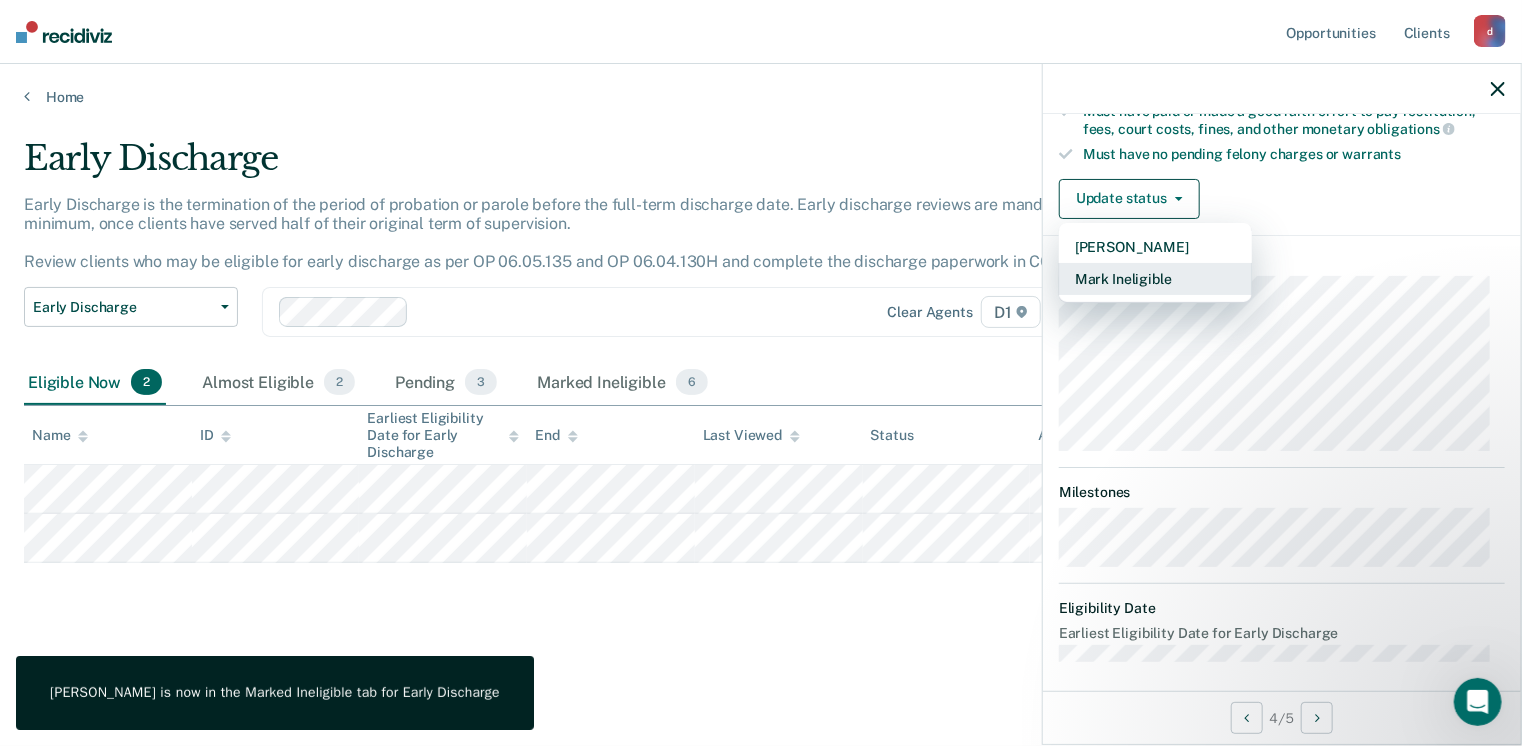 click on "Mark Ineligible" at bounding box center (1155, 279) 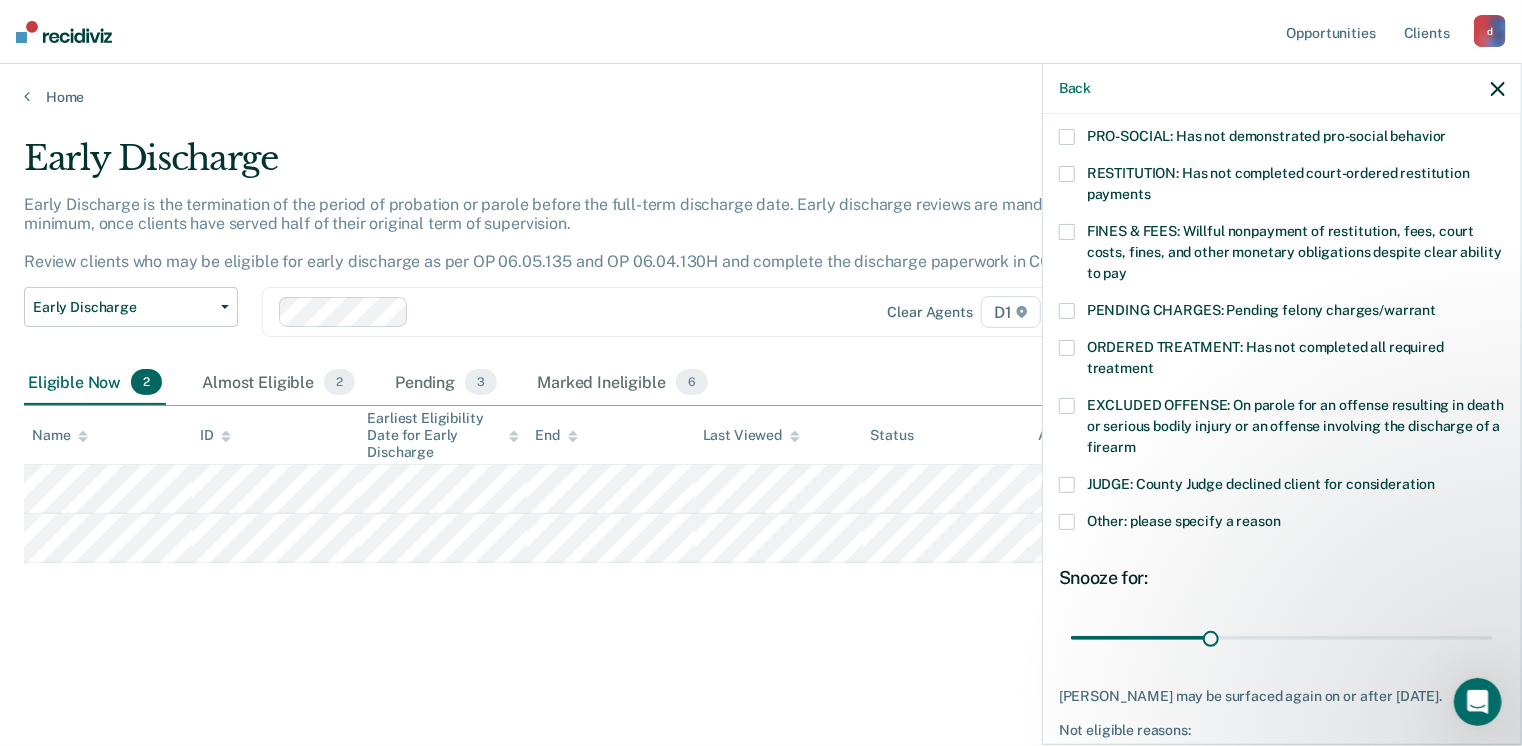 scroll, scrollTop: 451, scrollLeft: 0, axis: vertical 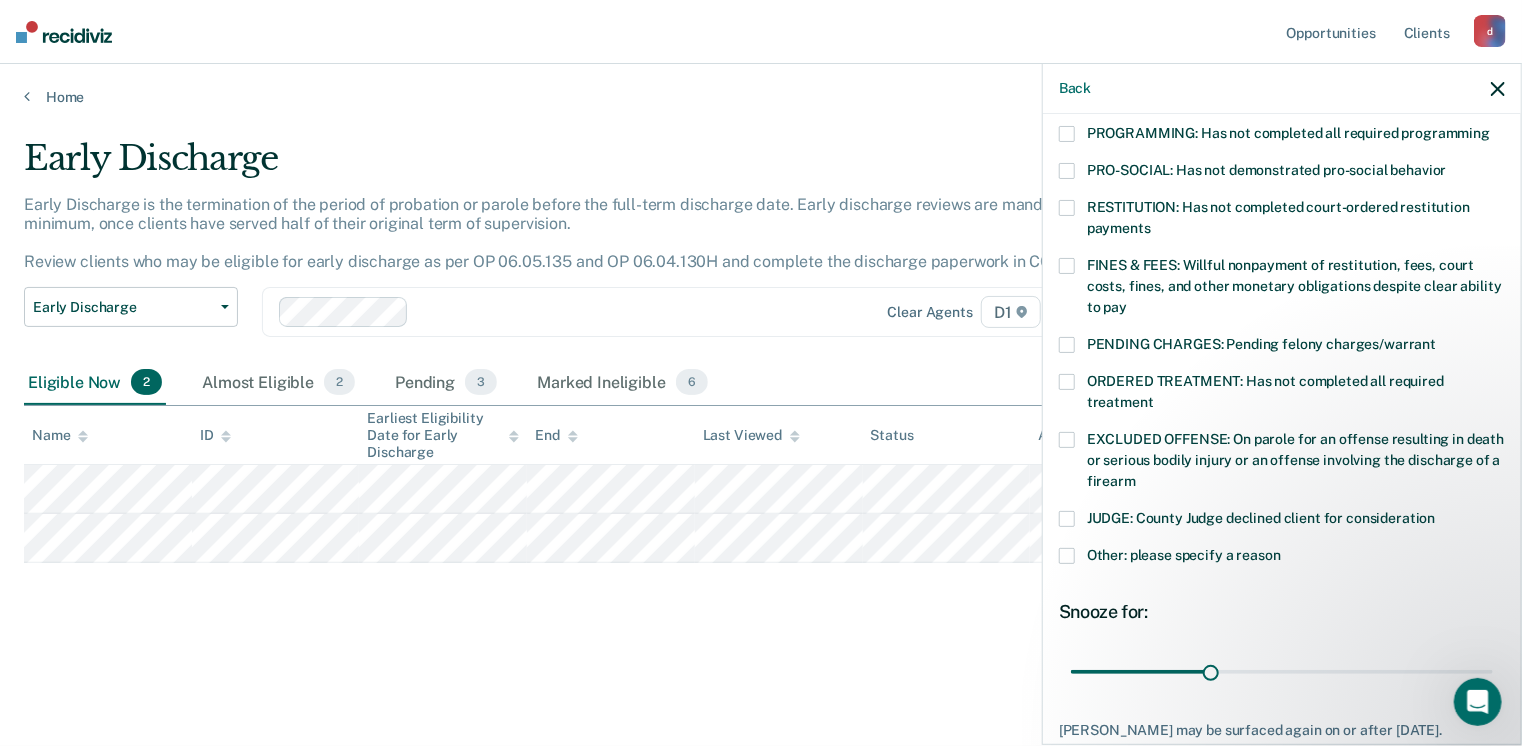click at bounding box center [1067, 266] 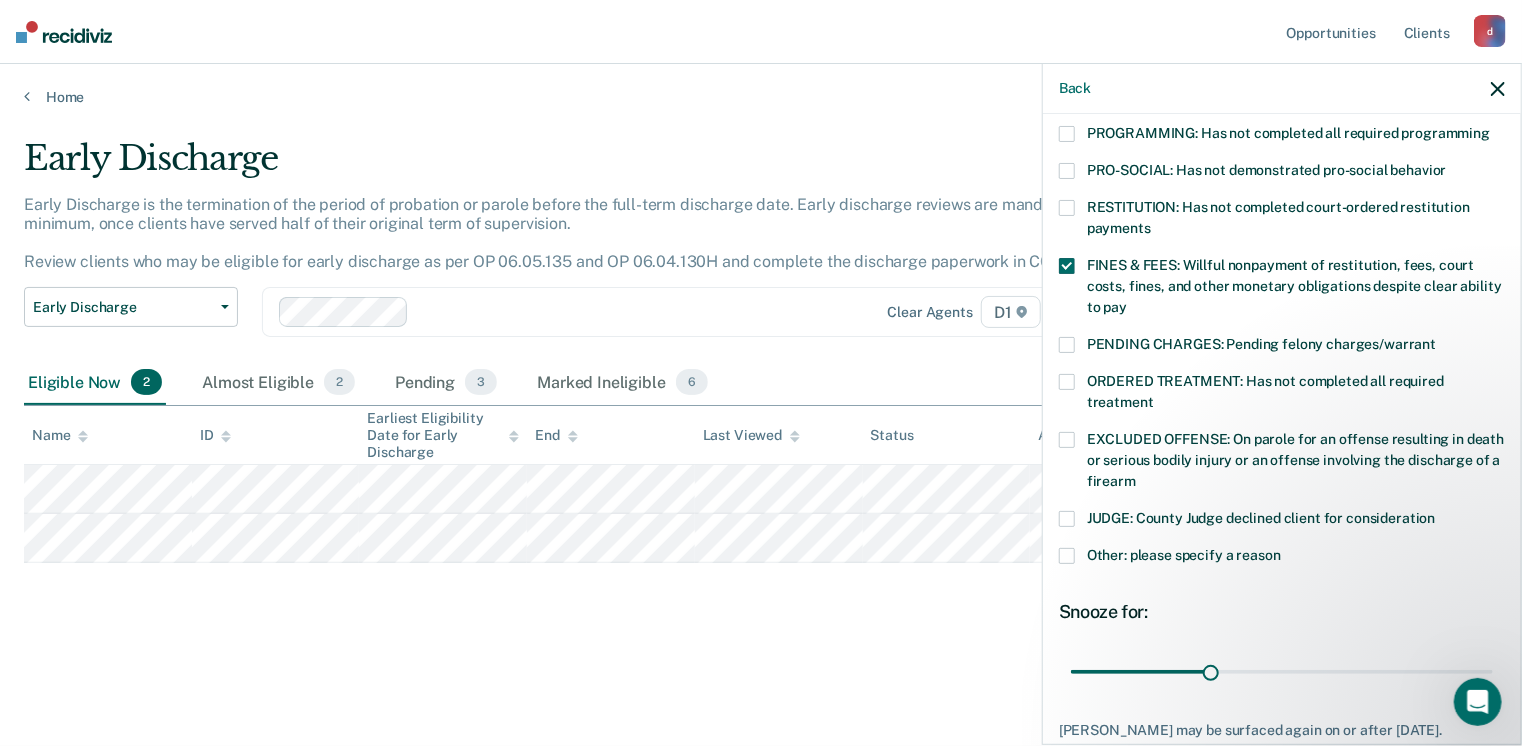 scroll, scrollTop: 551, scrollLeft: 0, axis: vertical 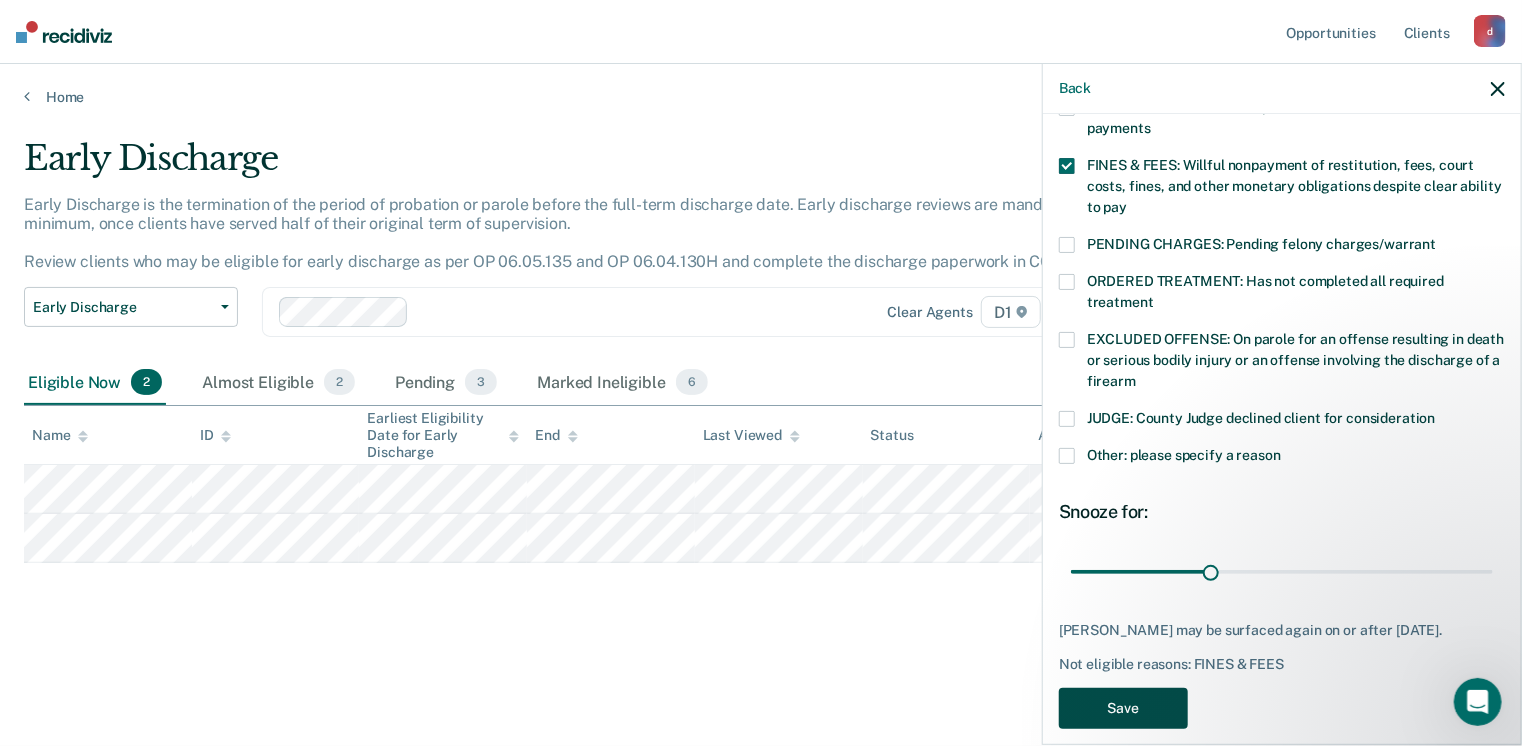 click on "Save" at bounding box center (1123, 708) 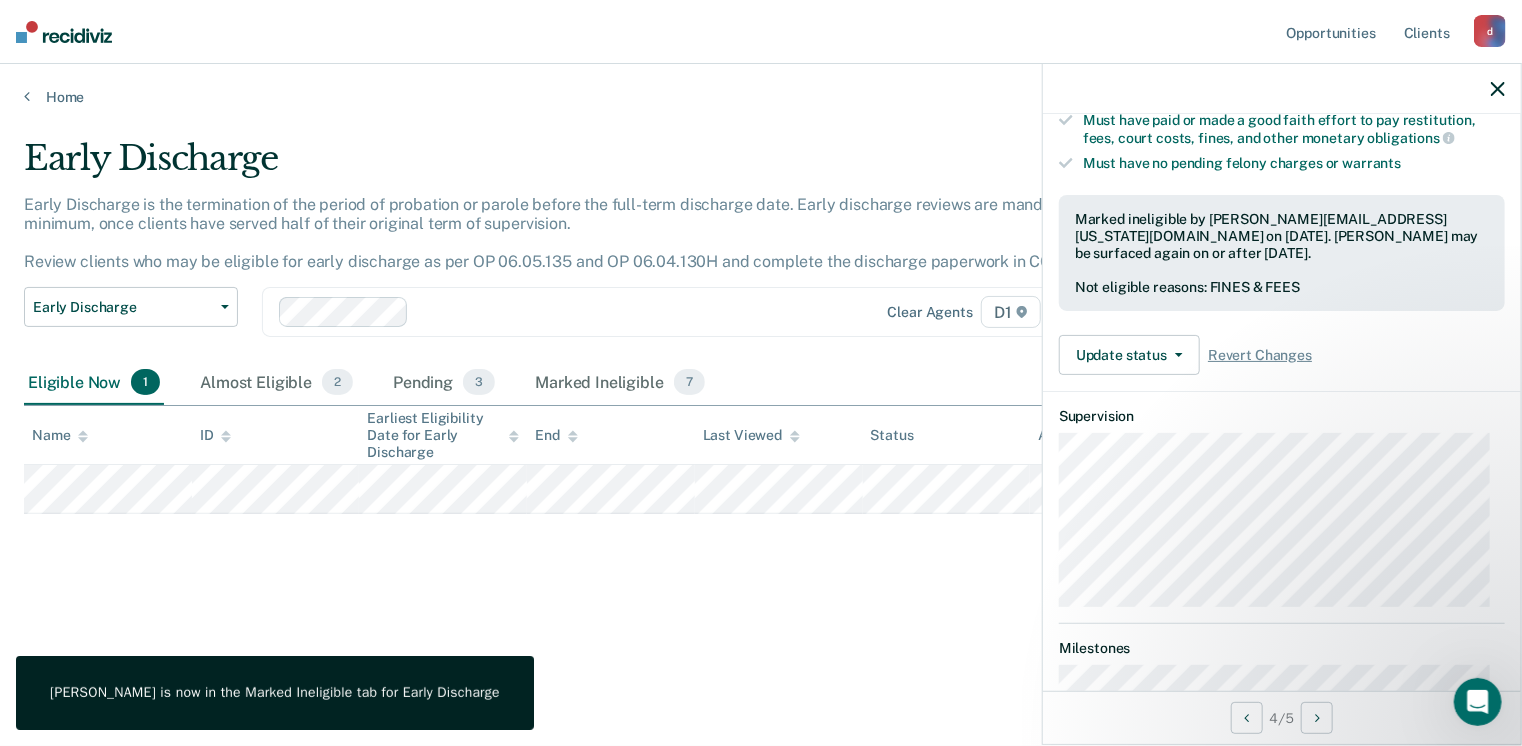 scroll, scrollTop: 392, scrollLeft: 0, axis: vertical 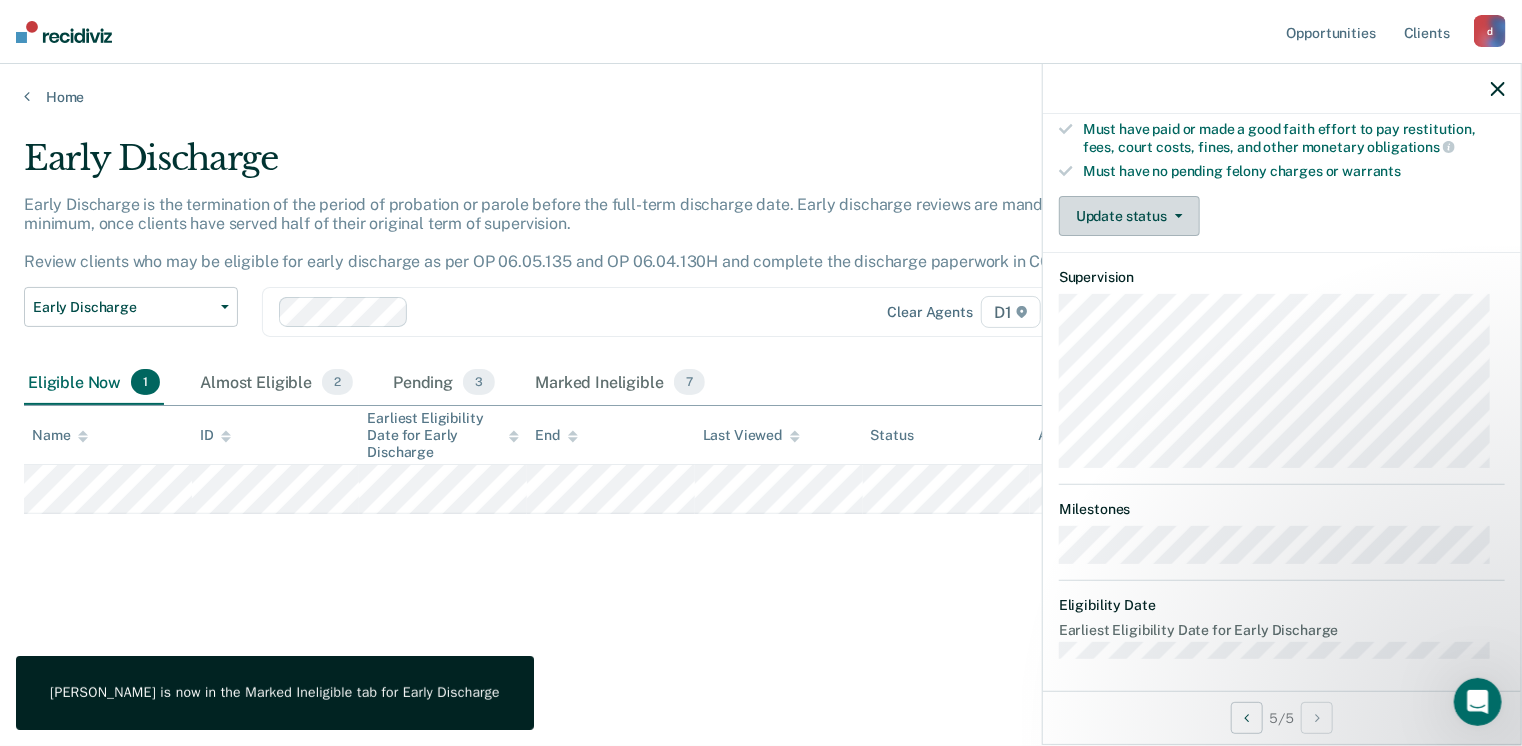 click on "Update status" at bounding box center [1129, 216] 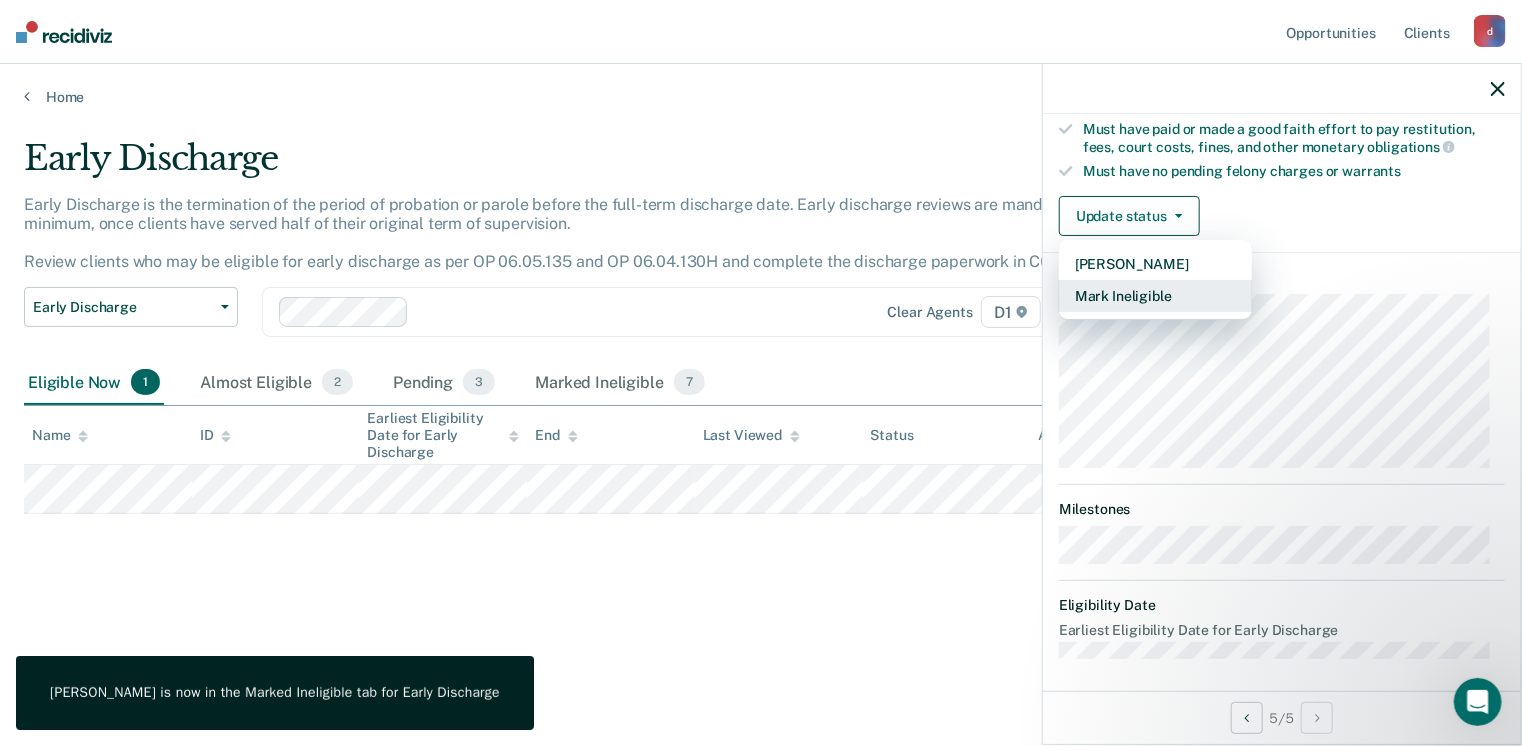 click on "Mark Ineligible" at bounding box center [1155, 296] 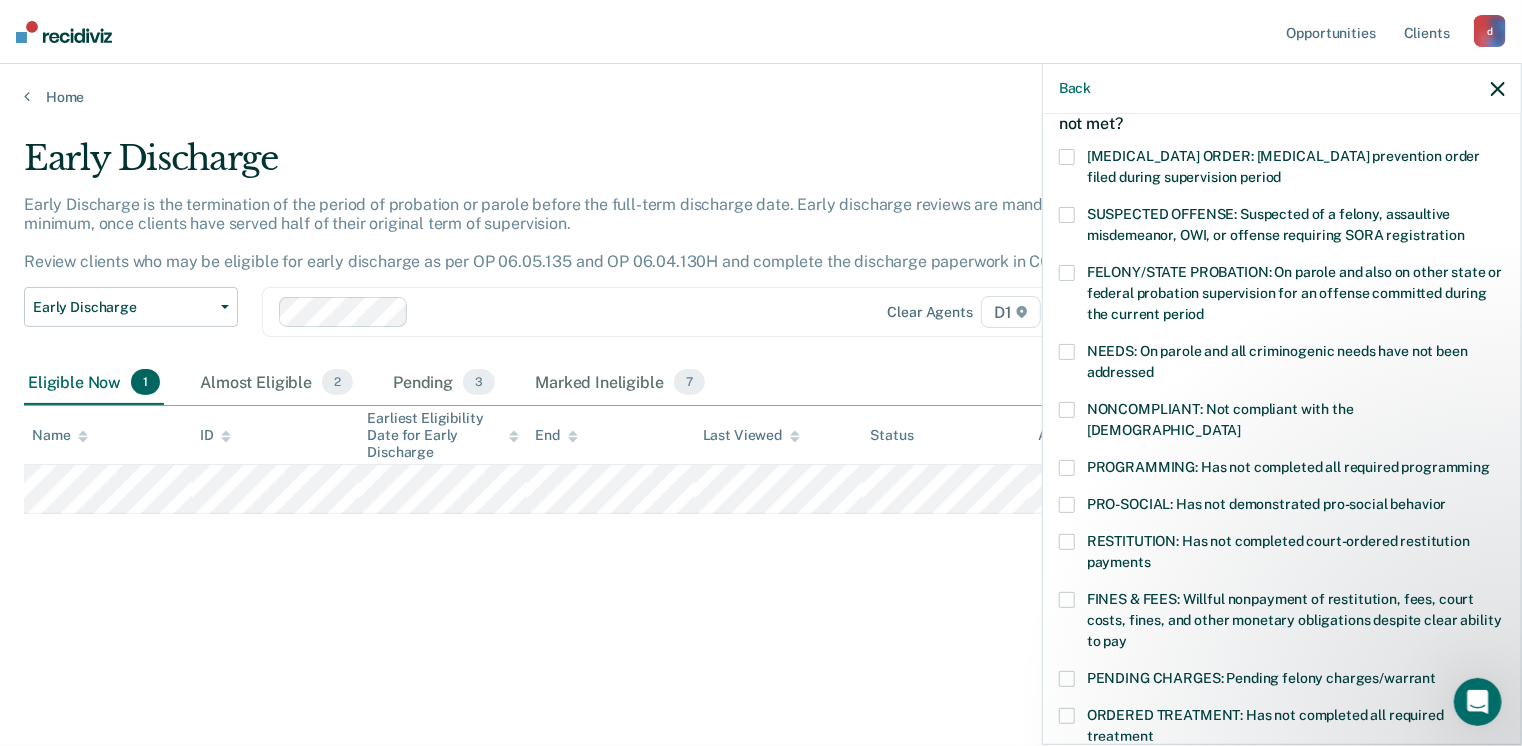 scroll, scrollTop: 92, scrollLeft: 0, axis: vertical 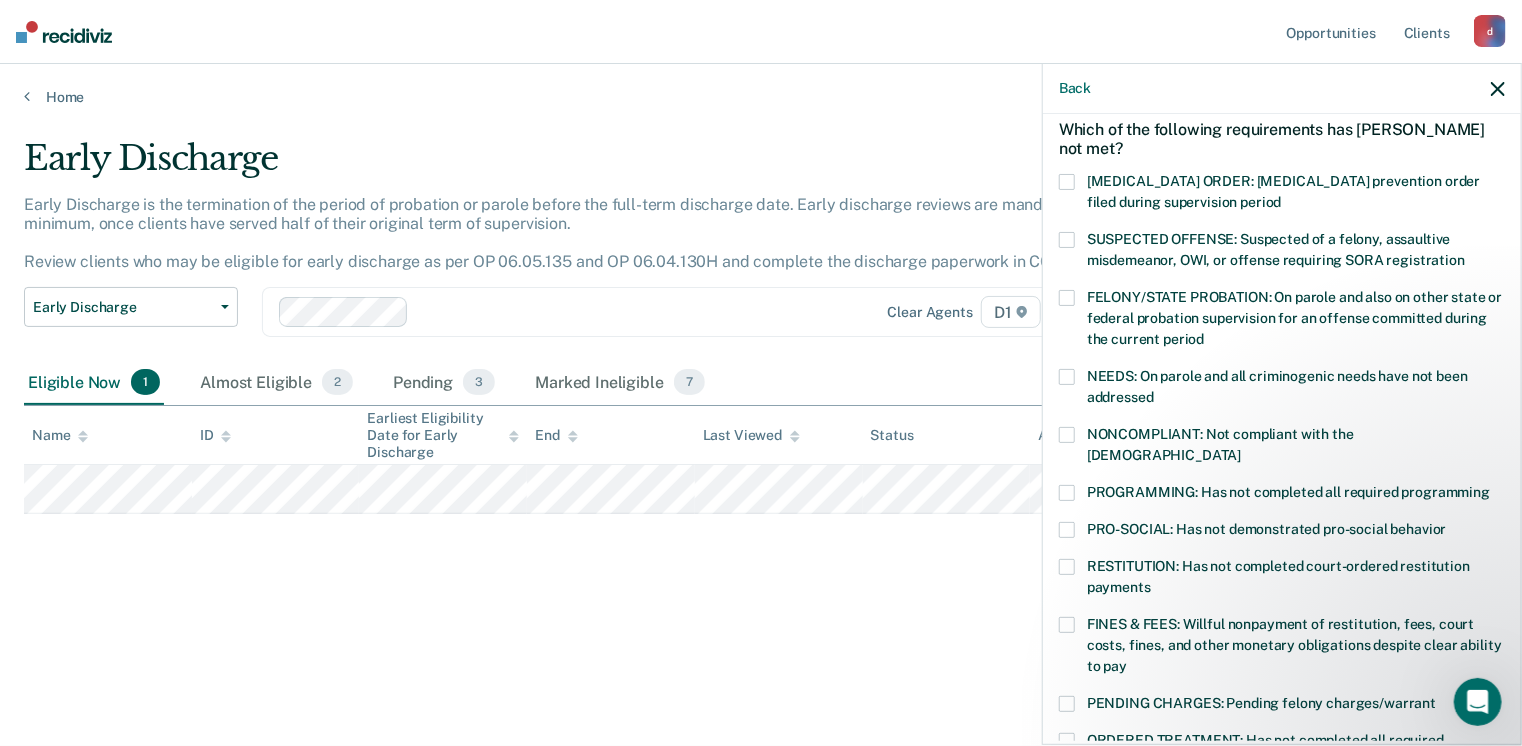 click at bounding box center [1067, 240] 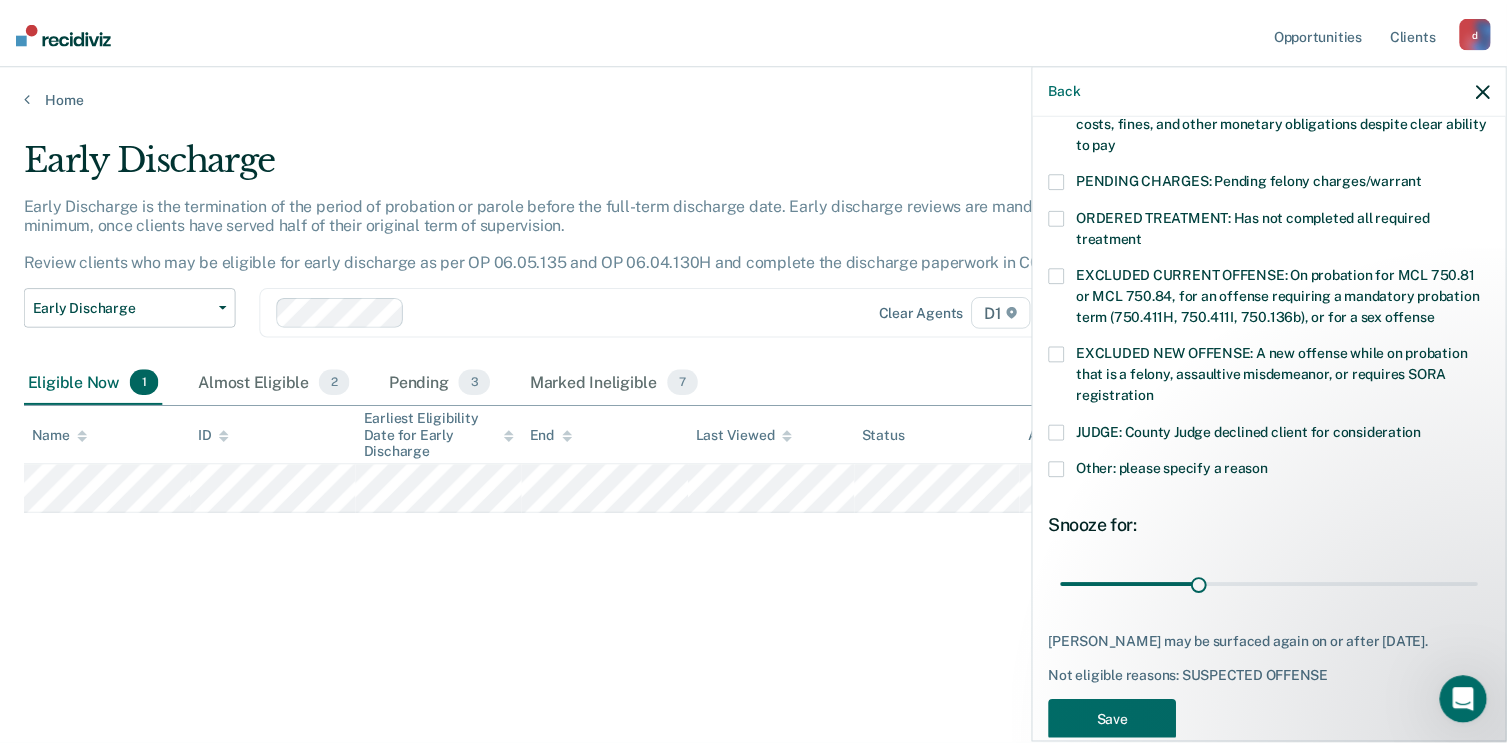 scroll, scrollTop: 630, scrollLeft: 0, axis: vertical 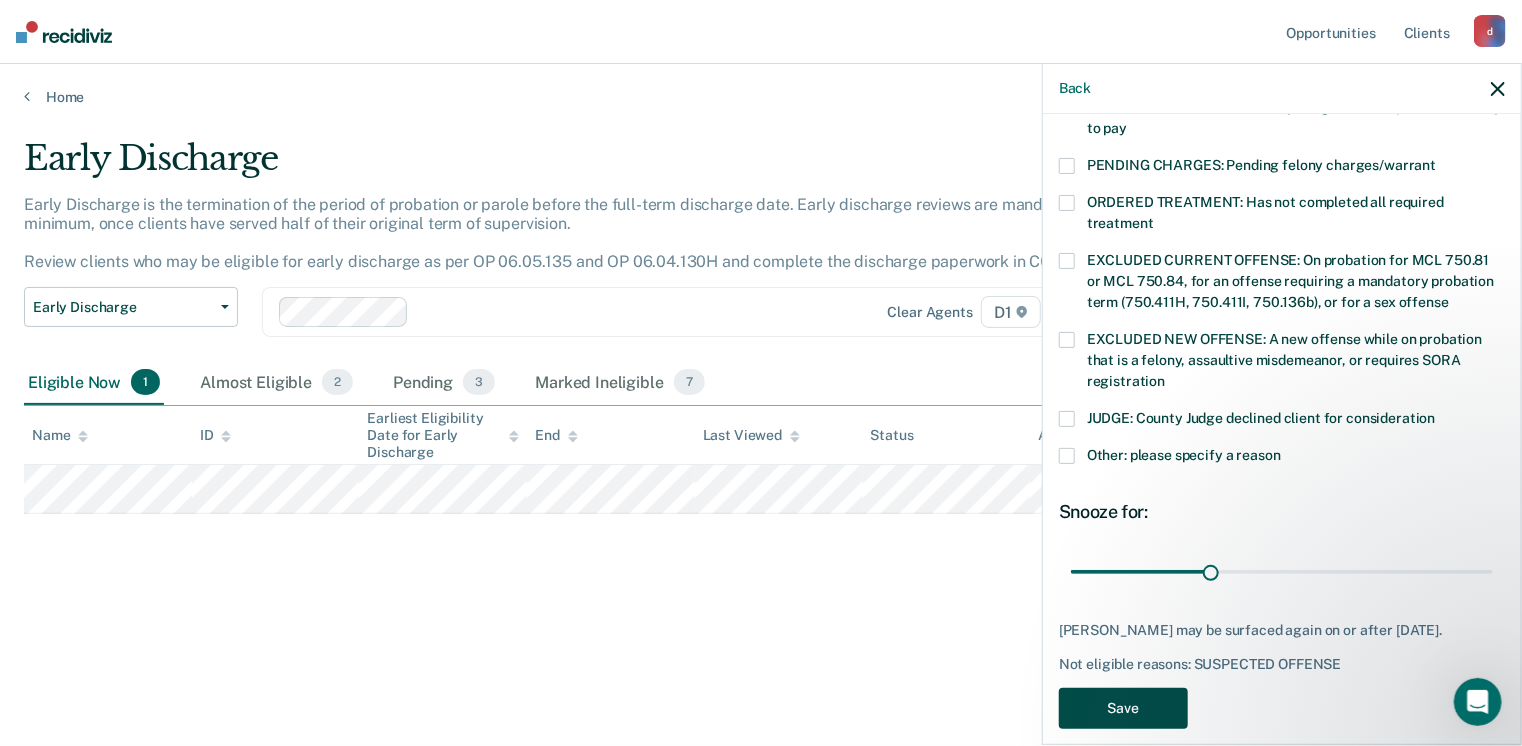 click on "Save" at bounding box center [1123, 708] 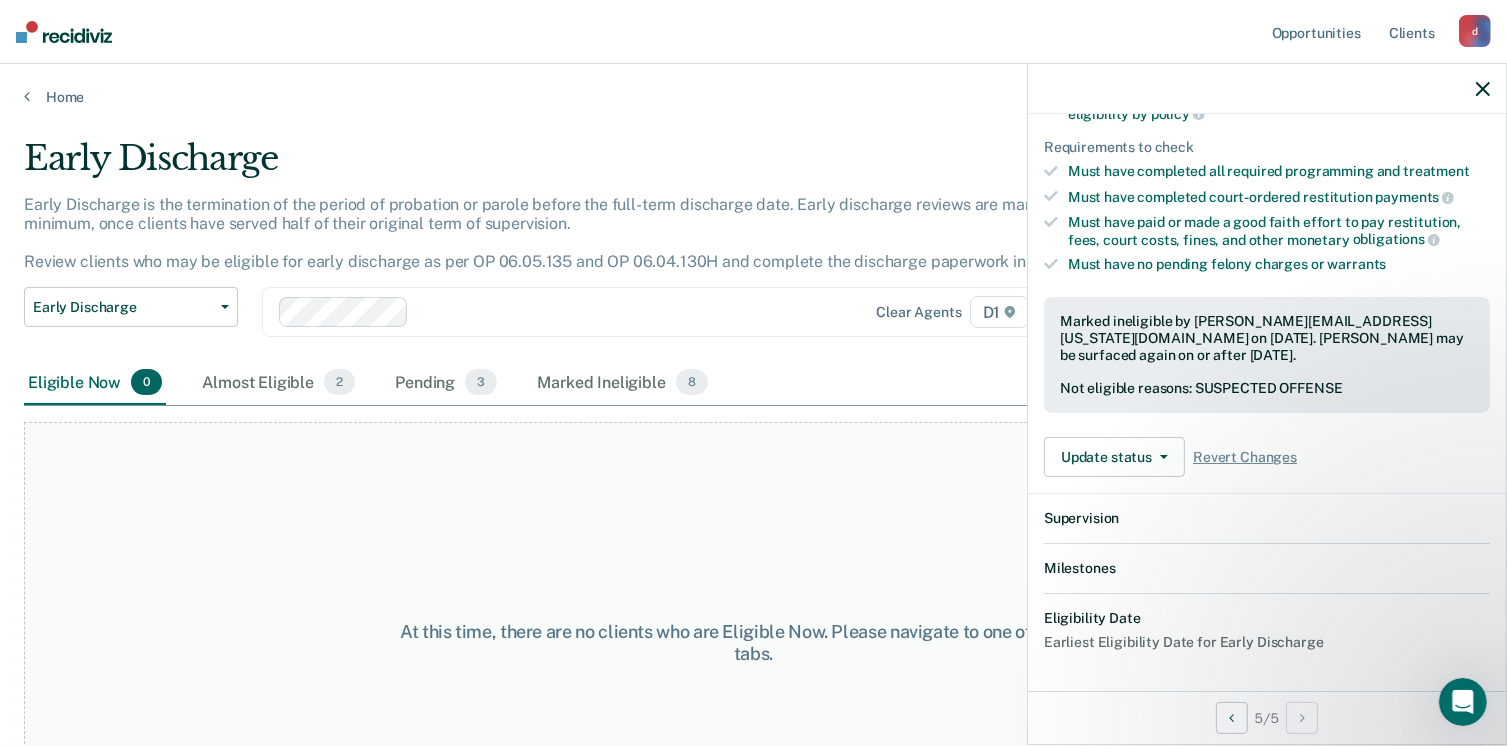 scroll, scrollTop: 540, scrollLeft: 0, axis: vertical 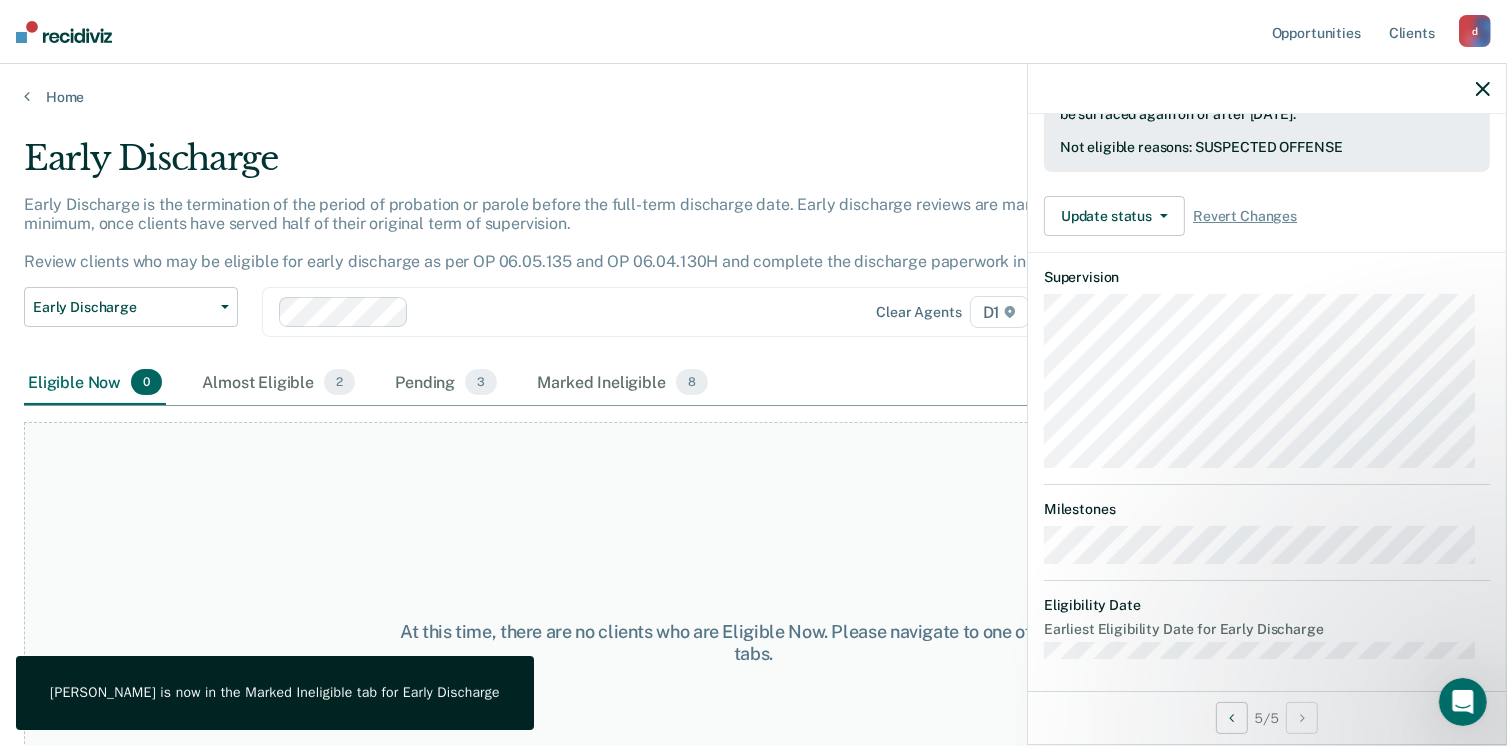 click on "Home" at bounding box center [753, 85] 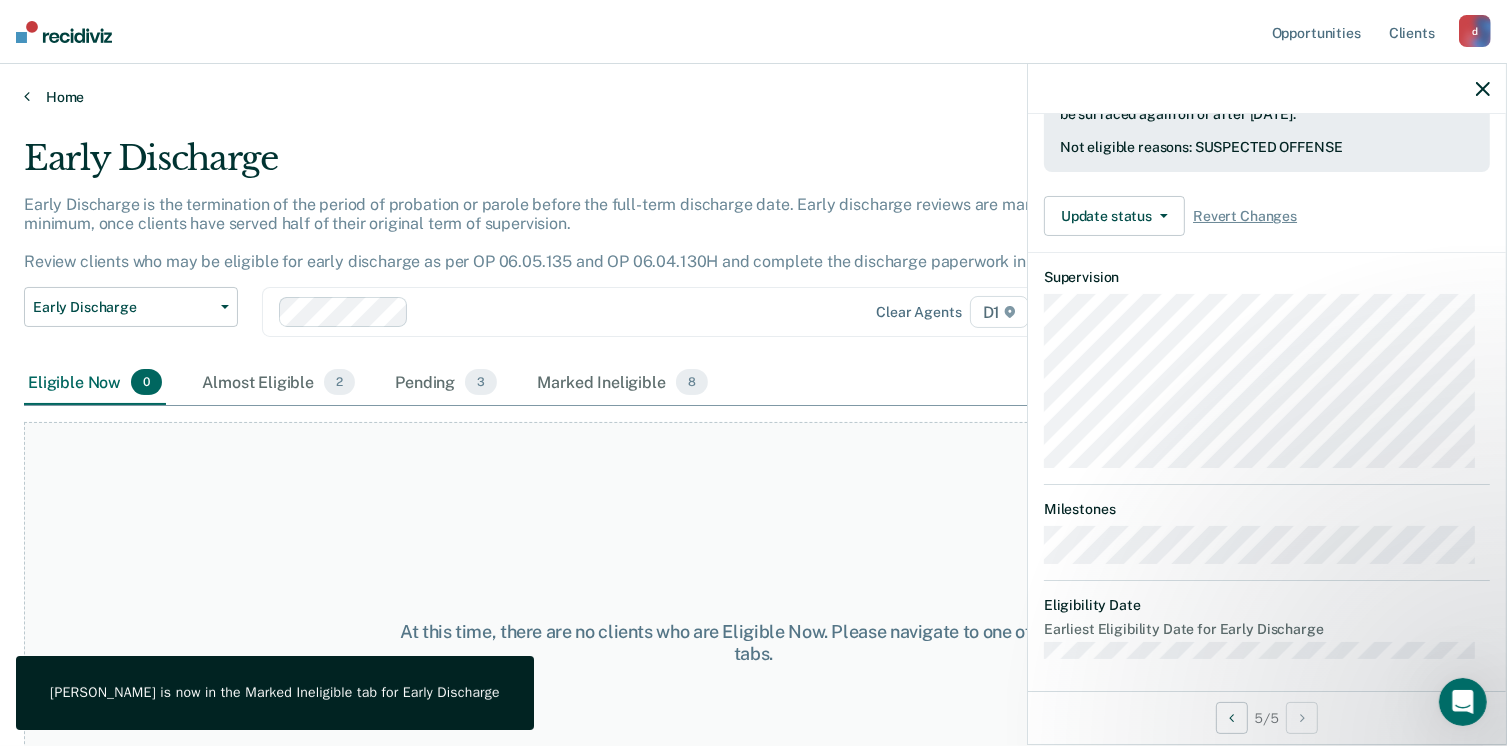 click on "Home" at bounding box center (753, 97) 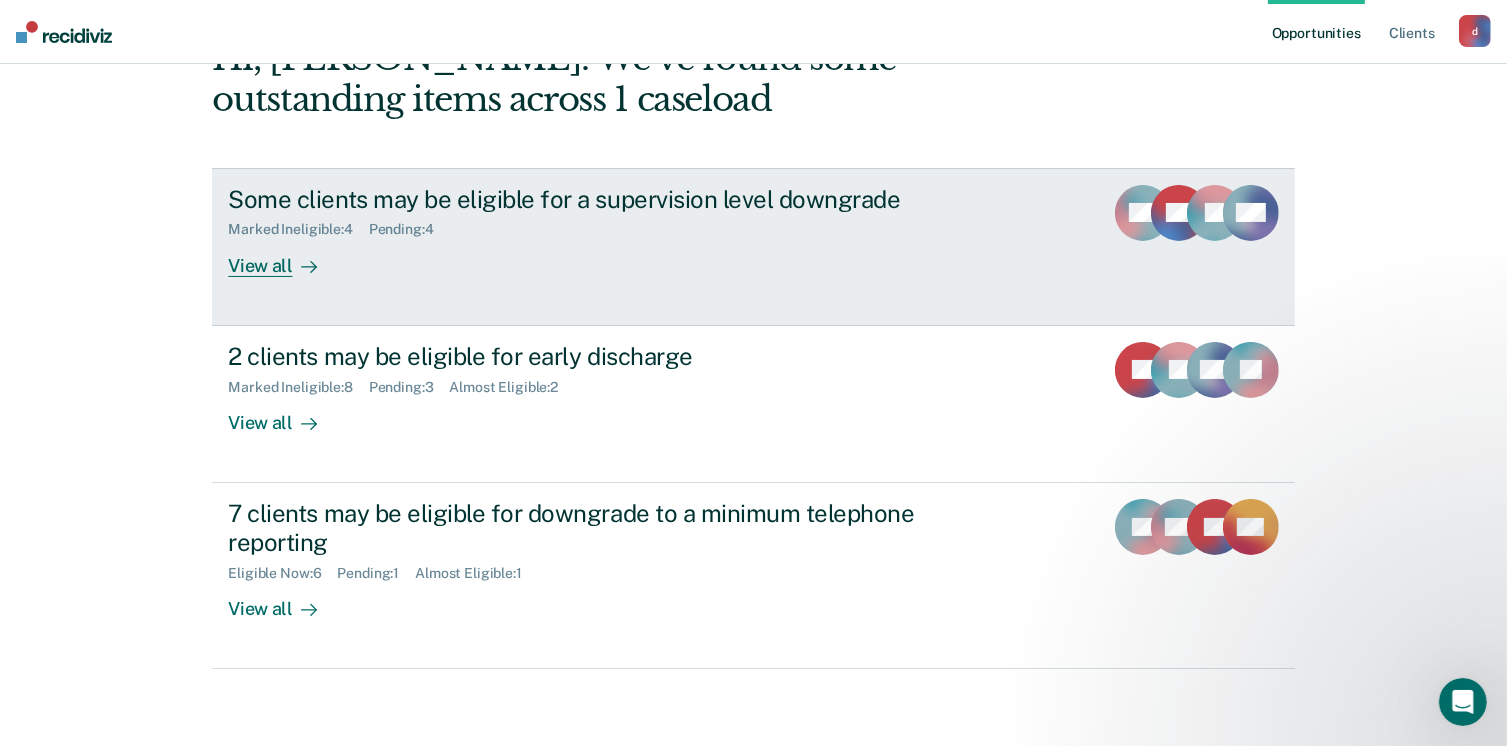 scroll, scrollTop: 133, scrollLeft: 0, axis: vertical 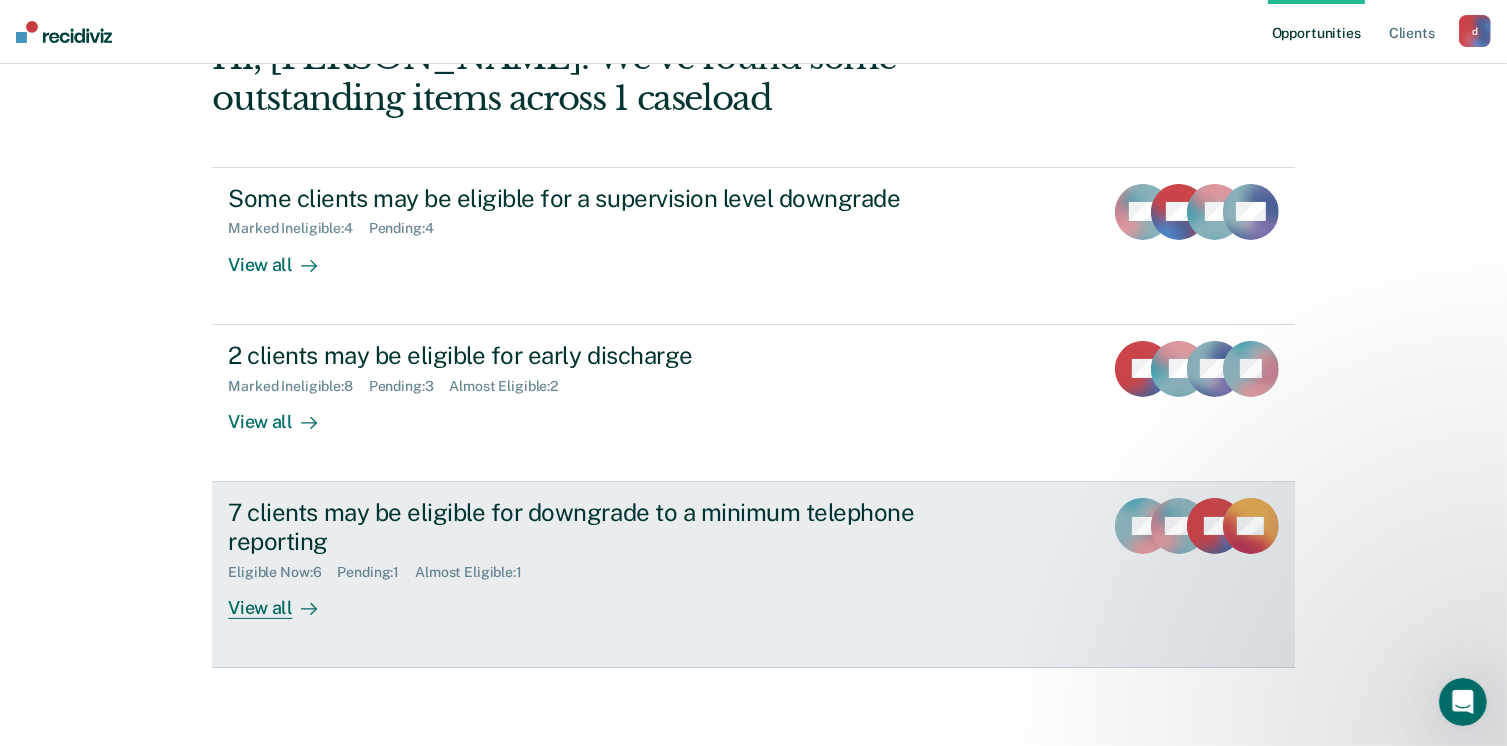 click on "View all" at bounding box center (284, 599) 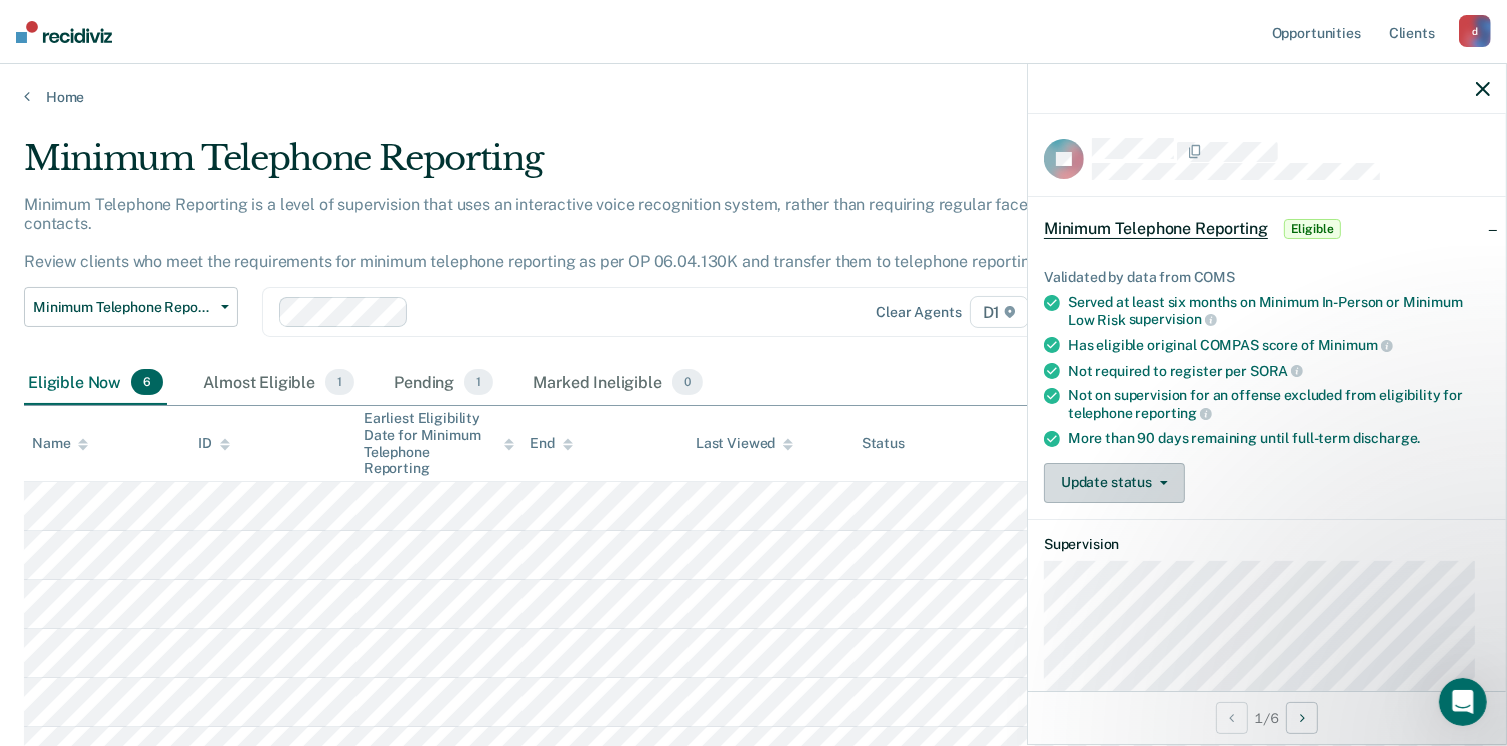 click on "Update status" at bounding box center (1114, 483) 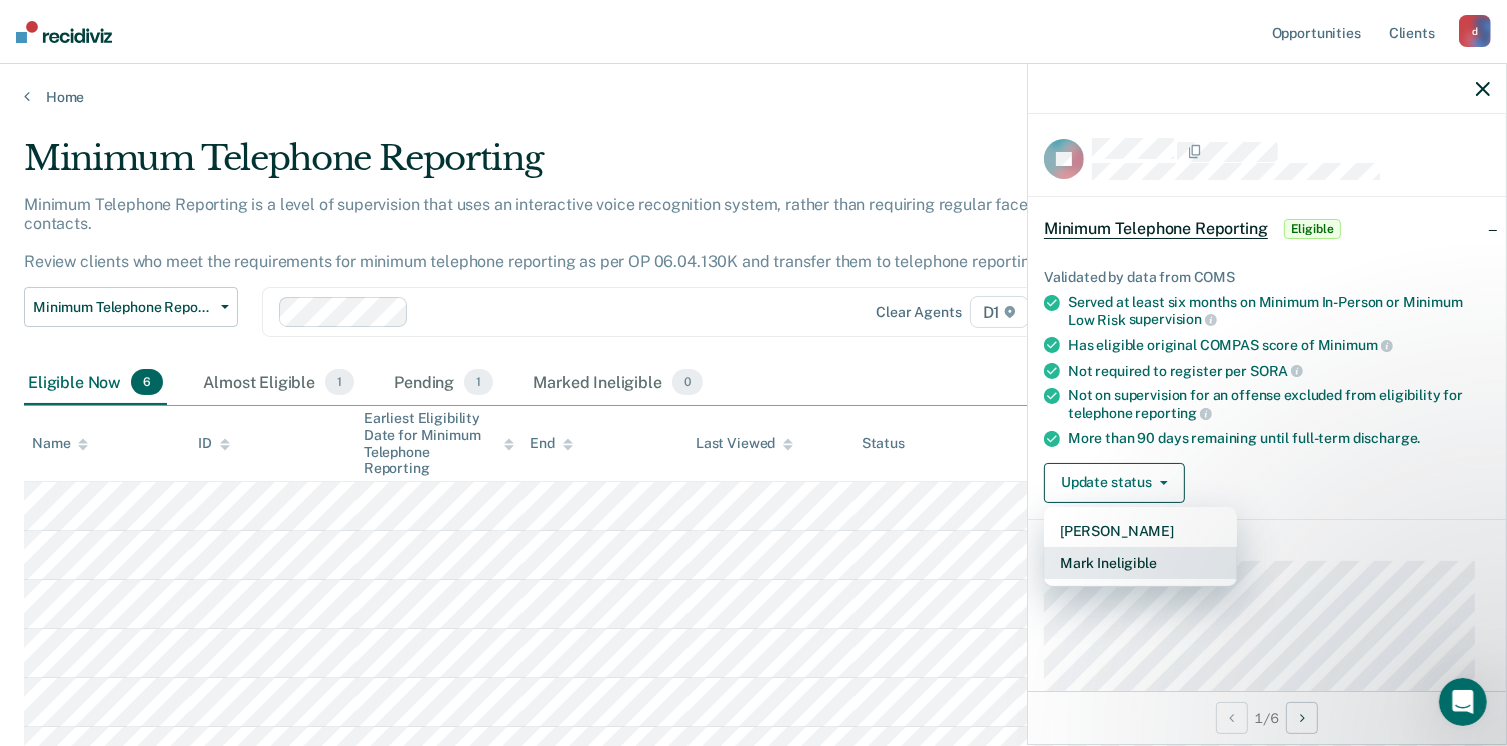 click on "Mark Ineligible" at bounding box center (1140, 563) 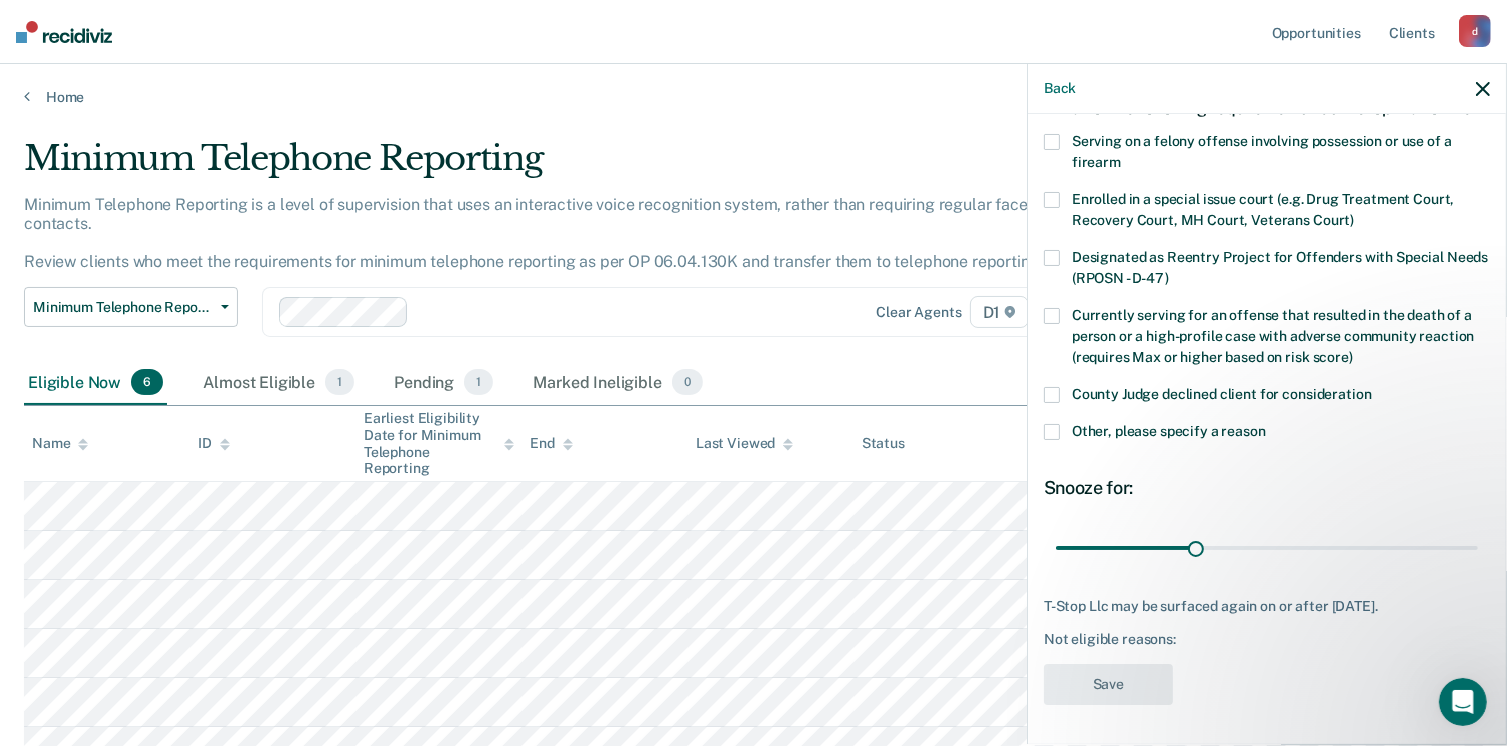 scroll, scrollTop: 129, scrollLeft: 0, axis: vertical 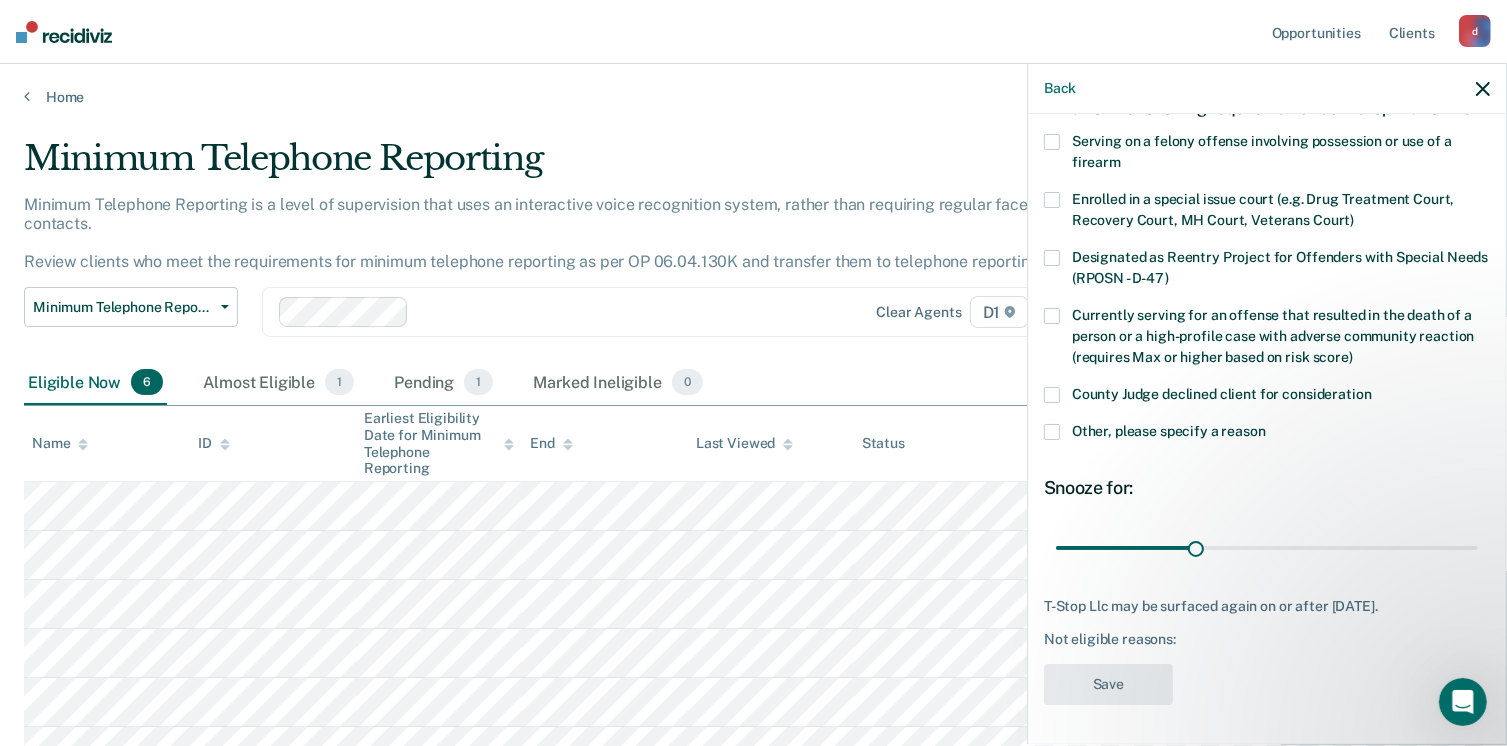 click at bounding box center [1052, 432] 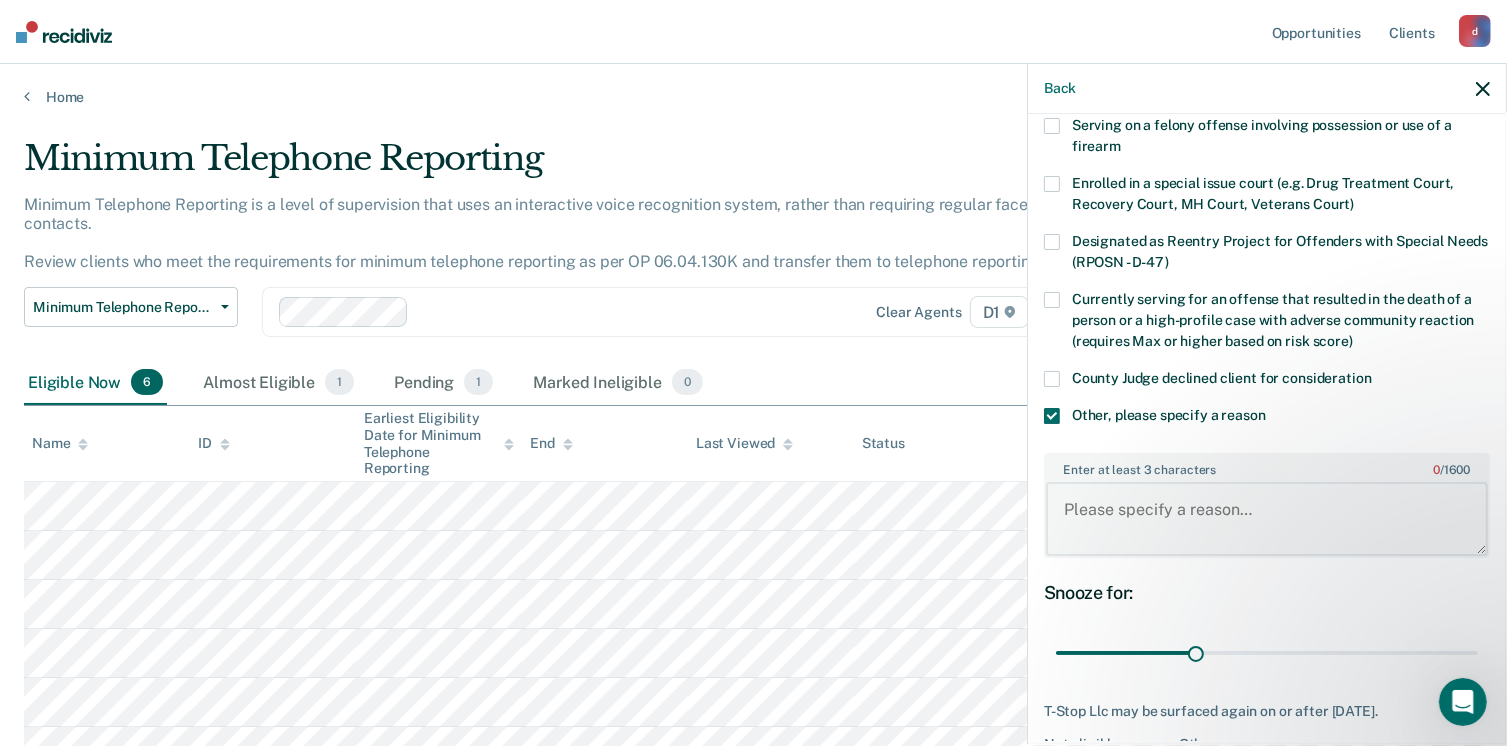 drag, startPoint x: 1176, startPoint y: 537, endPoint x: 1200, endPoint y: 557, distance: 31.241 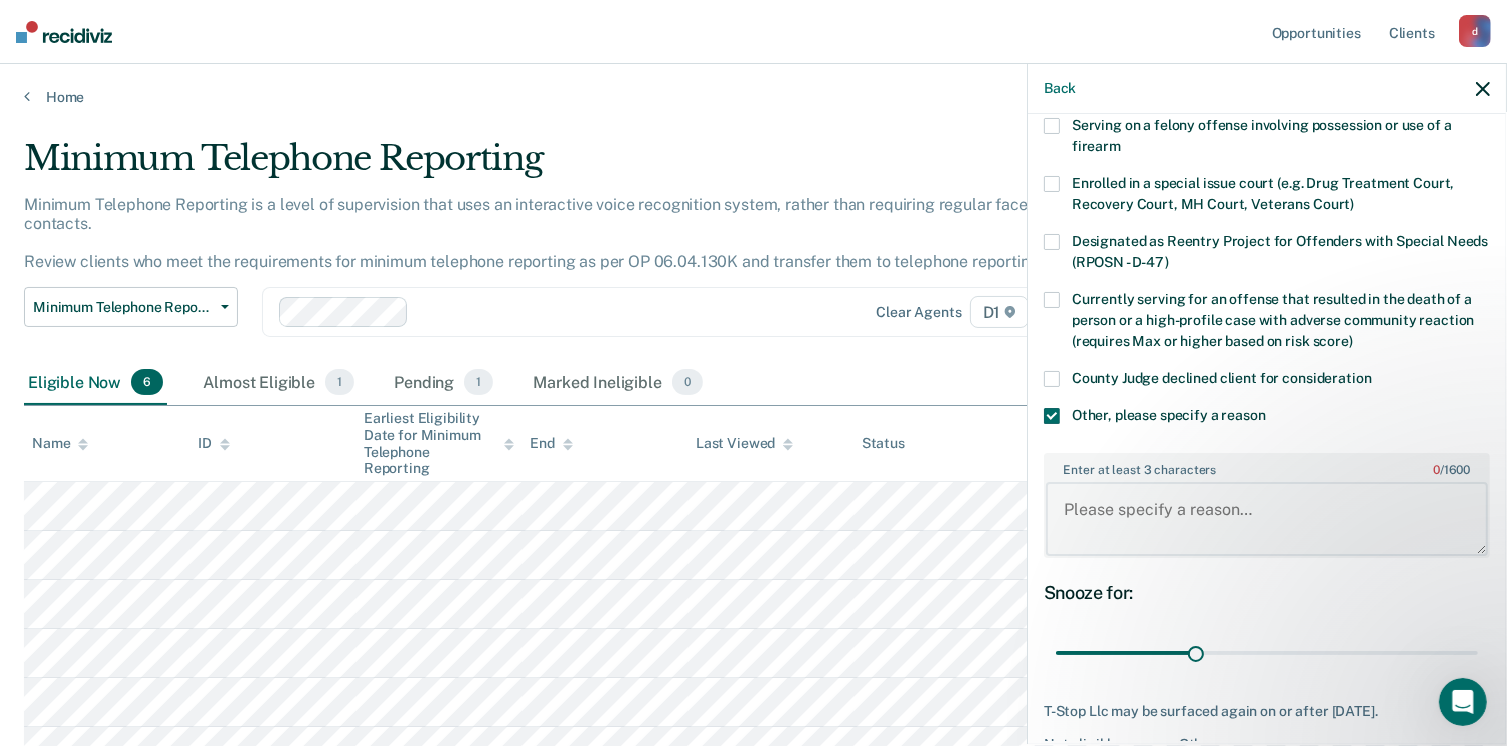 click on "Enter at least 3 characters 0  /  1600" at bounding box center (1267, 519) 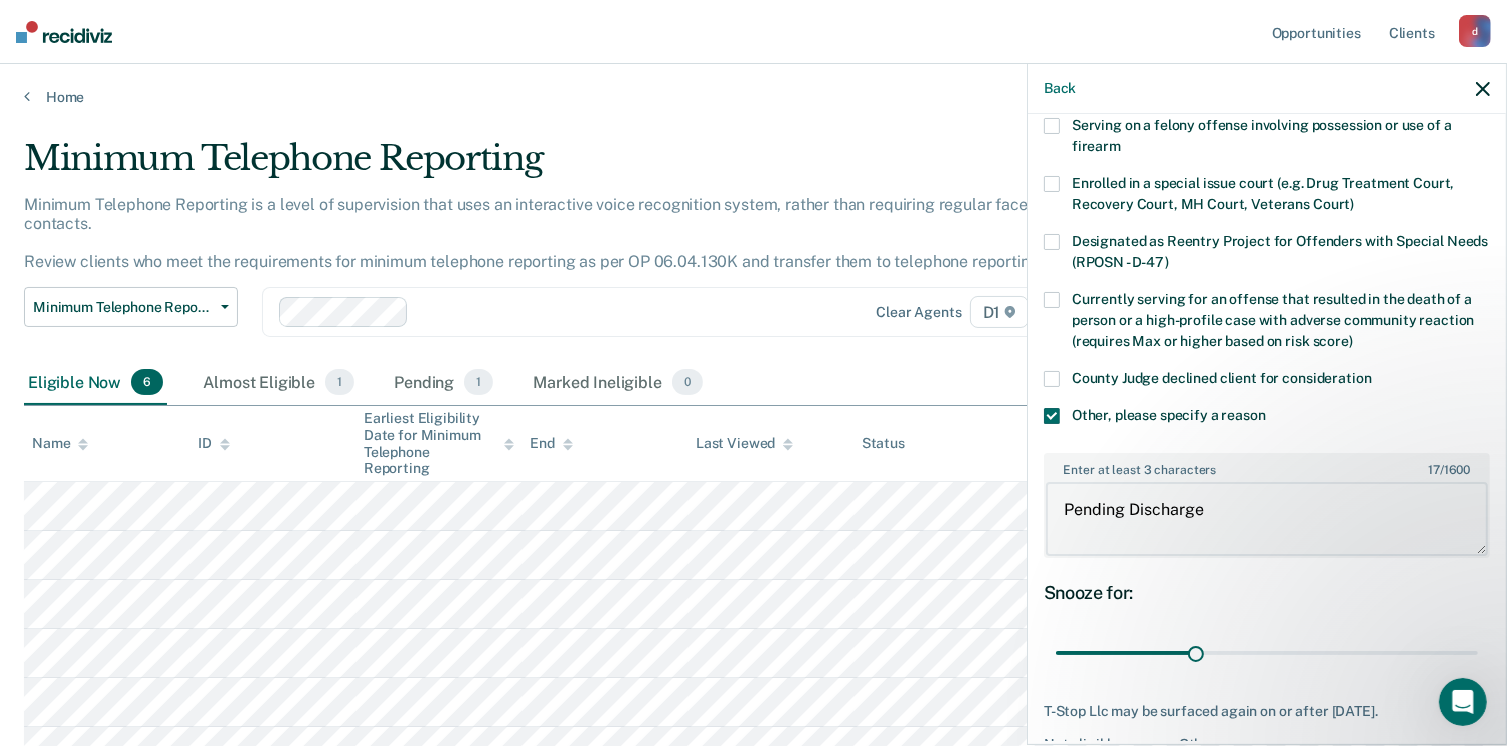scroll, scrollTop: 248, scrollLeft: 0, axis: vertical 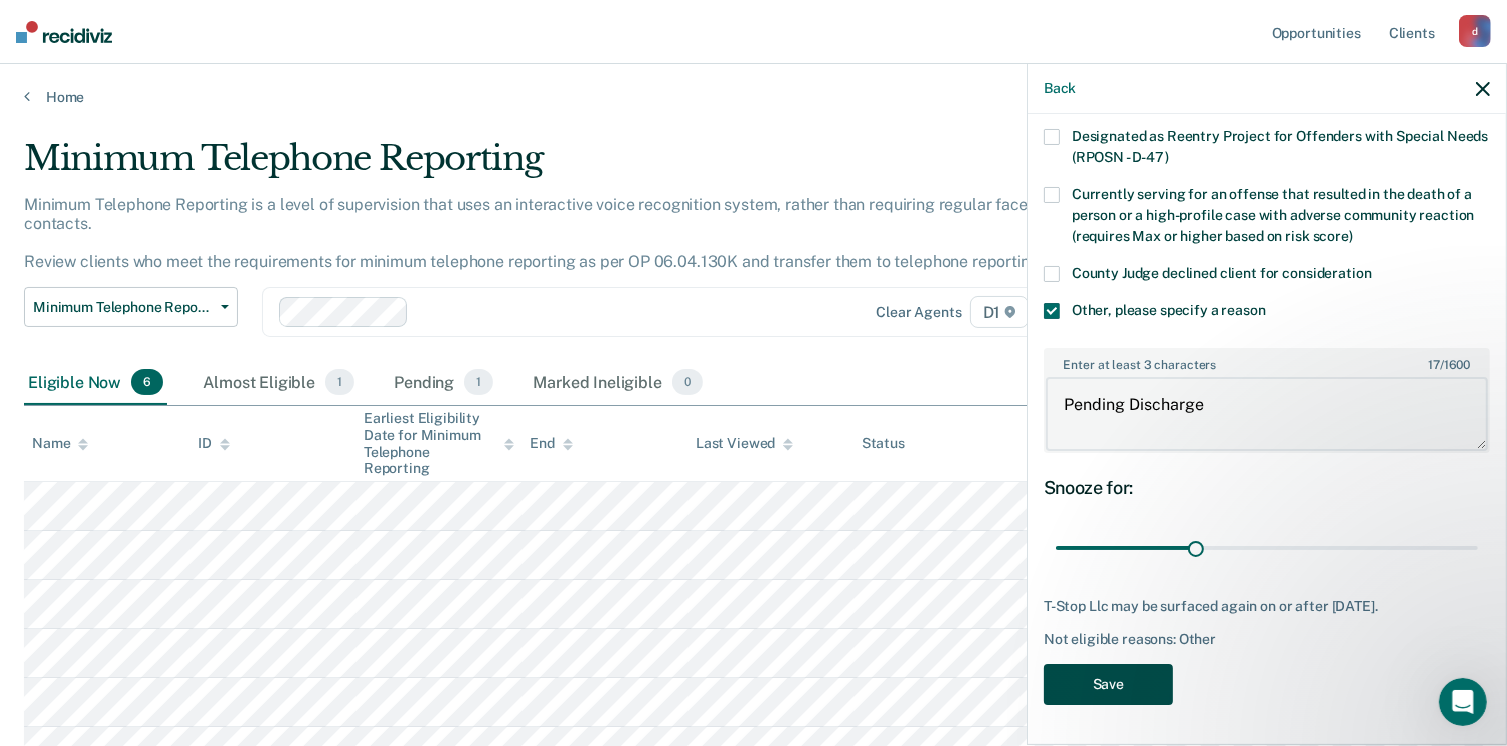 type on "Pending Discharge" 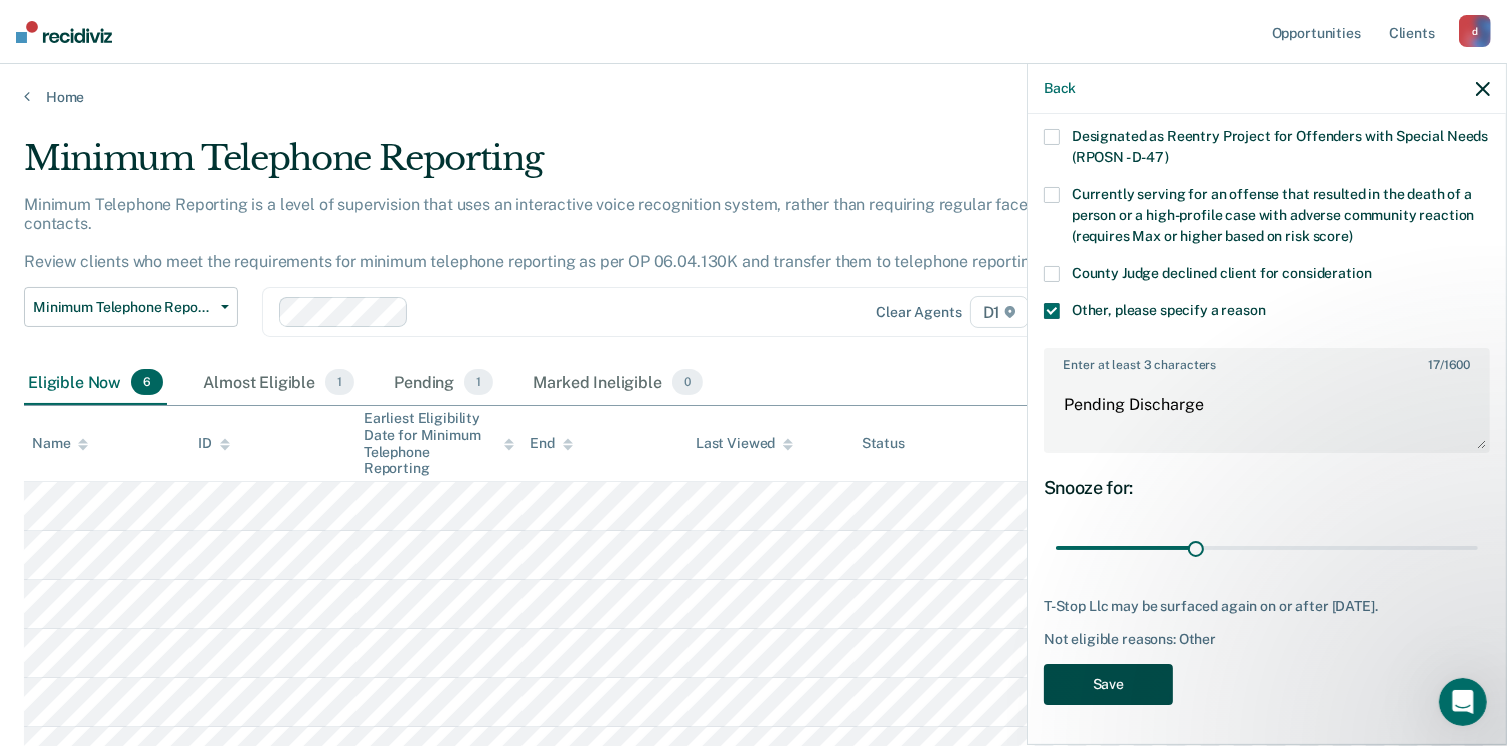 click on "Save" at bounding box center [1108, 684] 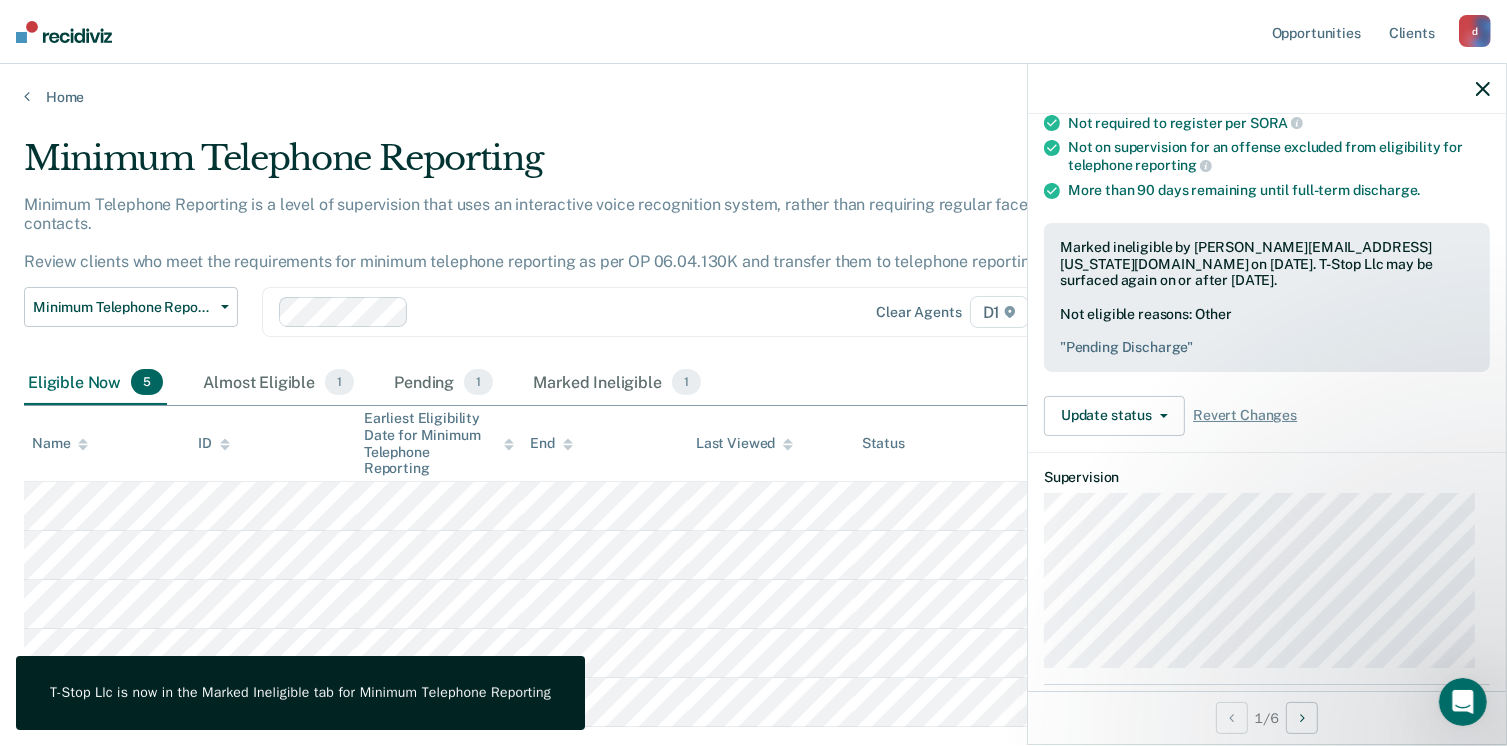 scroll, scrollTop: 247, scrollLeft: 0, axis: vertical 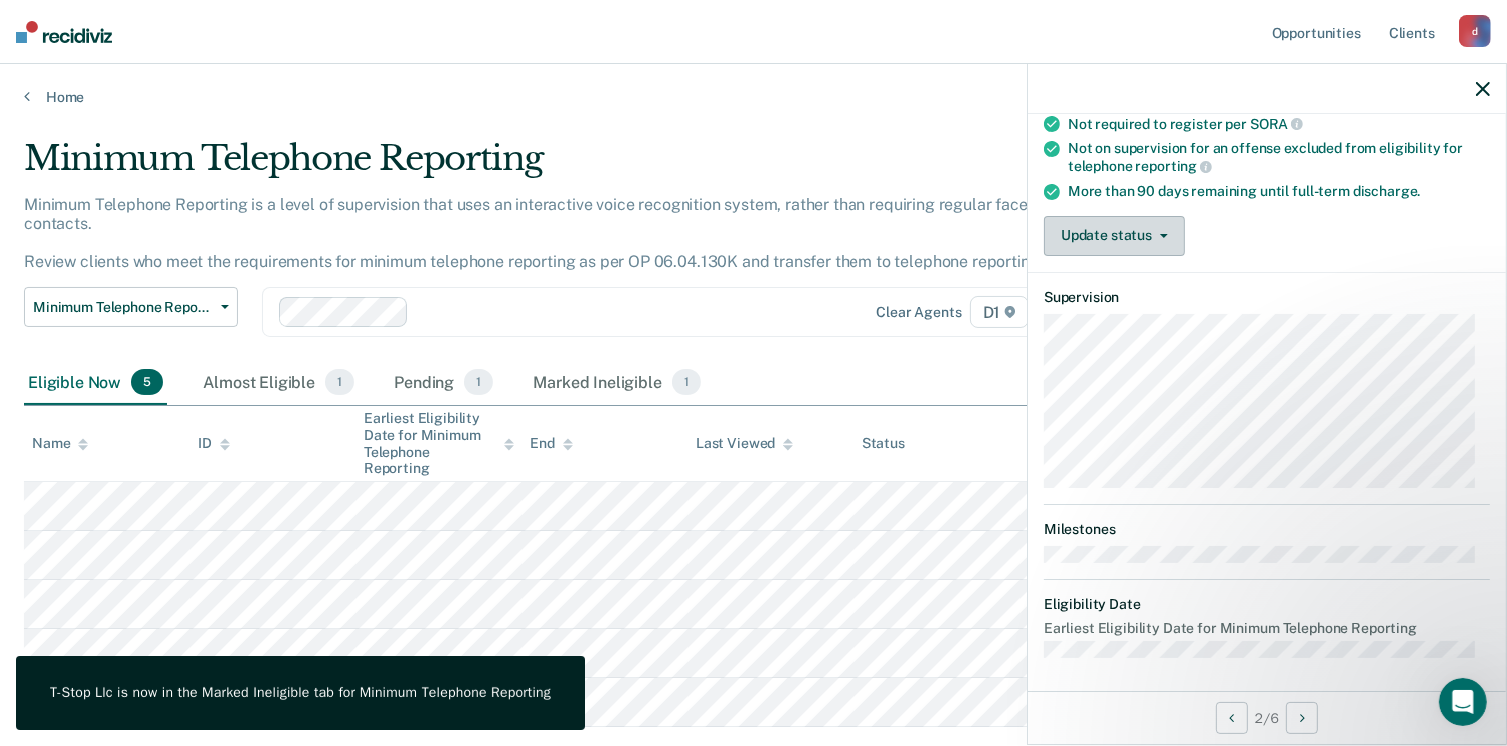 click on "Update status" at bounding box center [1114, 236] 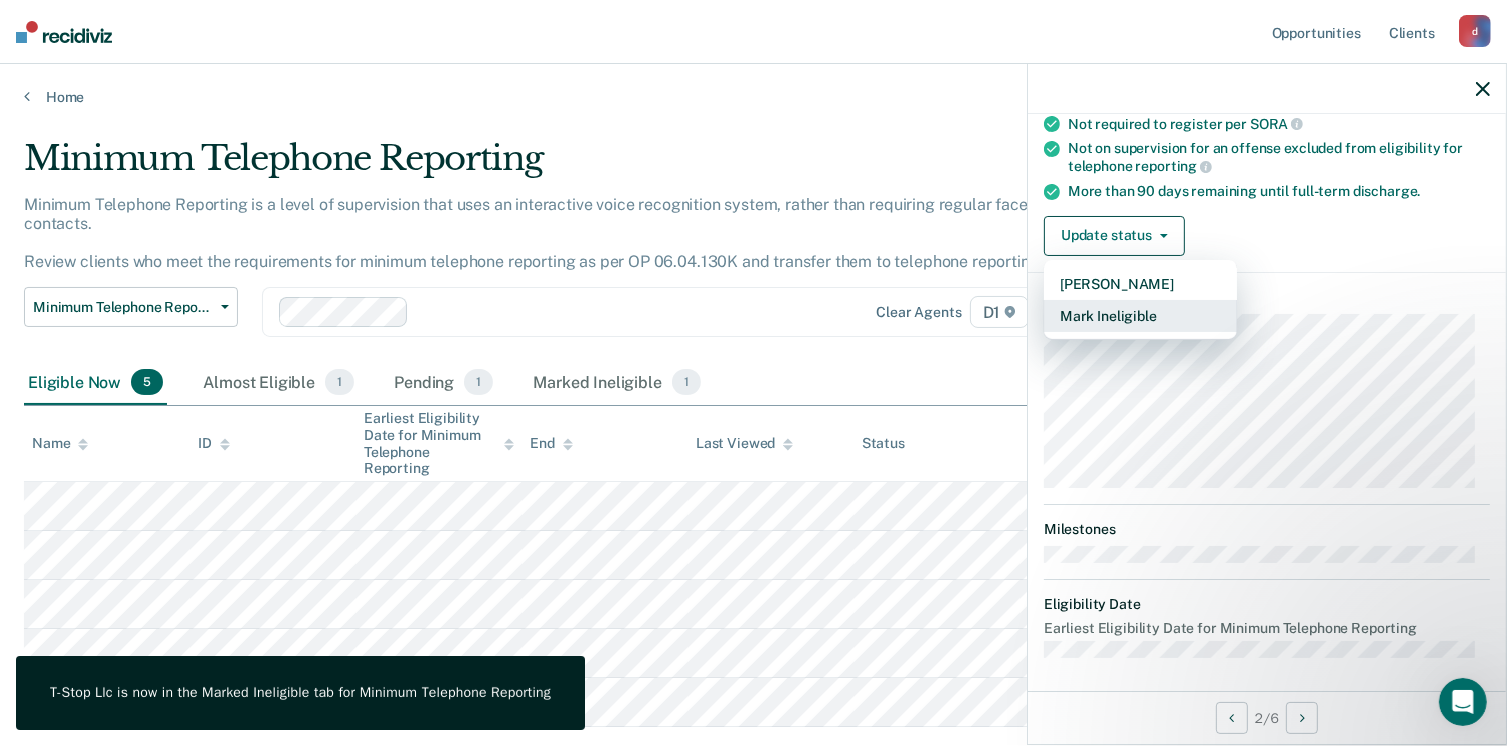 click on "Mark Ineligible" at bounding box center (1140, 316) 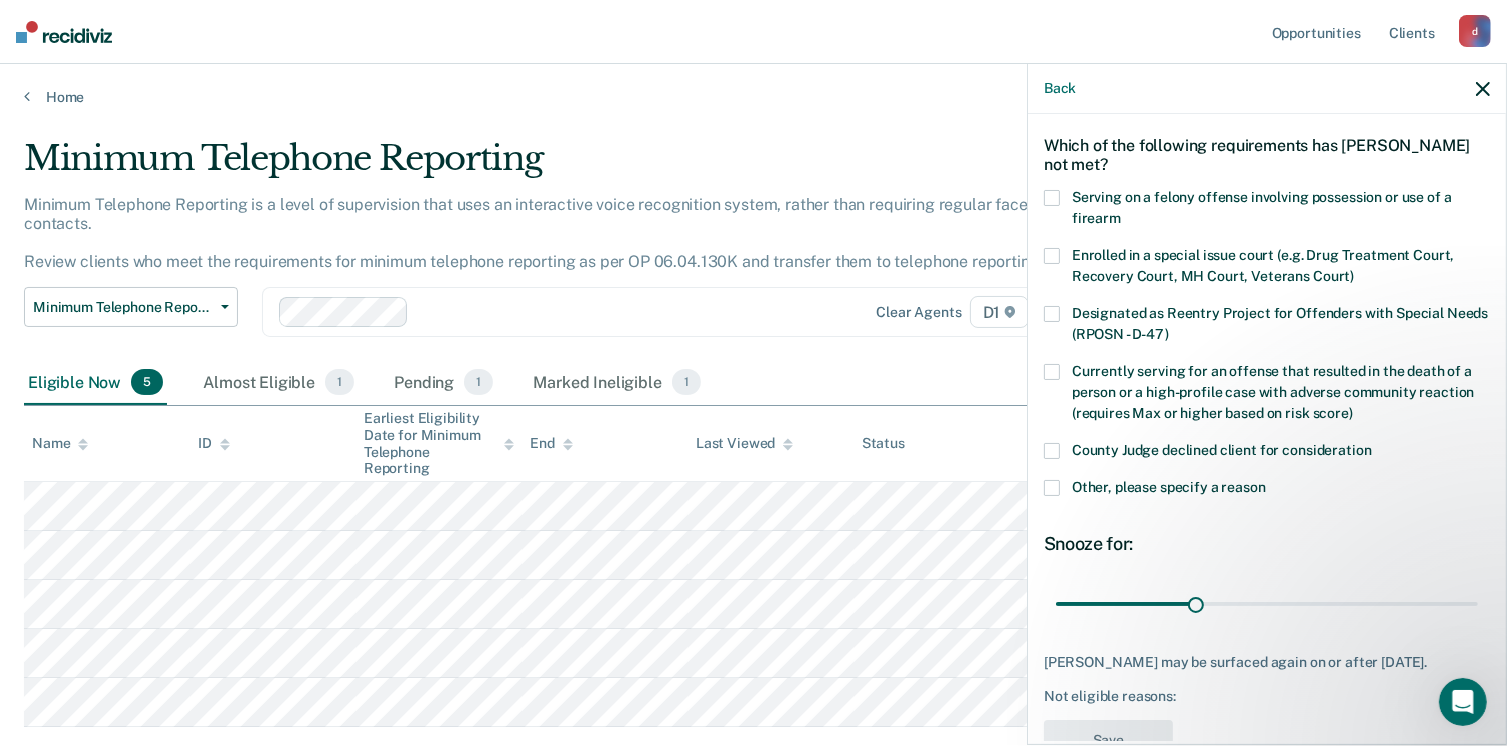 scroll, scrollTop: 0, scrollLeft: 0, axis: both 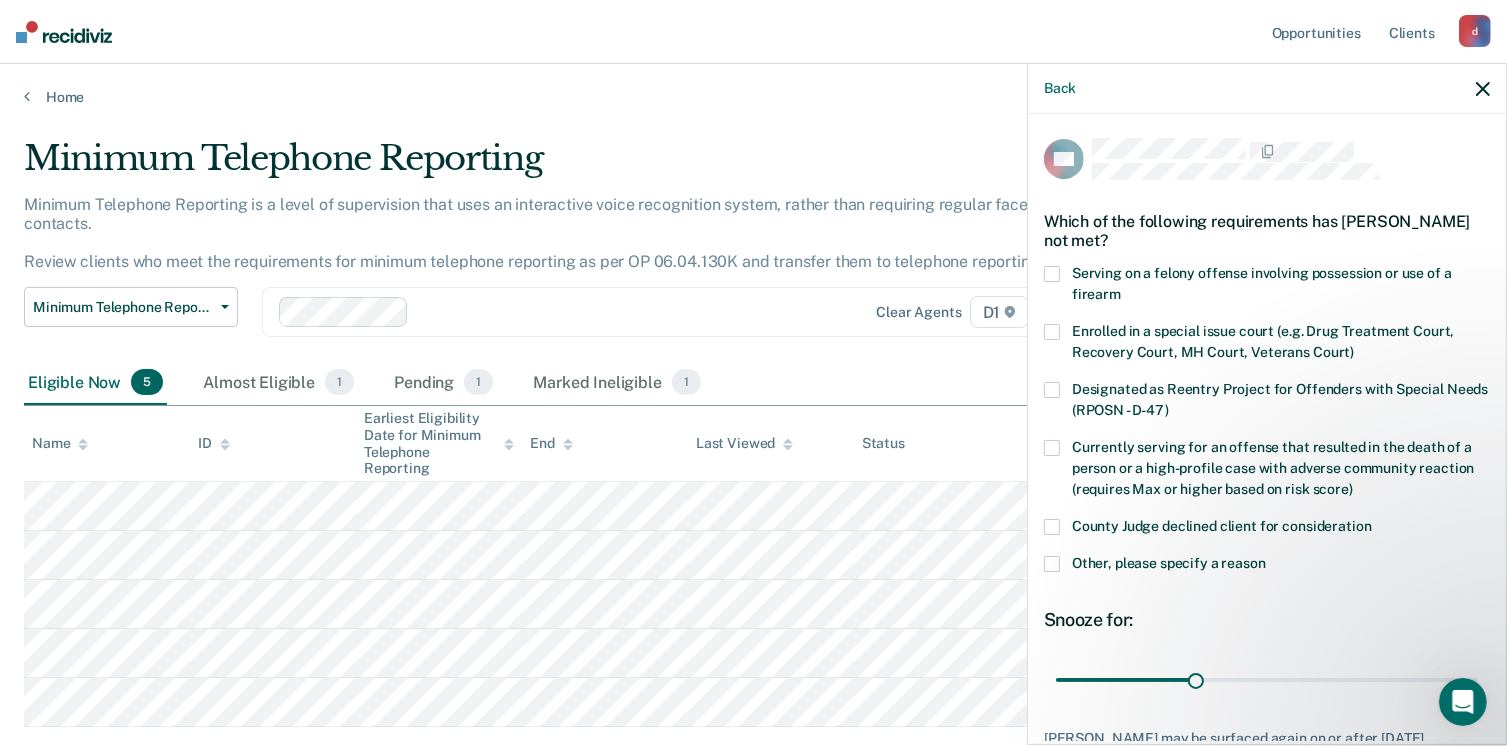 click at bounding box center (1052, 564) 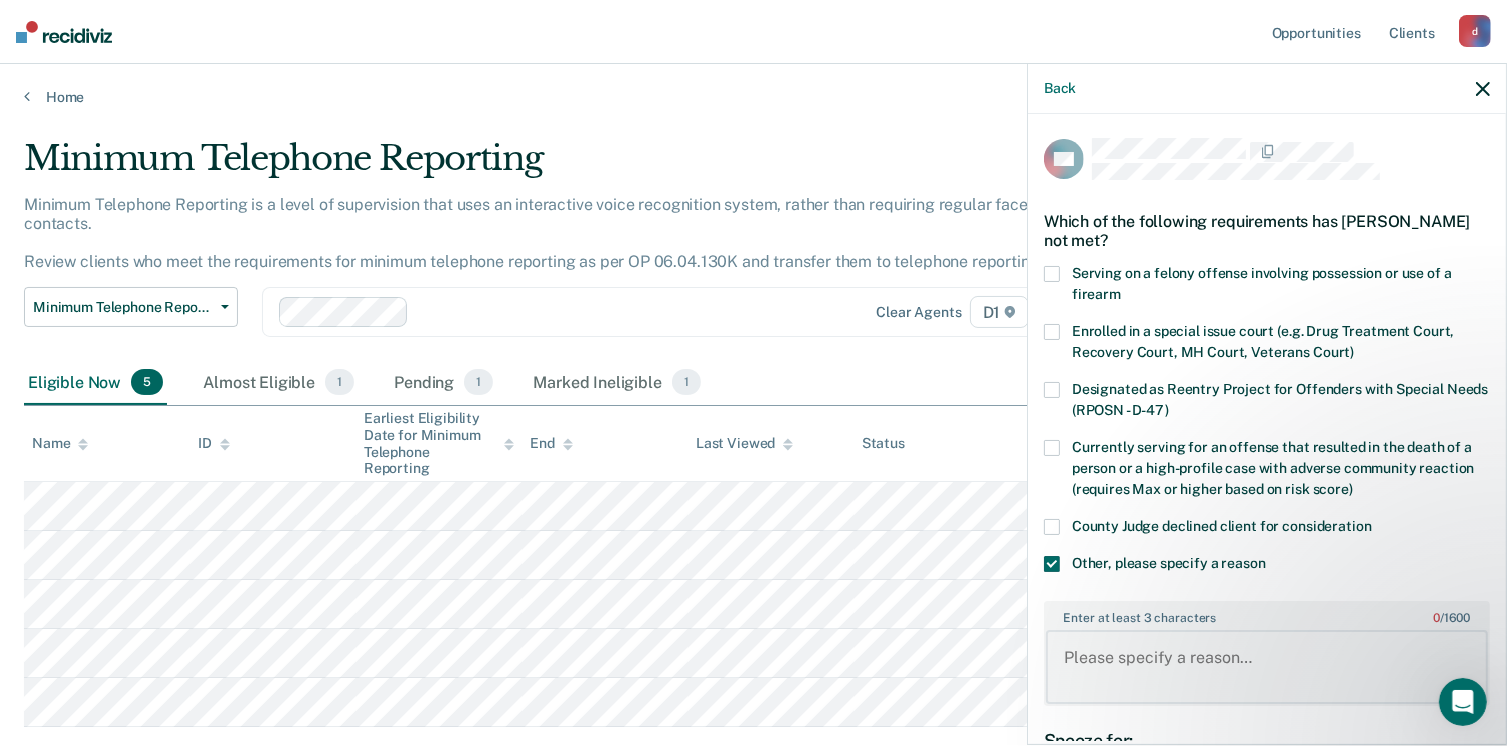 click on "Enter at least 3 characters 0  /  1600" at bounding box center [1267, 667] 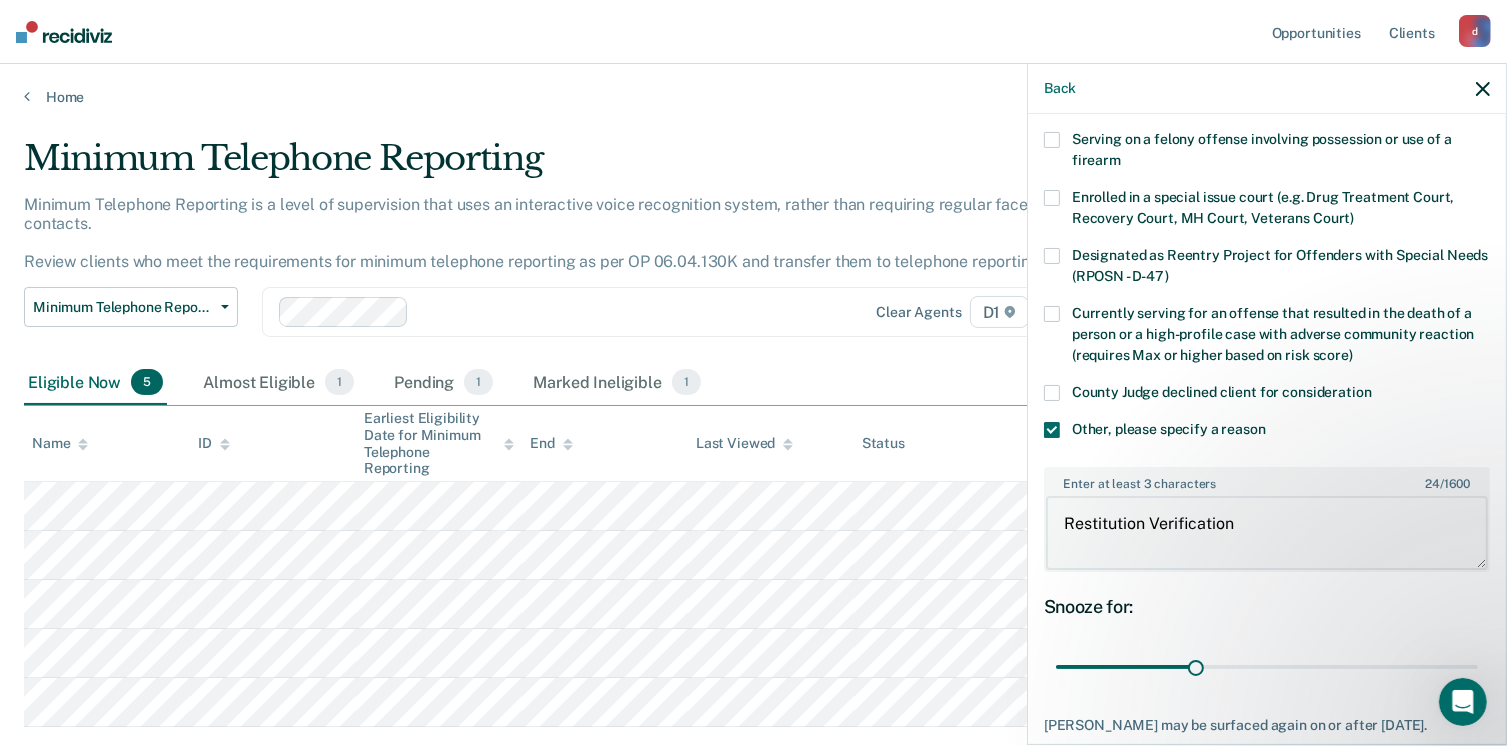 scroll, scrollTop: 265, scrollLeft: 0, axis: vertical 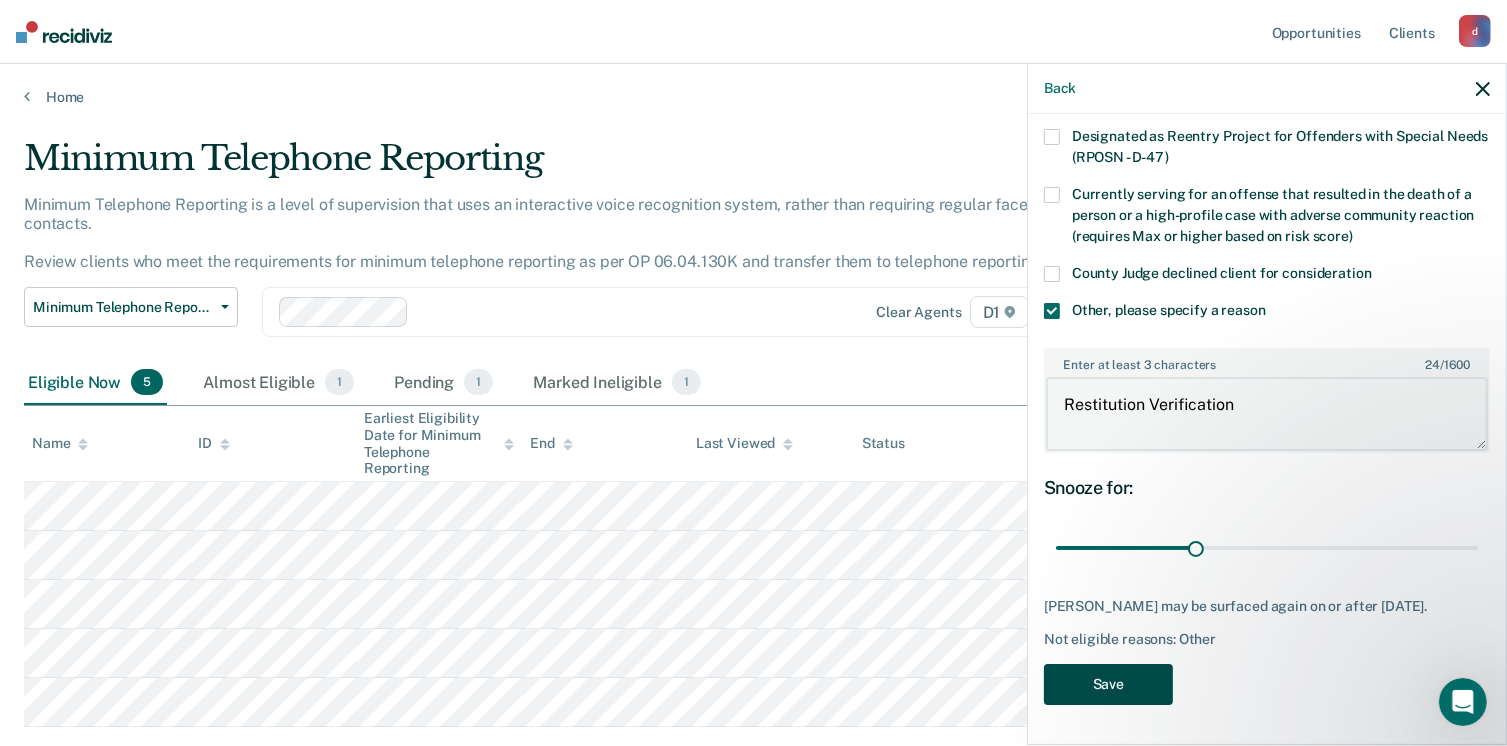 type on "Restitution Verification" 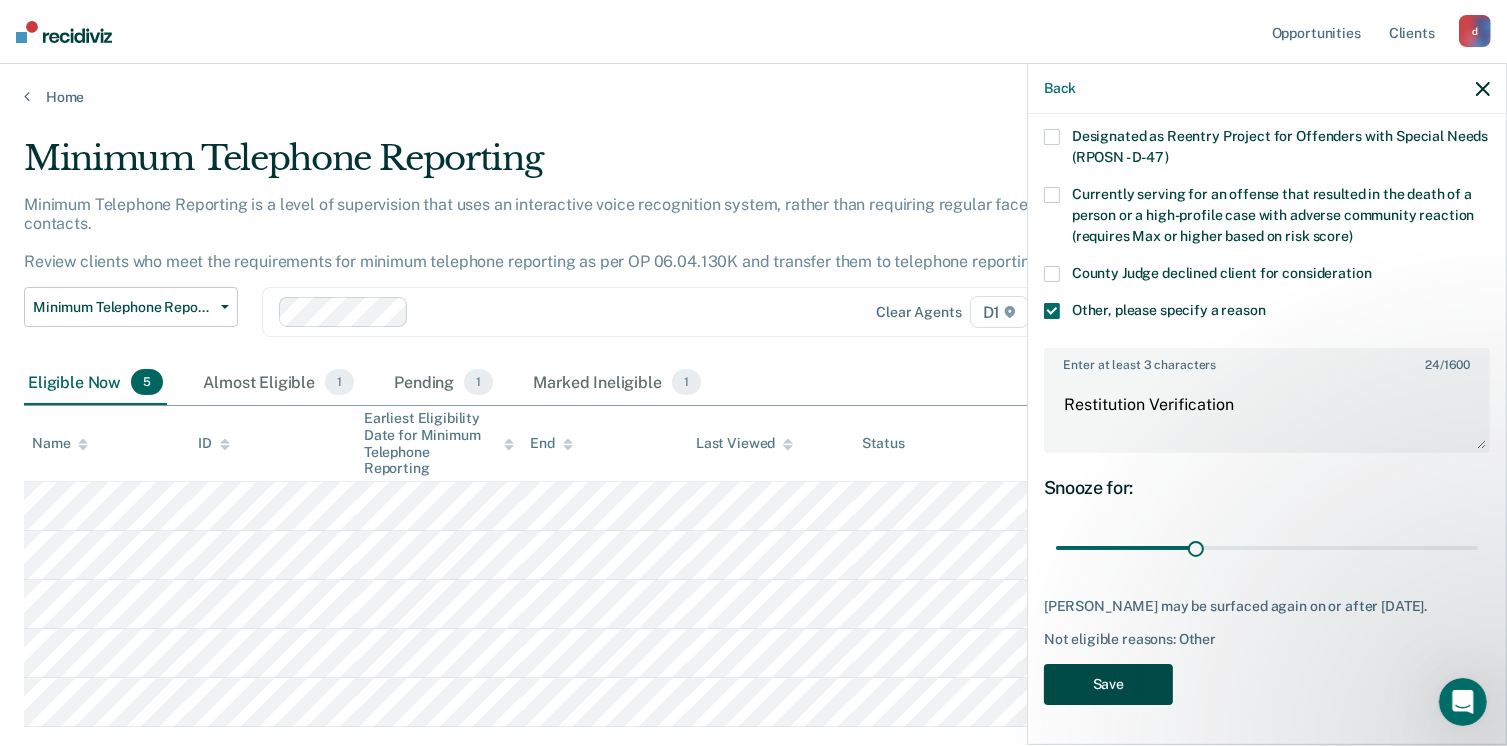 click on "Save" at bounding box center (1108, 684) 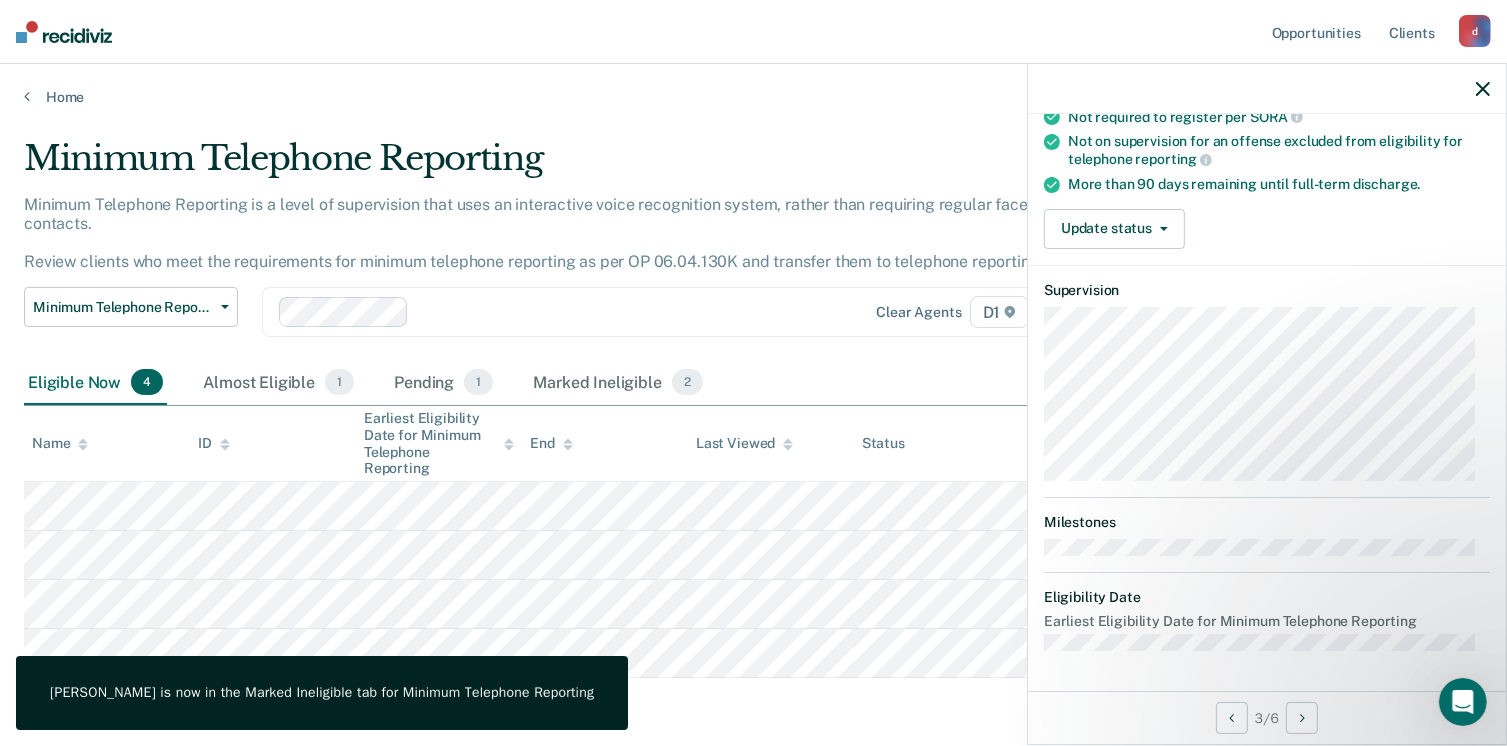 scroll, scrollTop: 247, scrollLeft: 0, axis: vertical 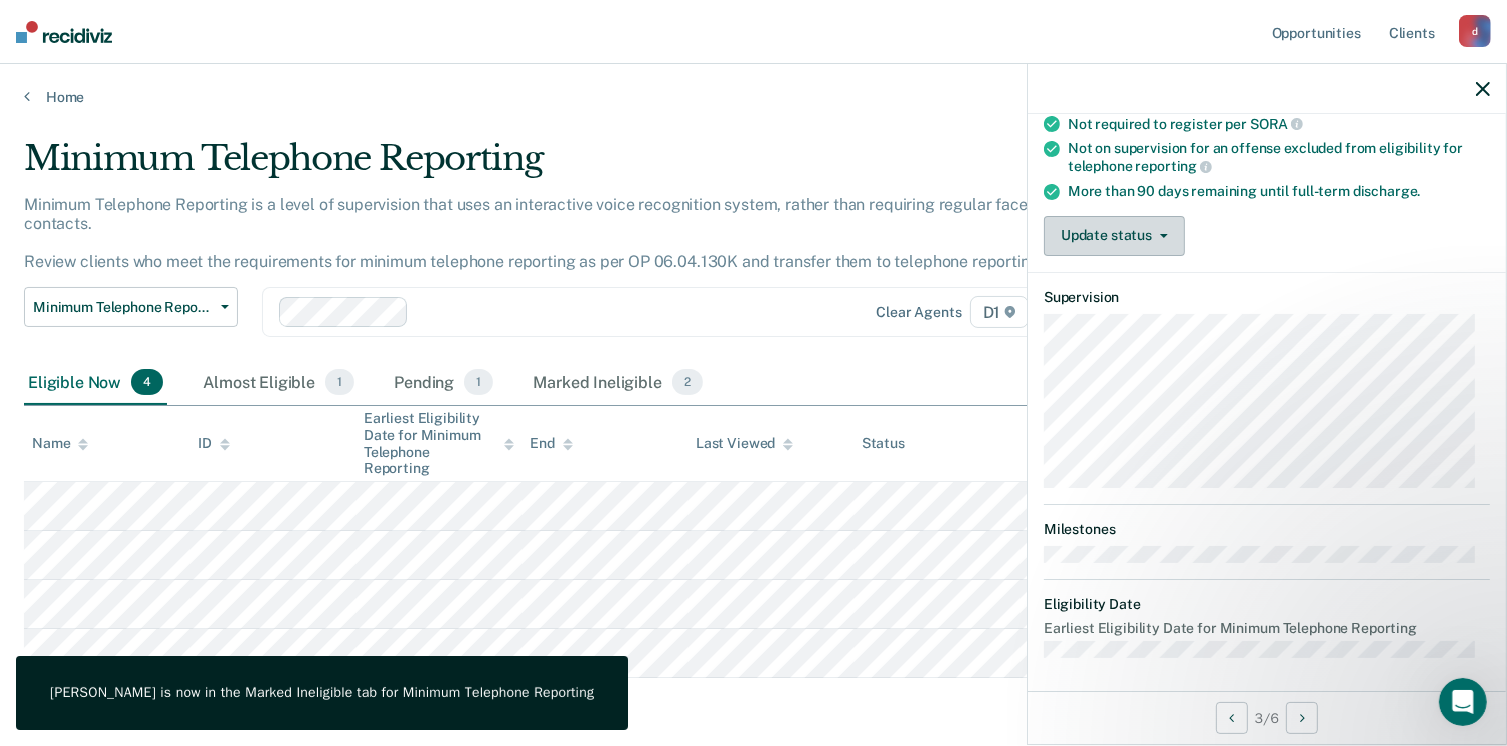 click on "Update status" at bounding box center (1114, 236) 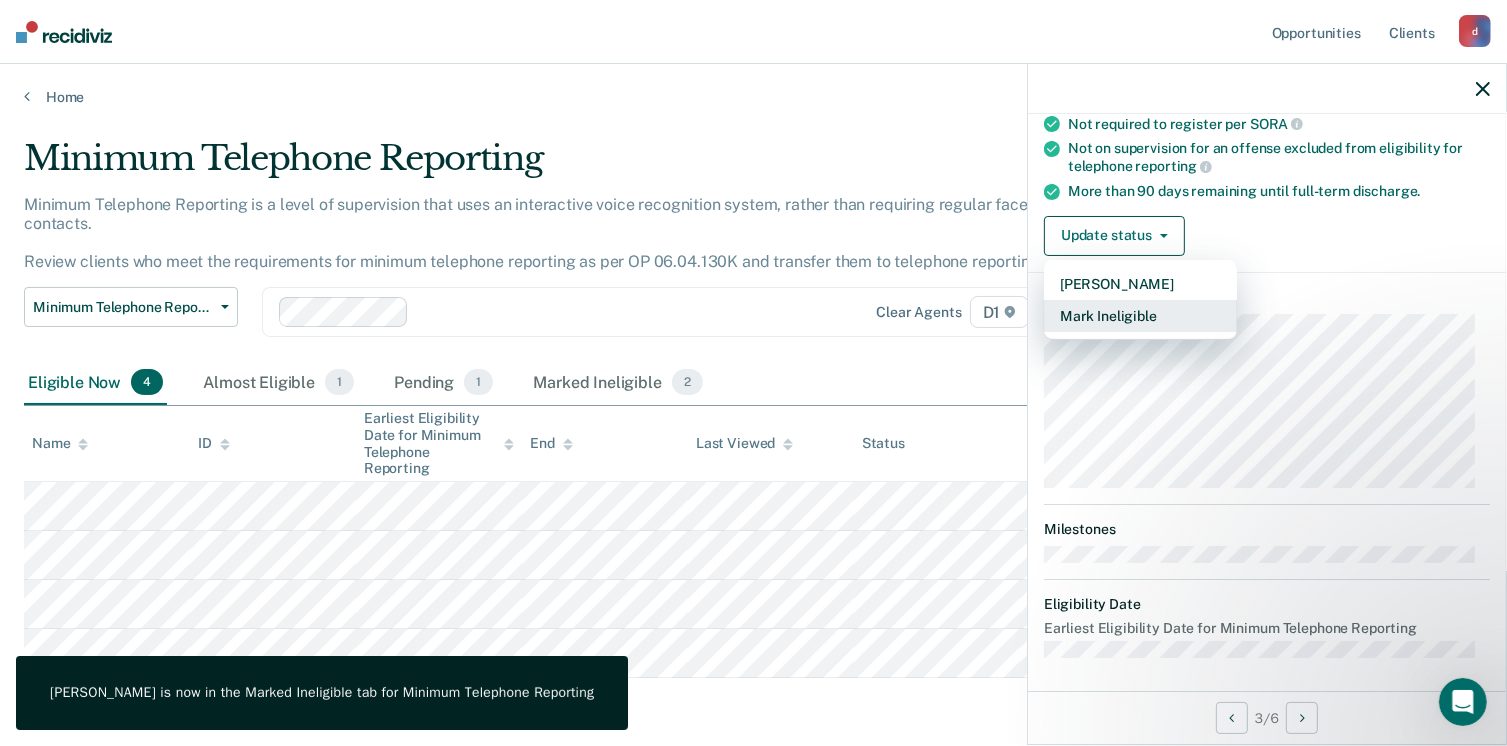 click on "Mark Ineligible" at bounding box center (1140, 316) 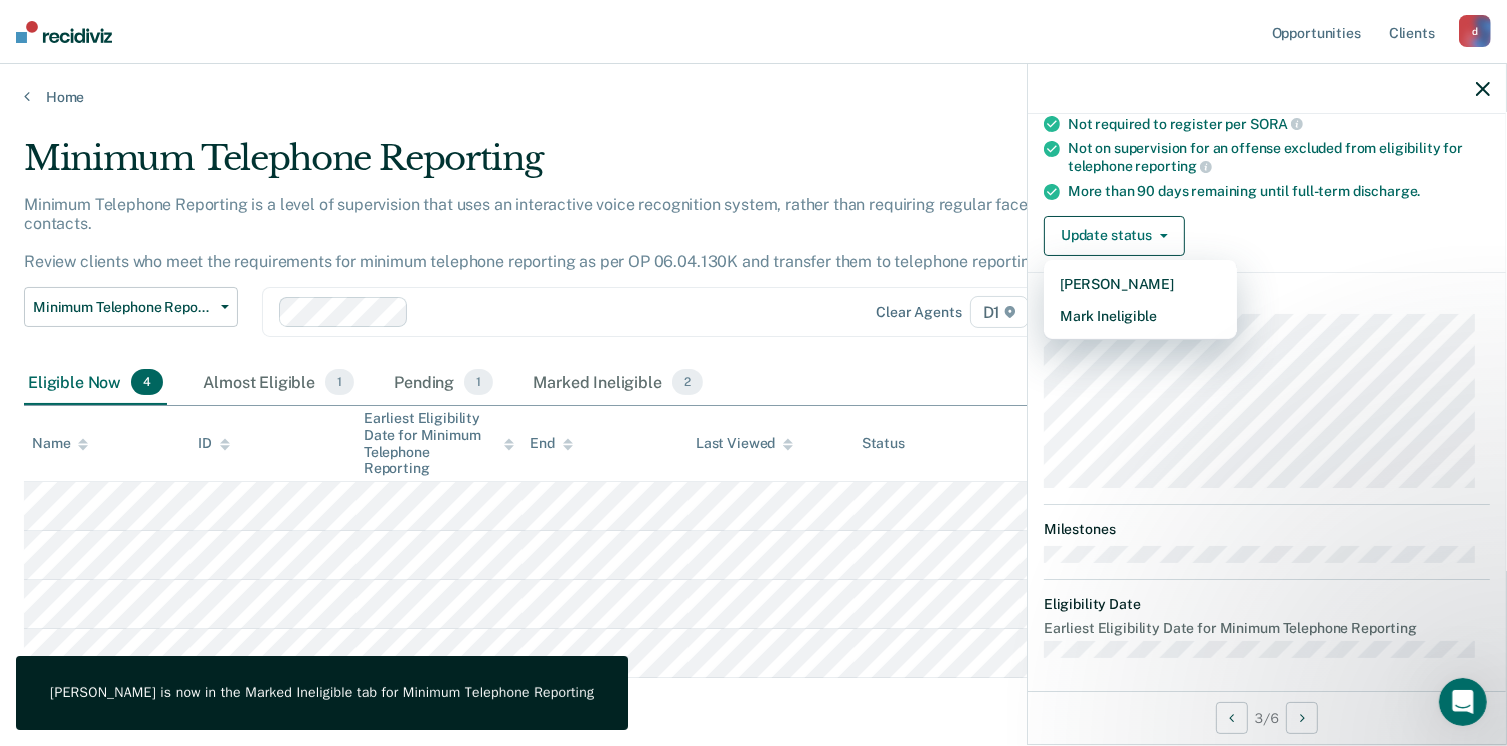 scroll, scrollTop: 146, scrollLeft: 0, axis: vertical 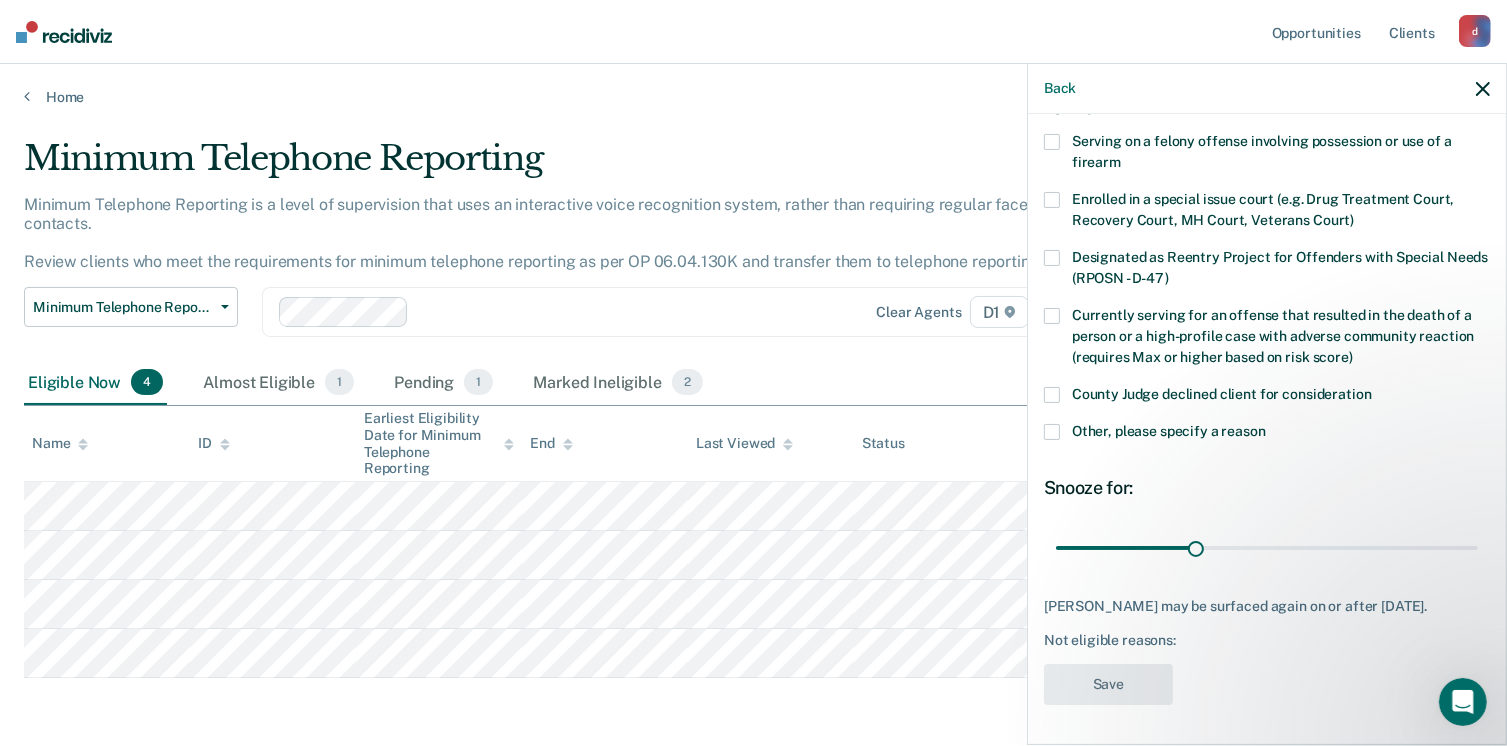 click at bounding box center (1052, 432) 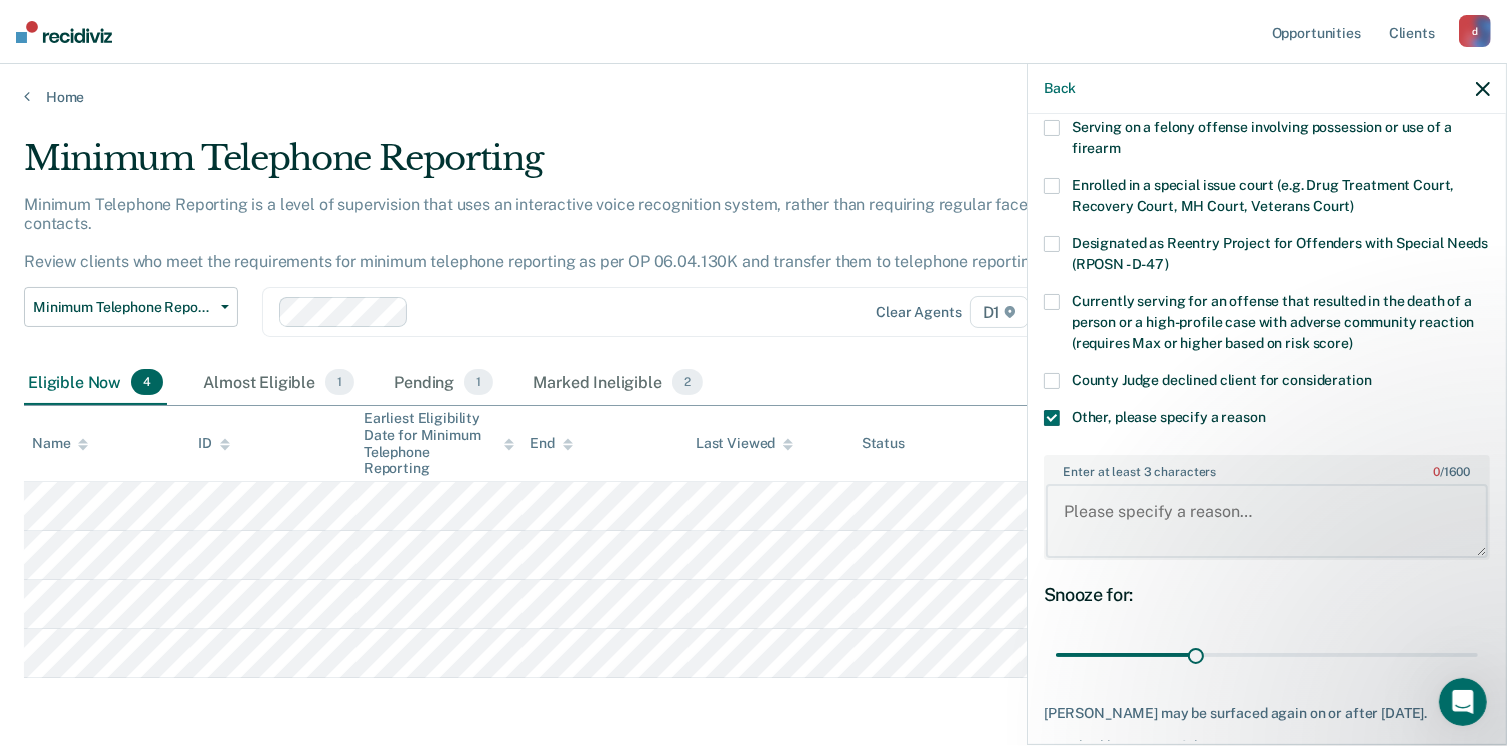 click on "Enter at least 3 characters 0  /  1600" at bounding box center [1267, 521] 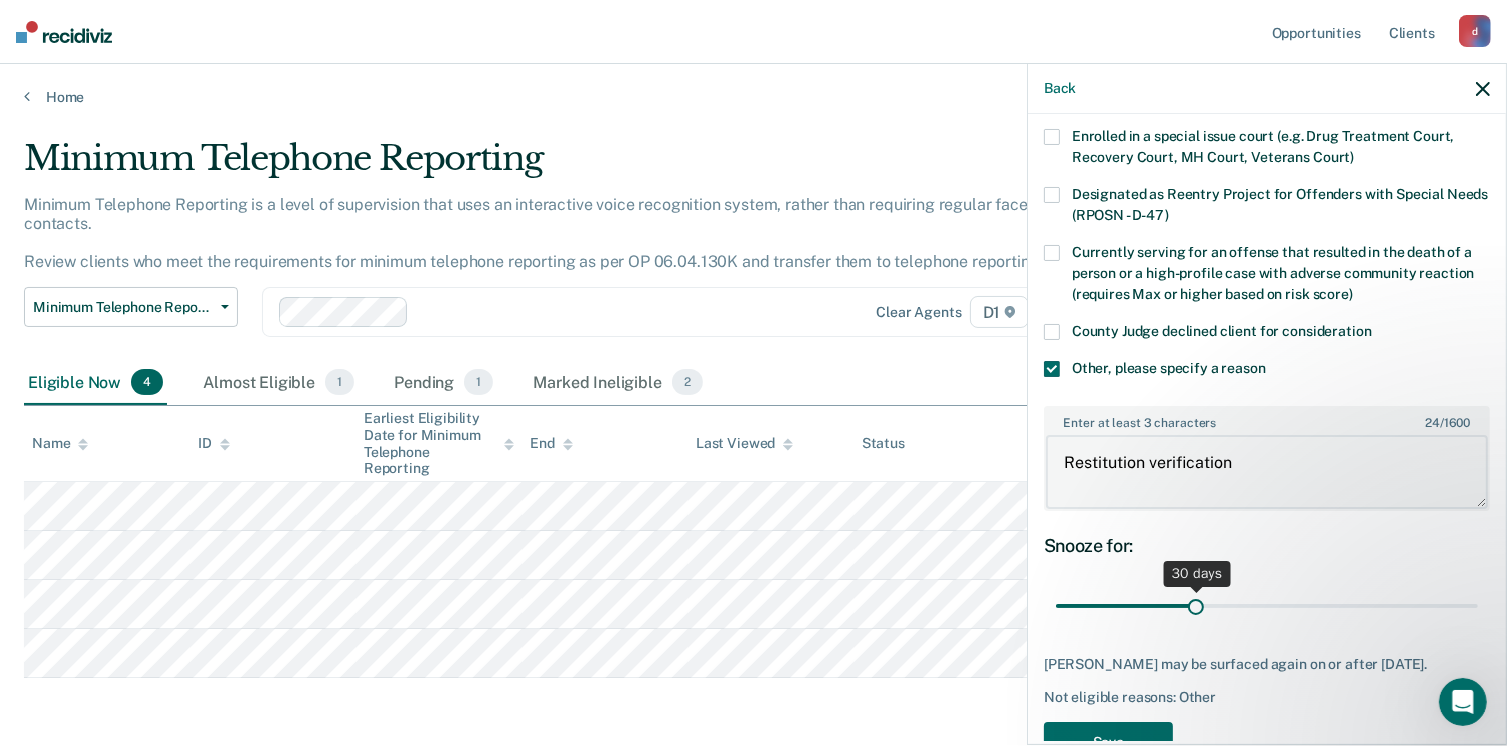 scroll, scrollTop: 265, scrollLeft: 0, axis: vertical 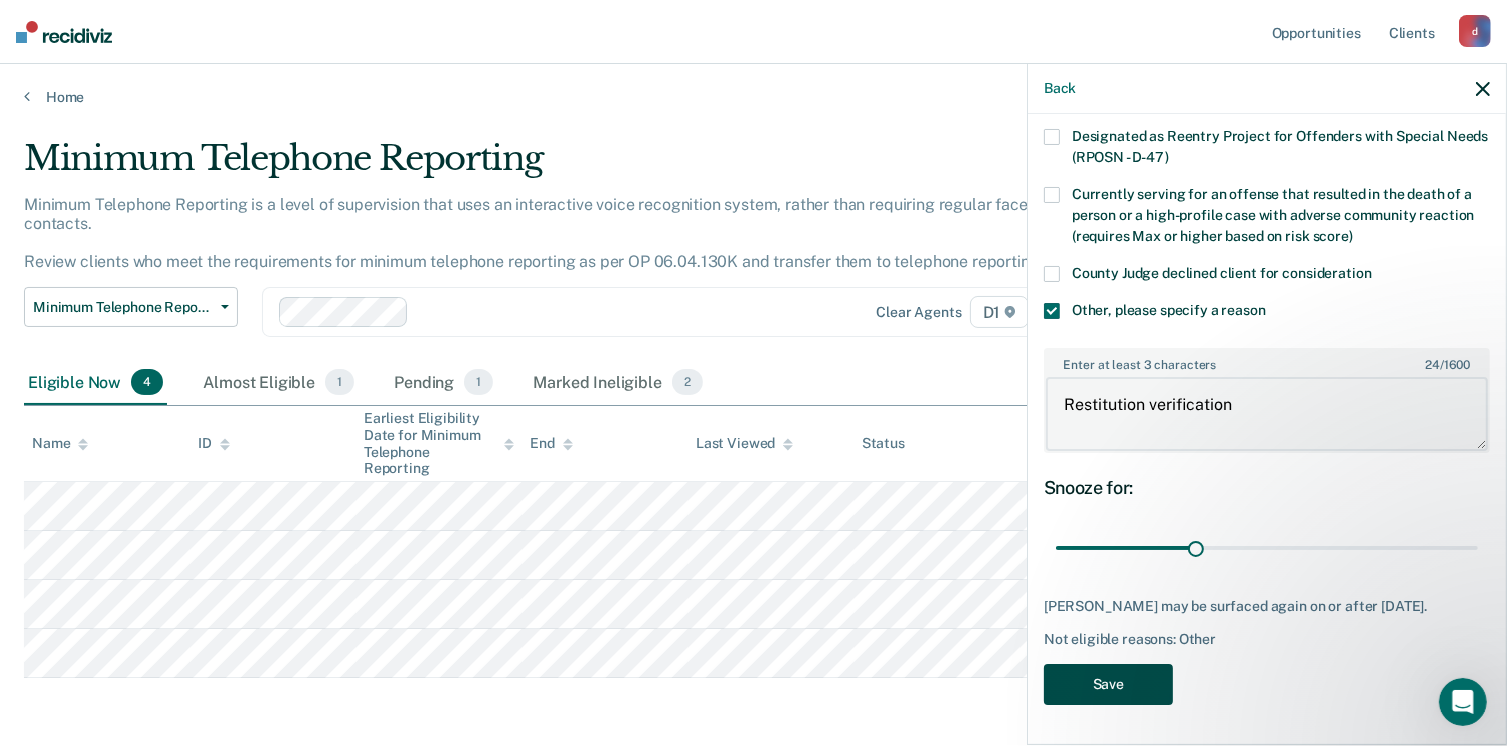 type on "Restitution verification" 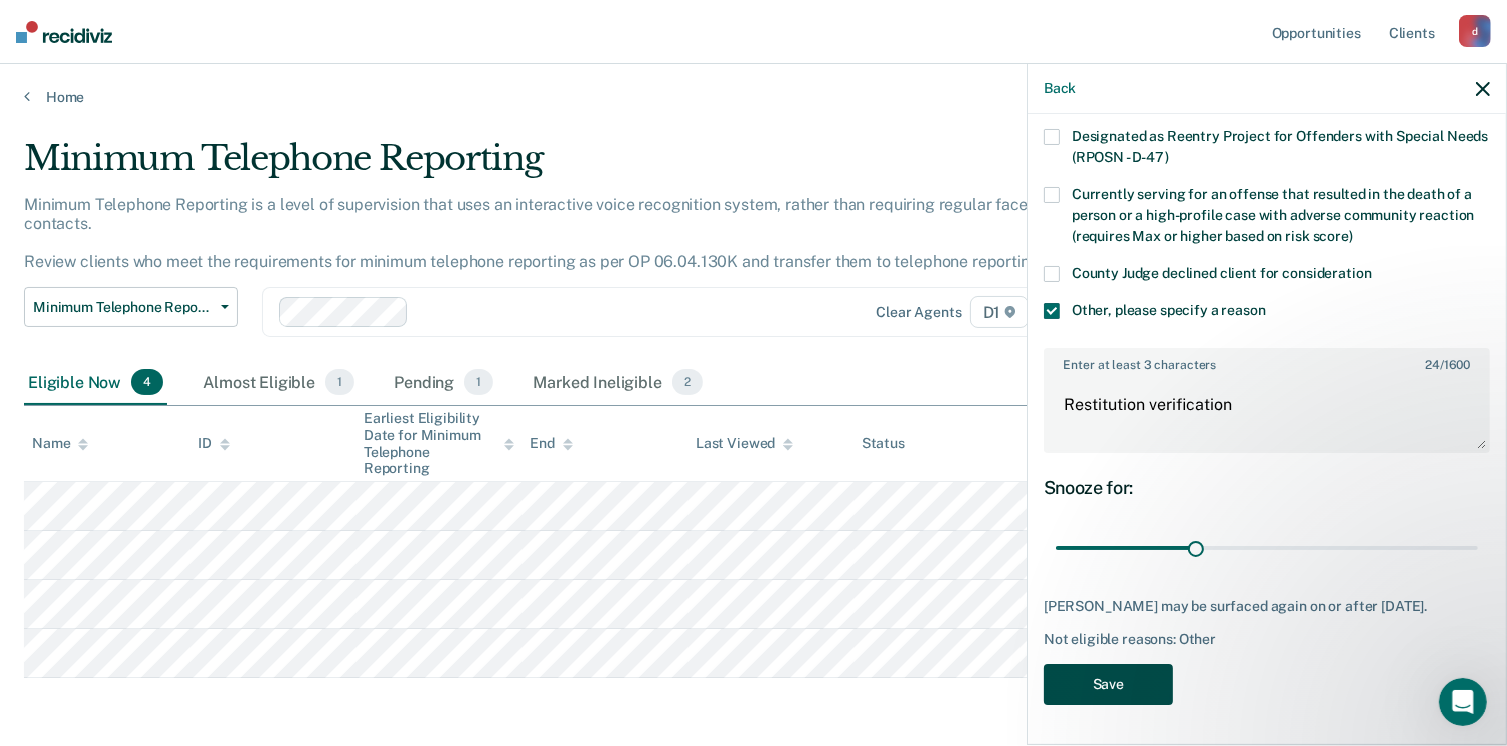 click on "Save" at bounding box center (1108, 684) 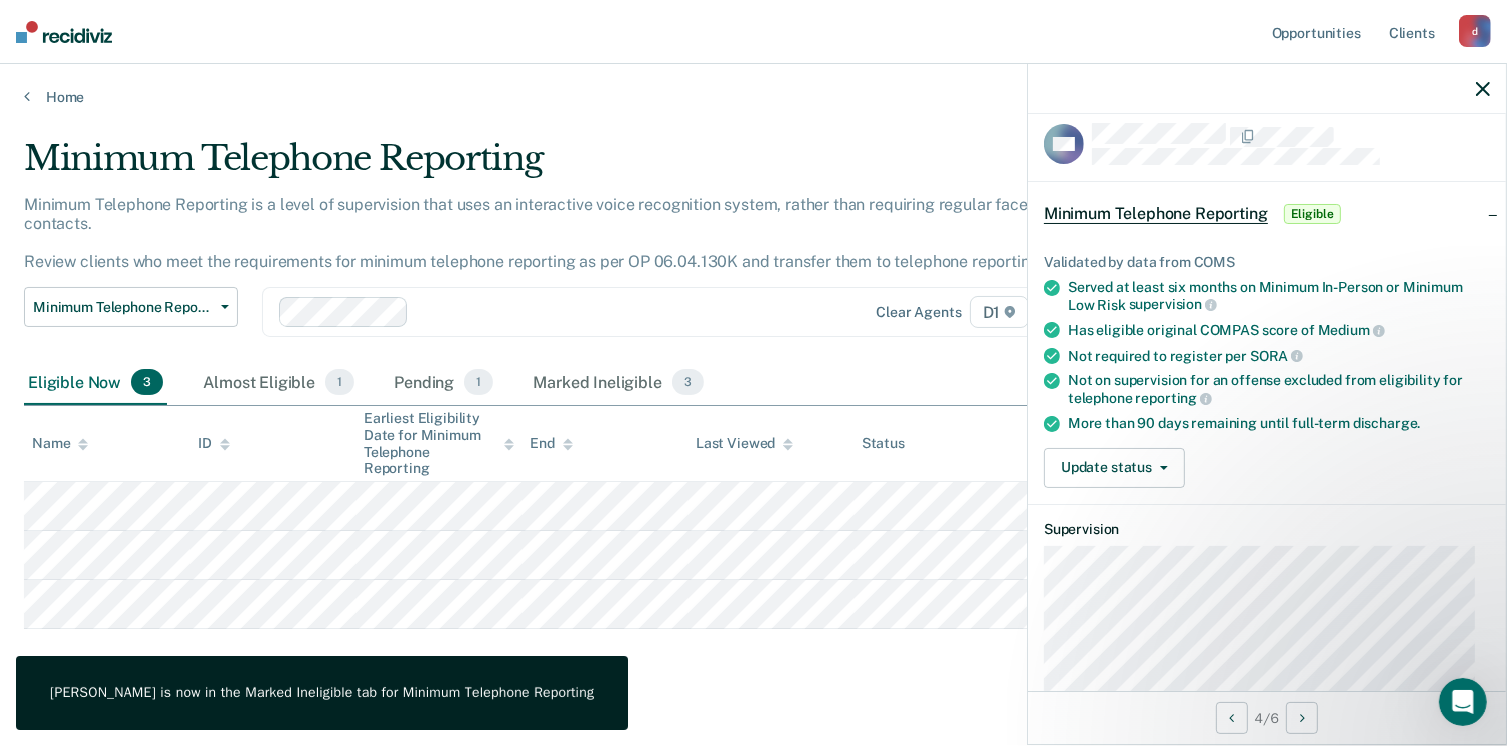 scroll, scrollTop: 0, scrollLeft: 0, axis: both 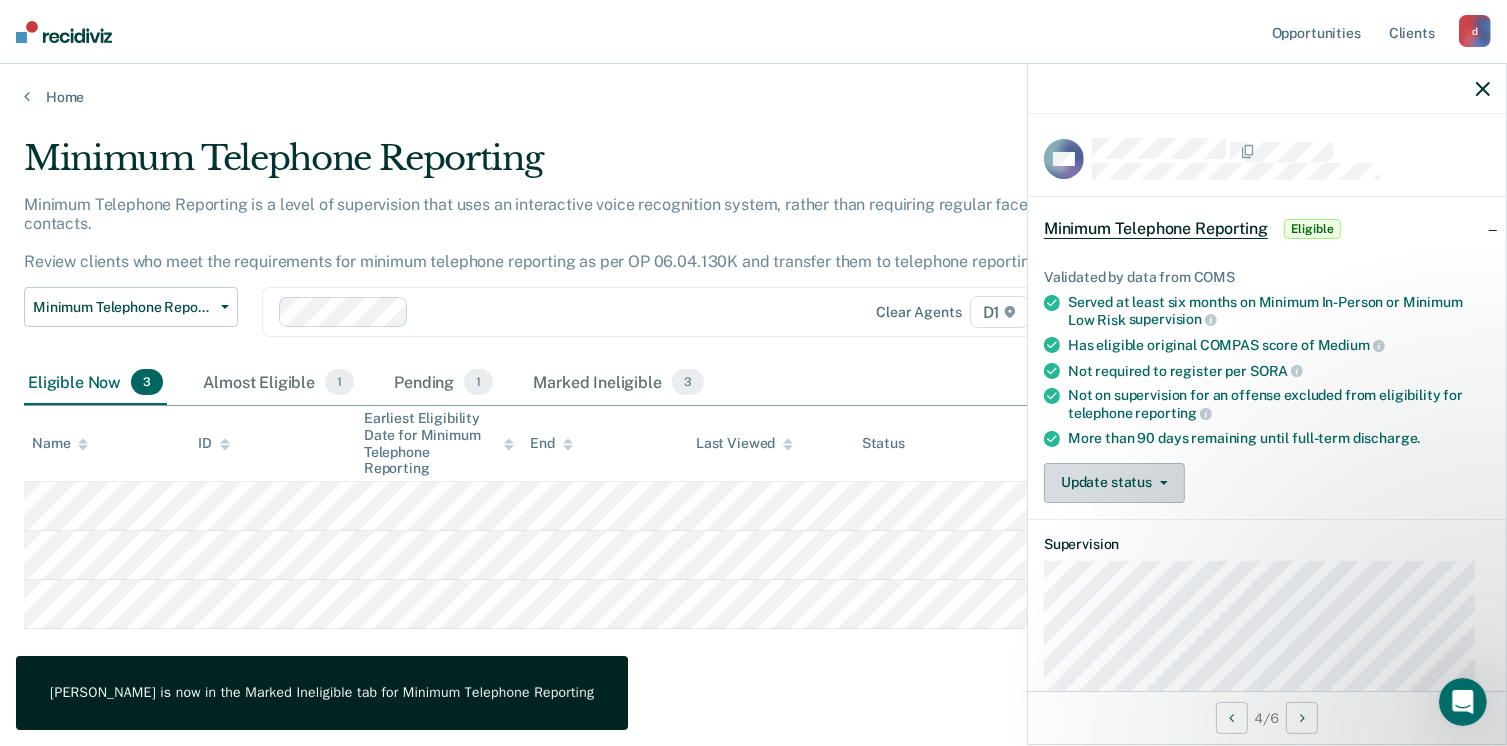 click on "Update status" at bounding box center (1114, 483) 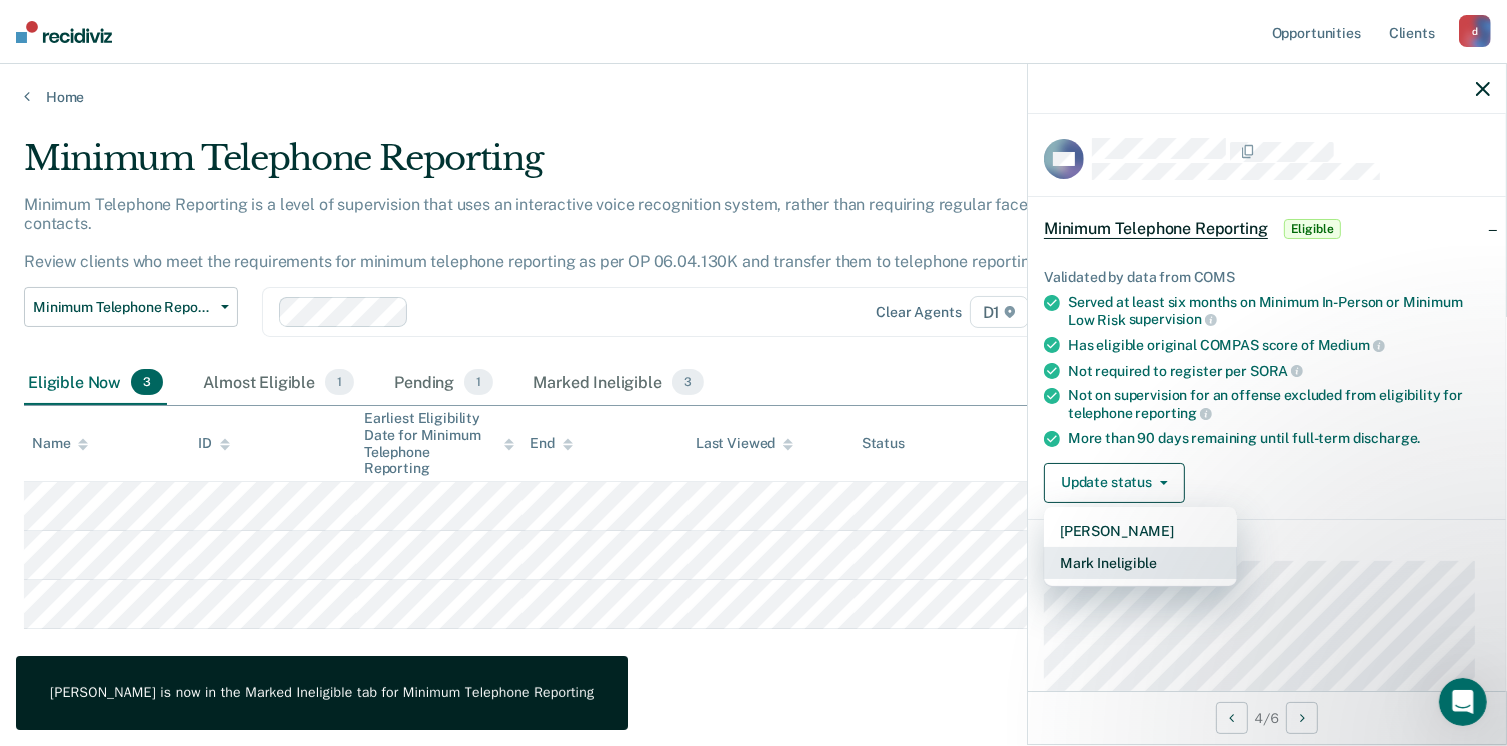 click on "Mark Ineligible" at bounding box center (1140, 563) 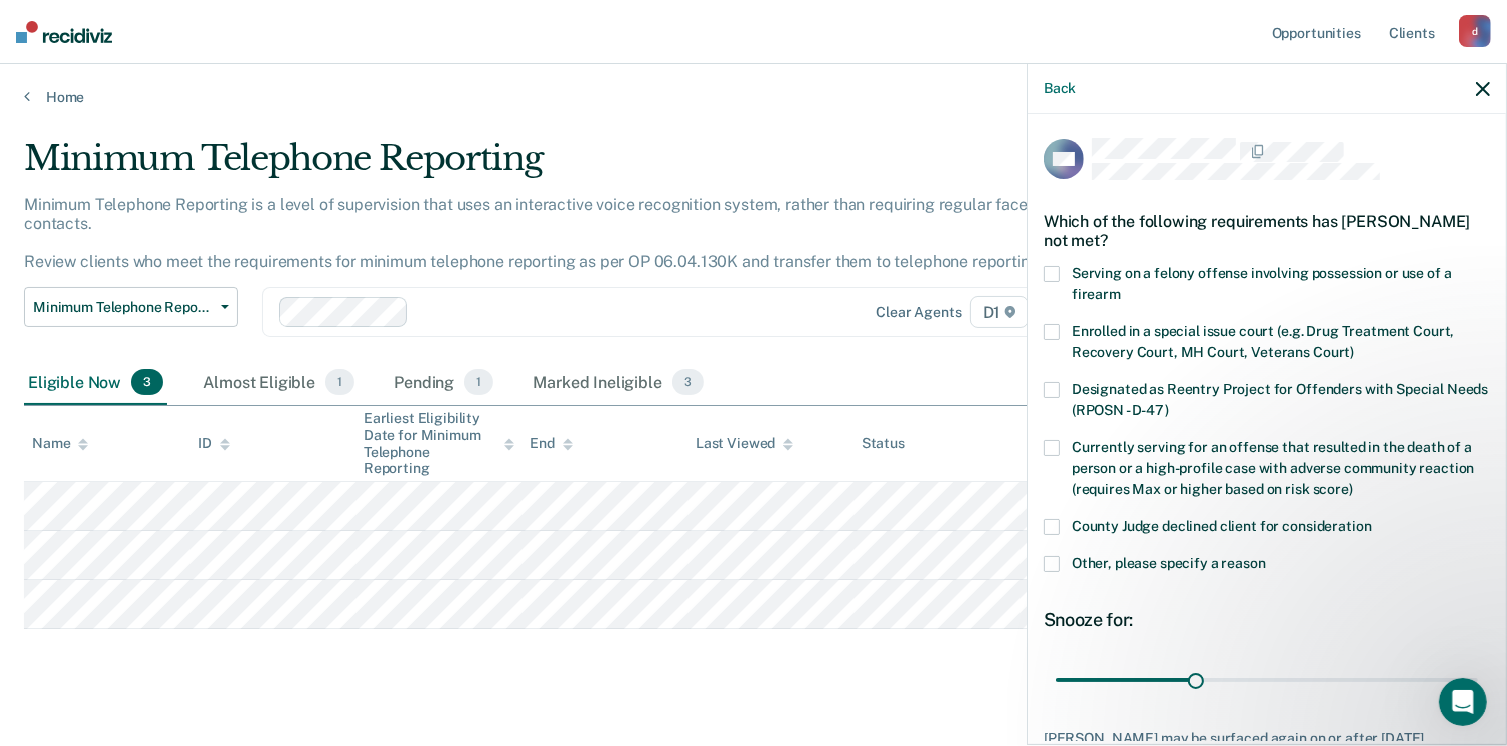 click at bounding box center (1052, 564) 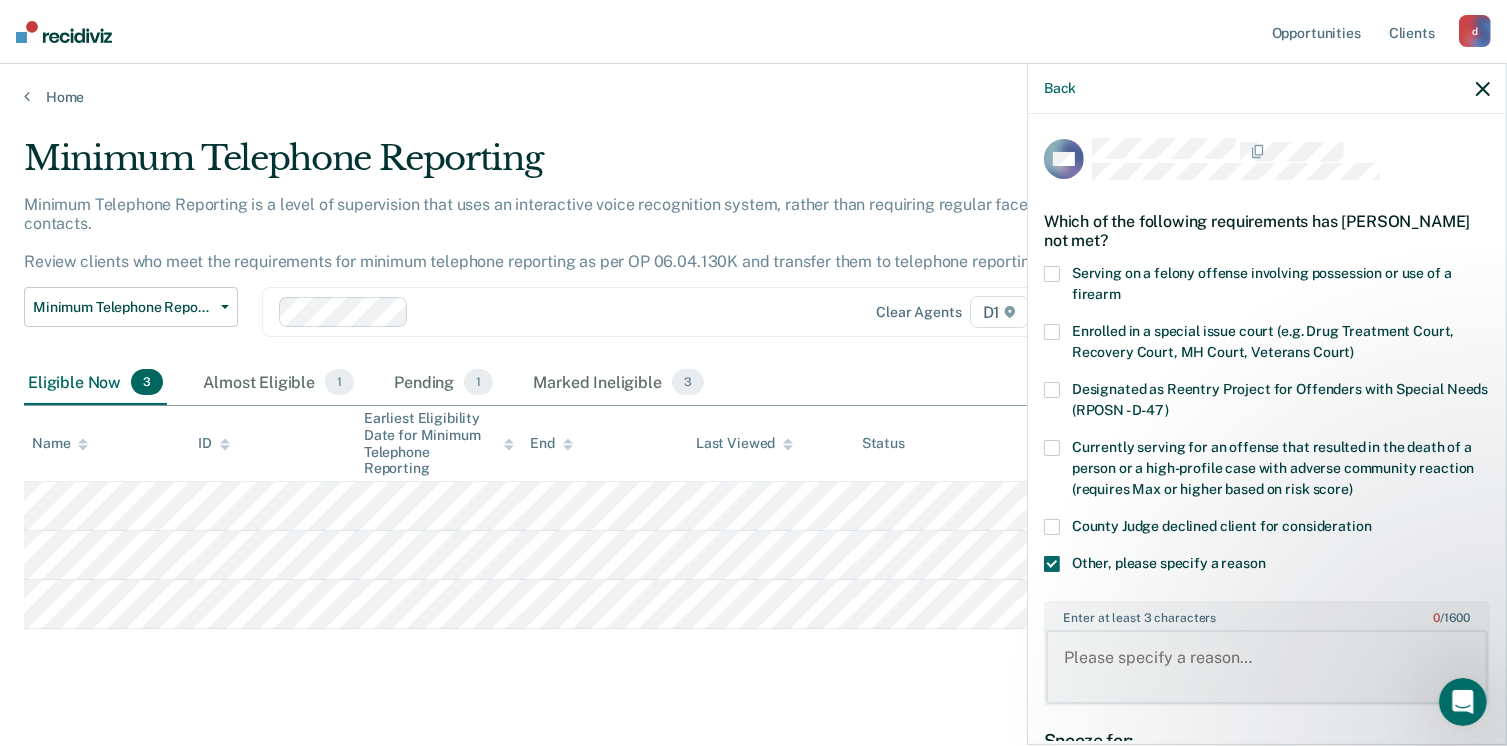 click on "Enter at least 3 characters 0  /  1600" at bounding box center [1267, 667] 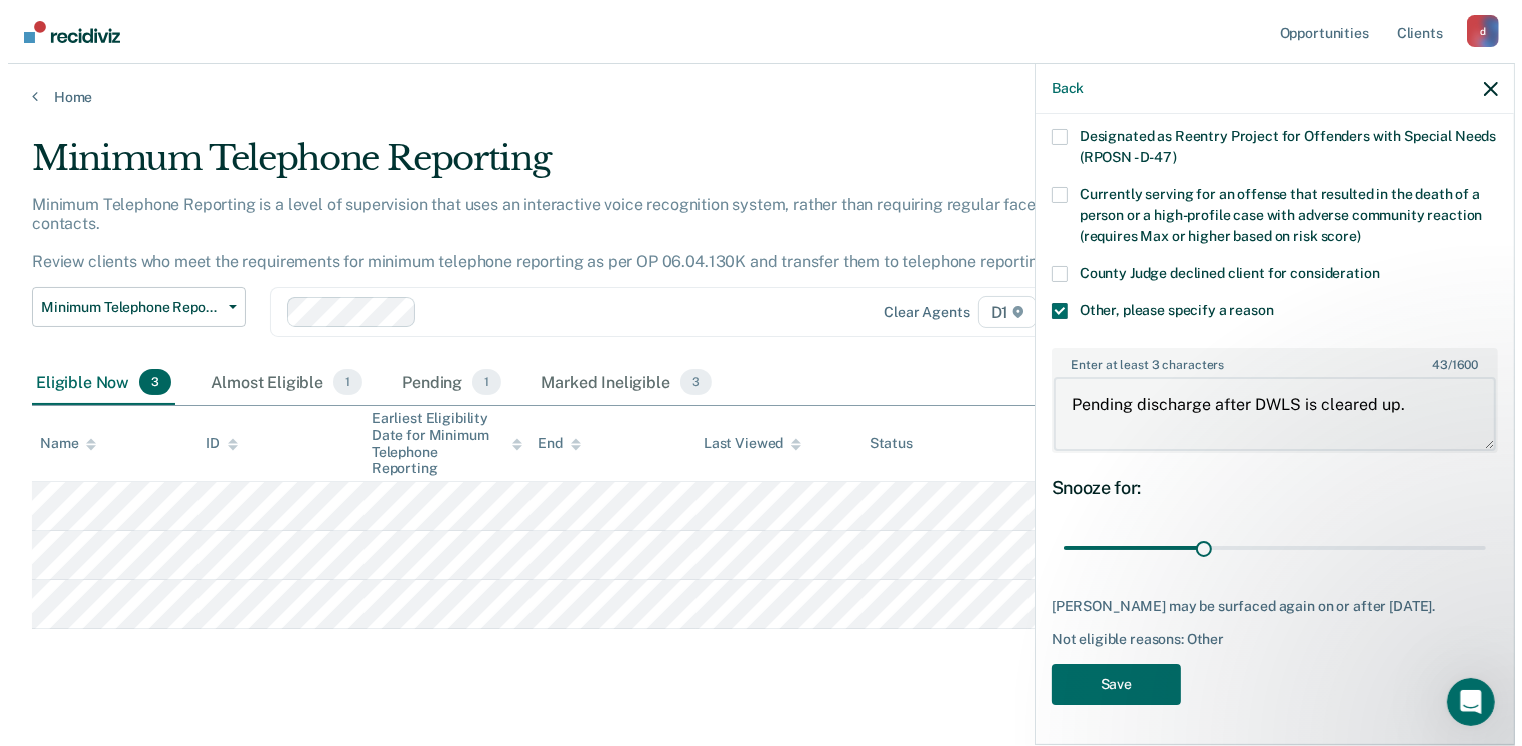 scroll, scrollTop: 265, scrollLeft: 0, axis: vertical 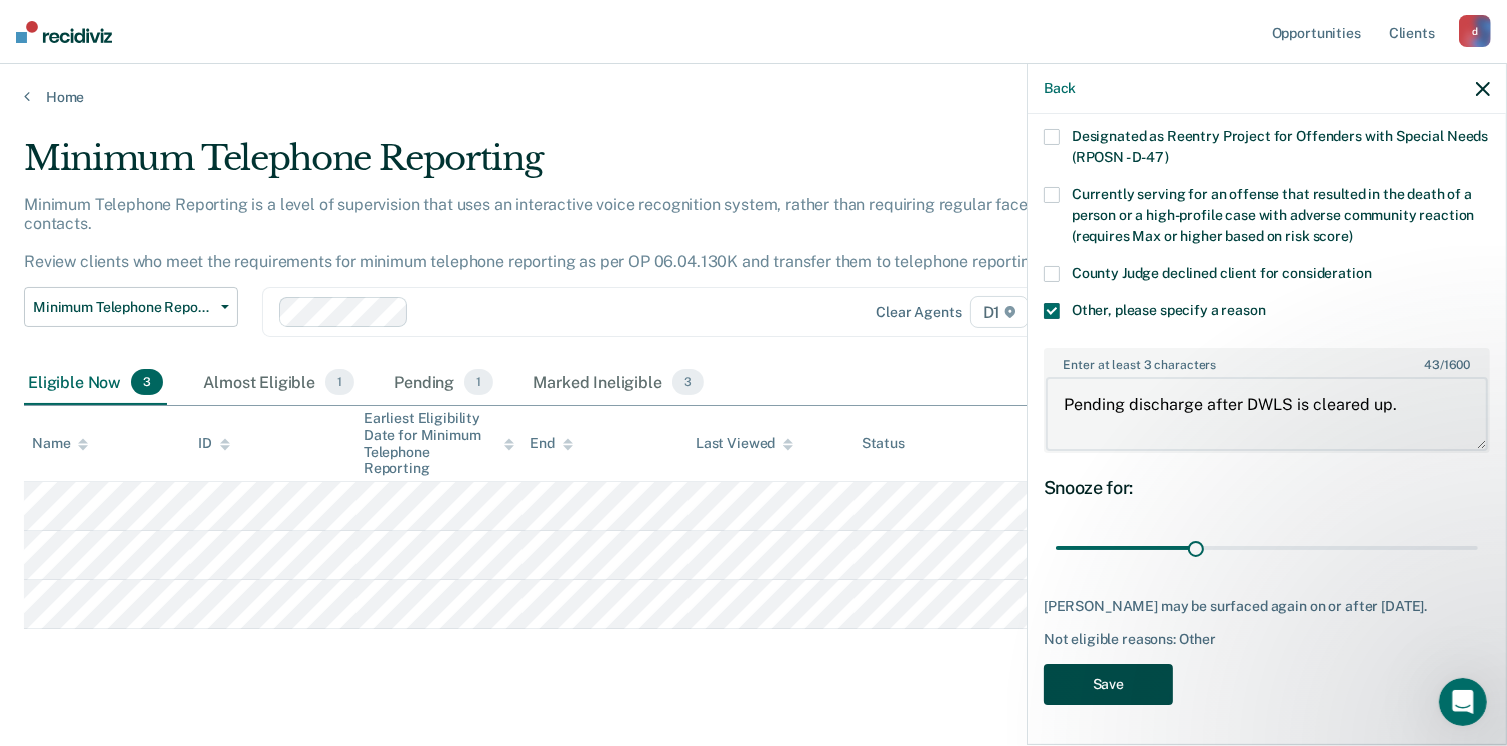 type on "Pending discharge after DWLS is cleared up." 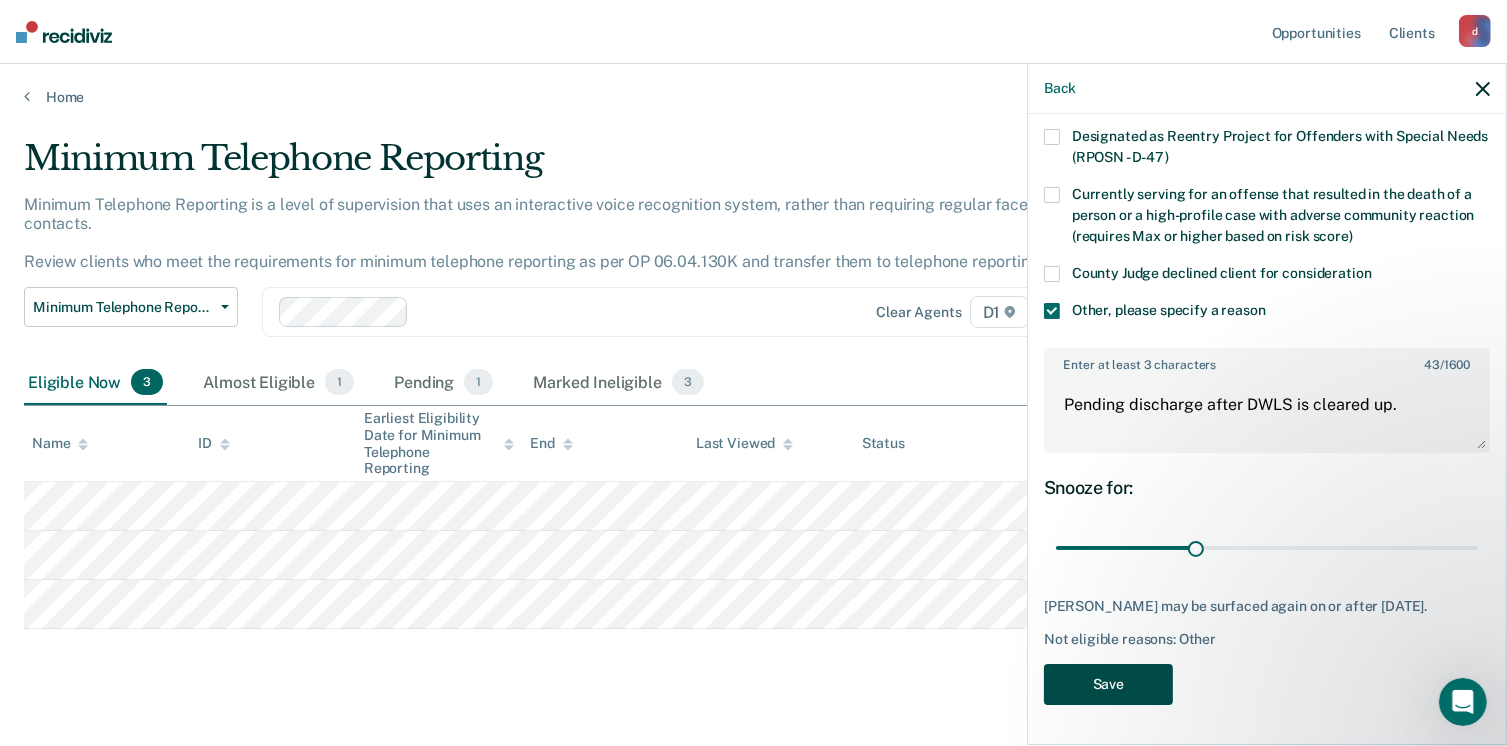 click on "Save" at bounding box center (1108, 684) 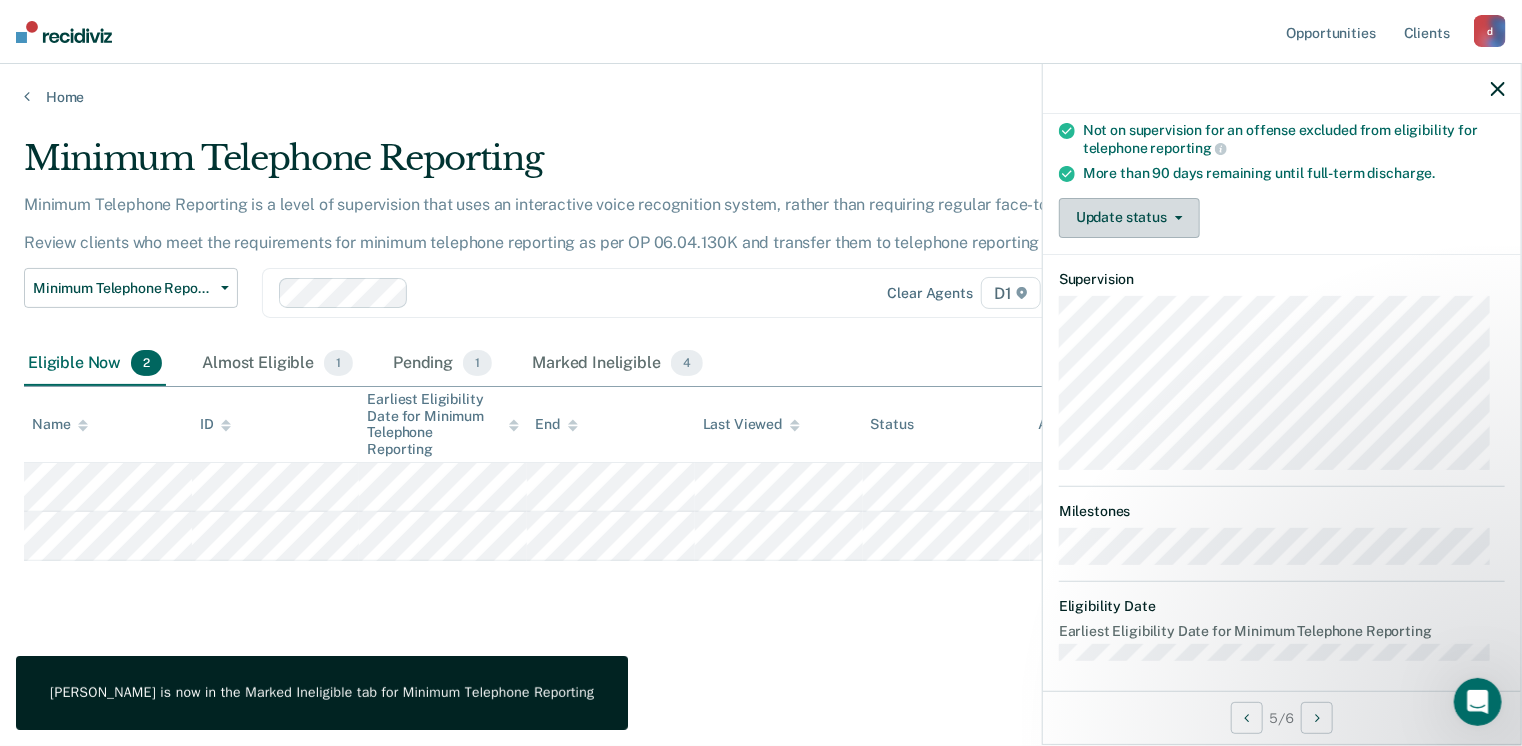 click on "Update status" at bounding box center (1129, 218) 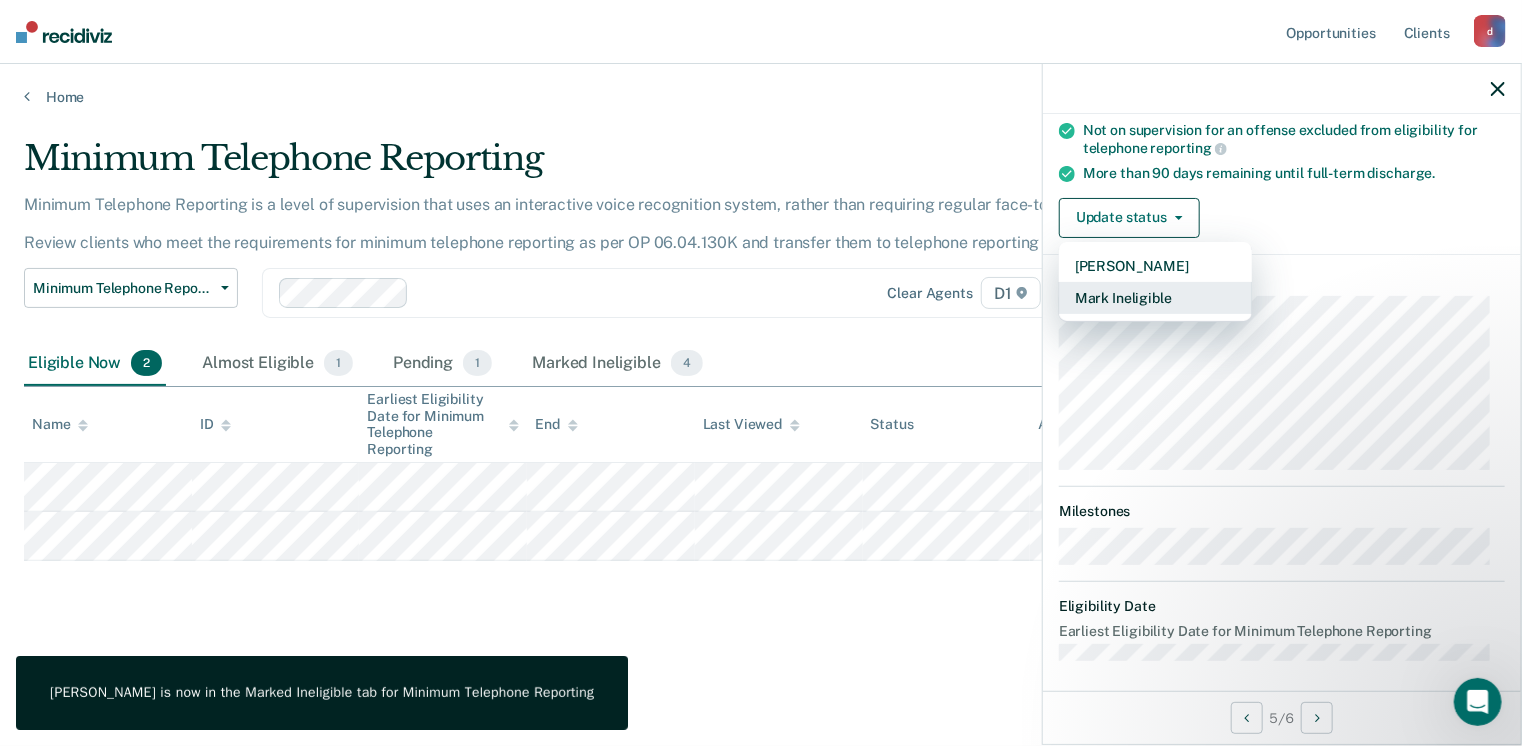 click on "Mark Ineligible" at bounding box center [1155, 298] 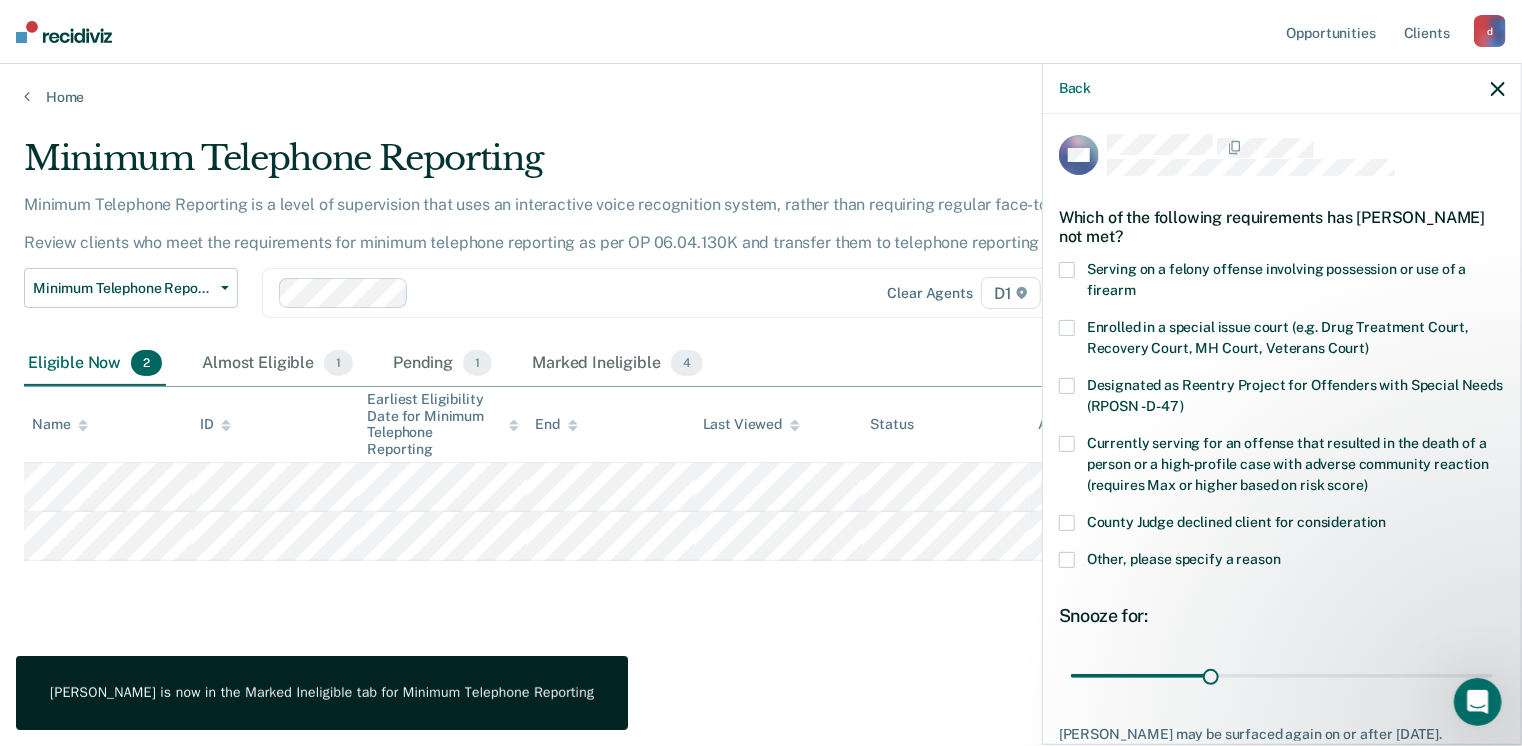 scroll, scrollTop: 0, scrollLeft: 0, axis: both 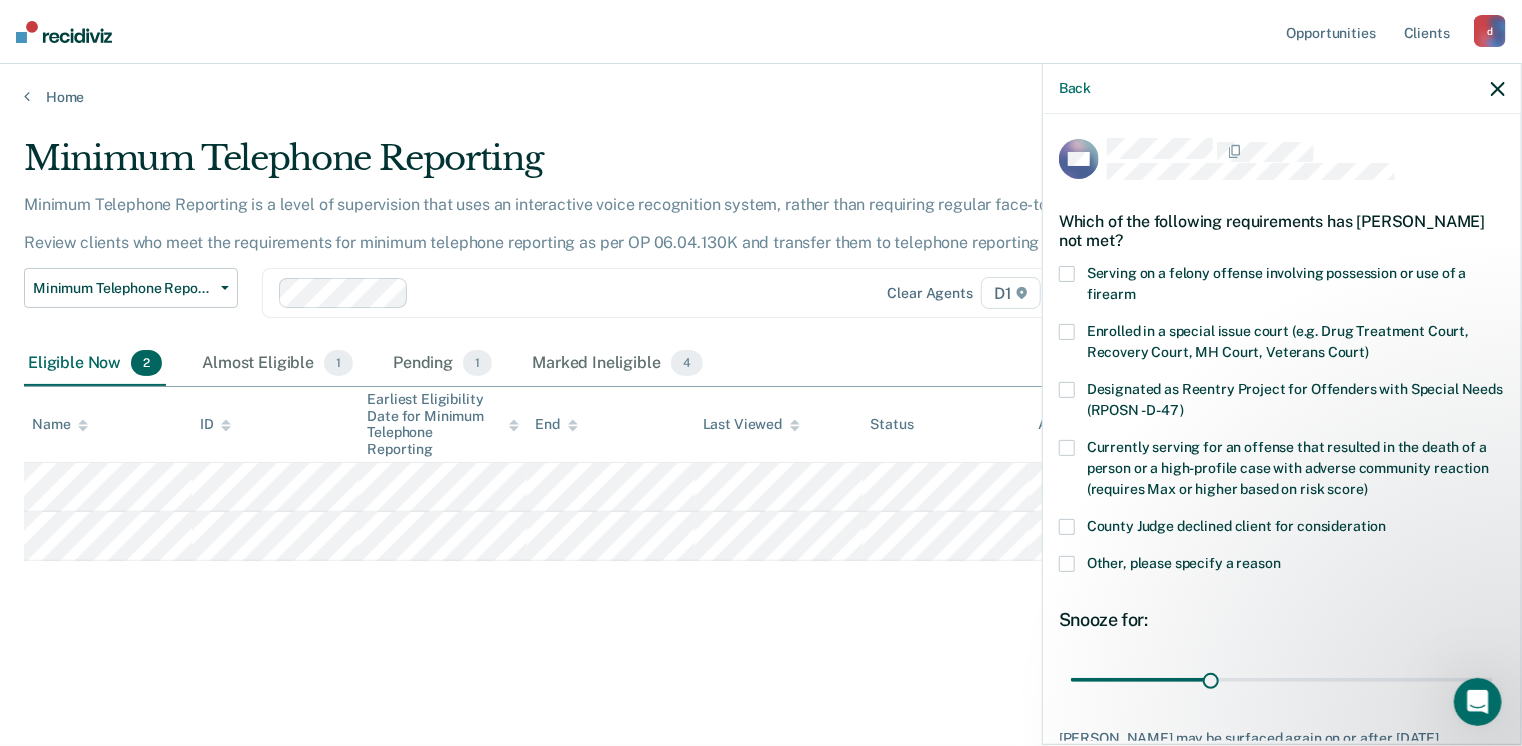 click at bounding box center [1067, 564] 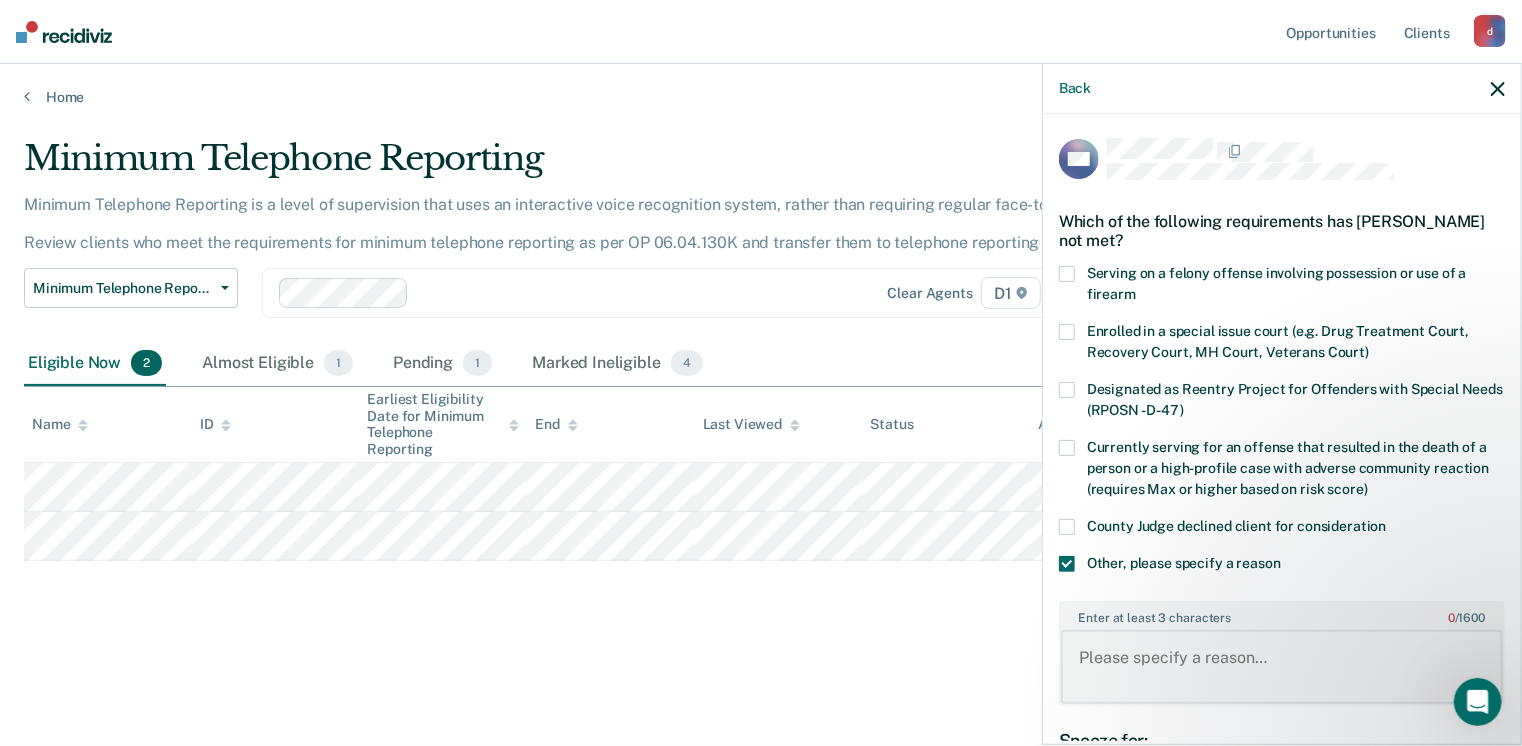 click on "Enter at least 3 characters 0  /  1600" at bounding box center [1282, 667] 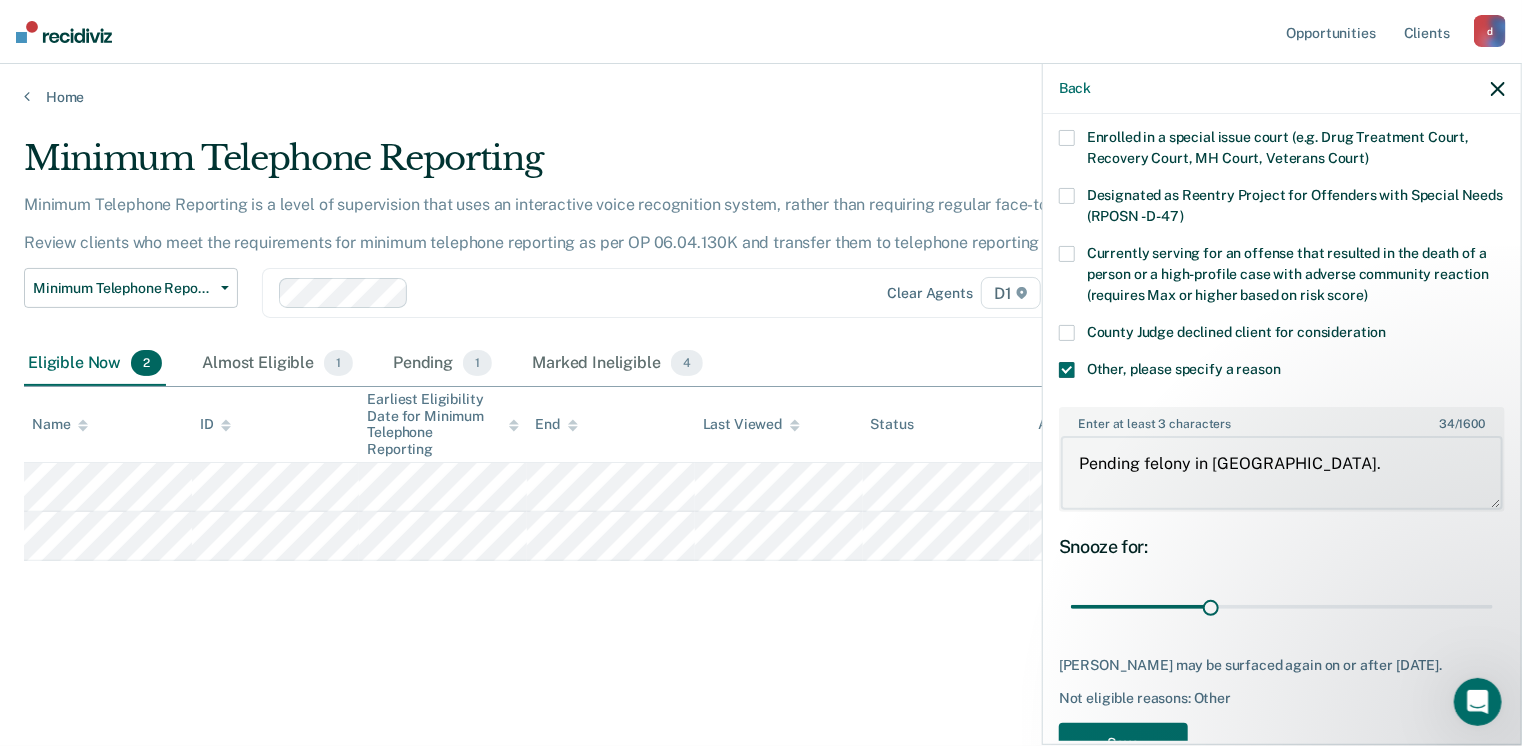 scroll, scrollTop: 248, scrollLeft: 0, axis: vertical 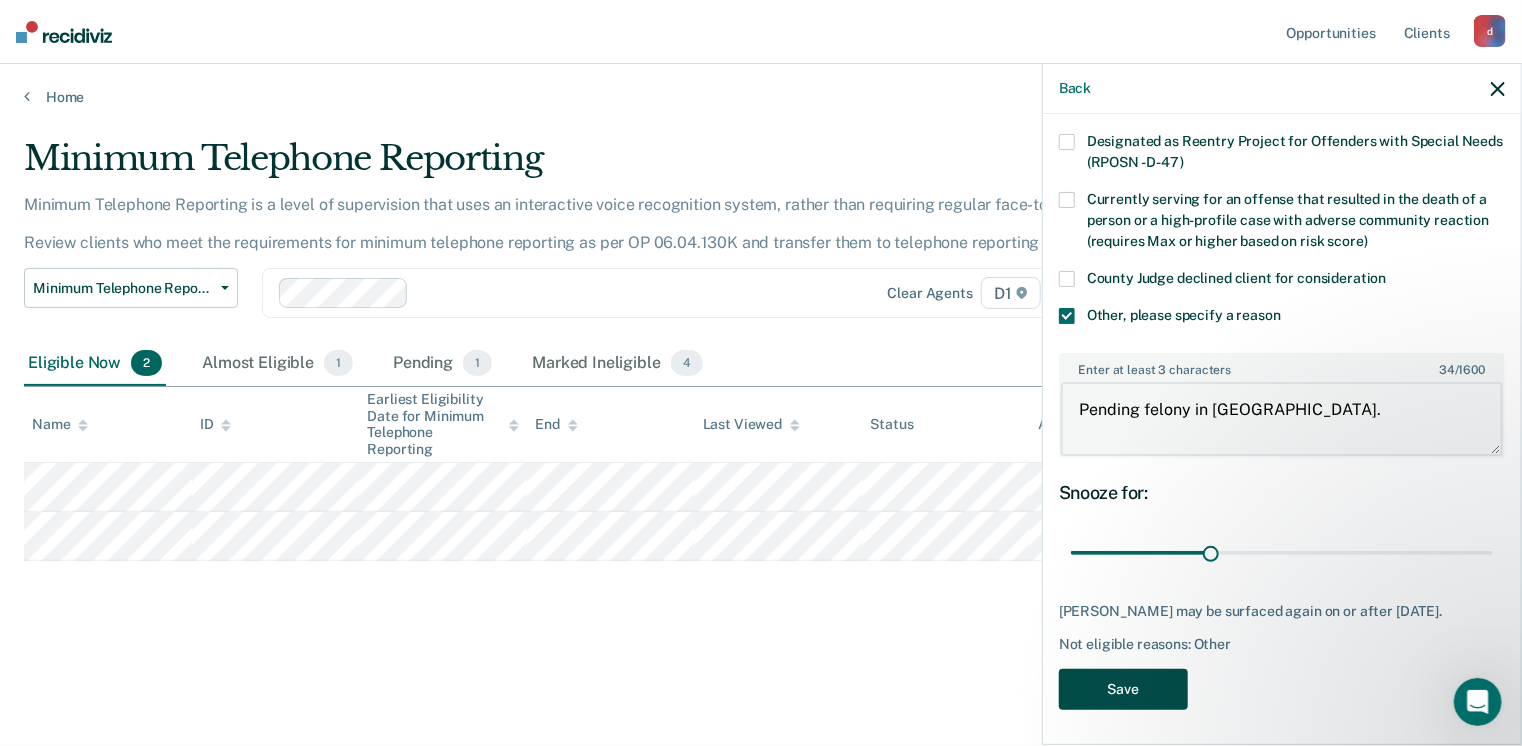 type on "Pending felony in [GEOGRAPHIC_DATA]." 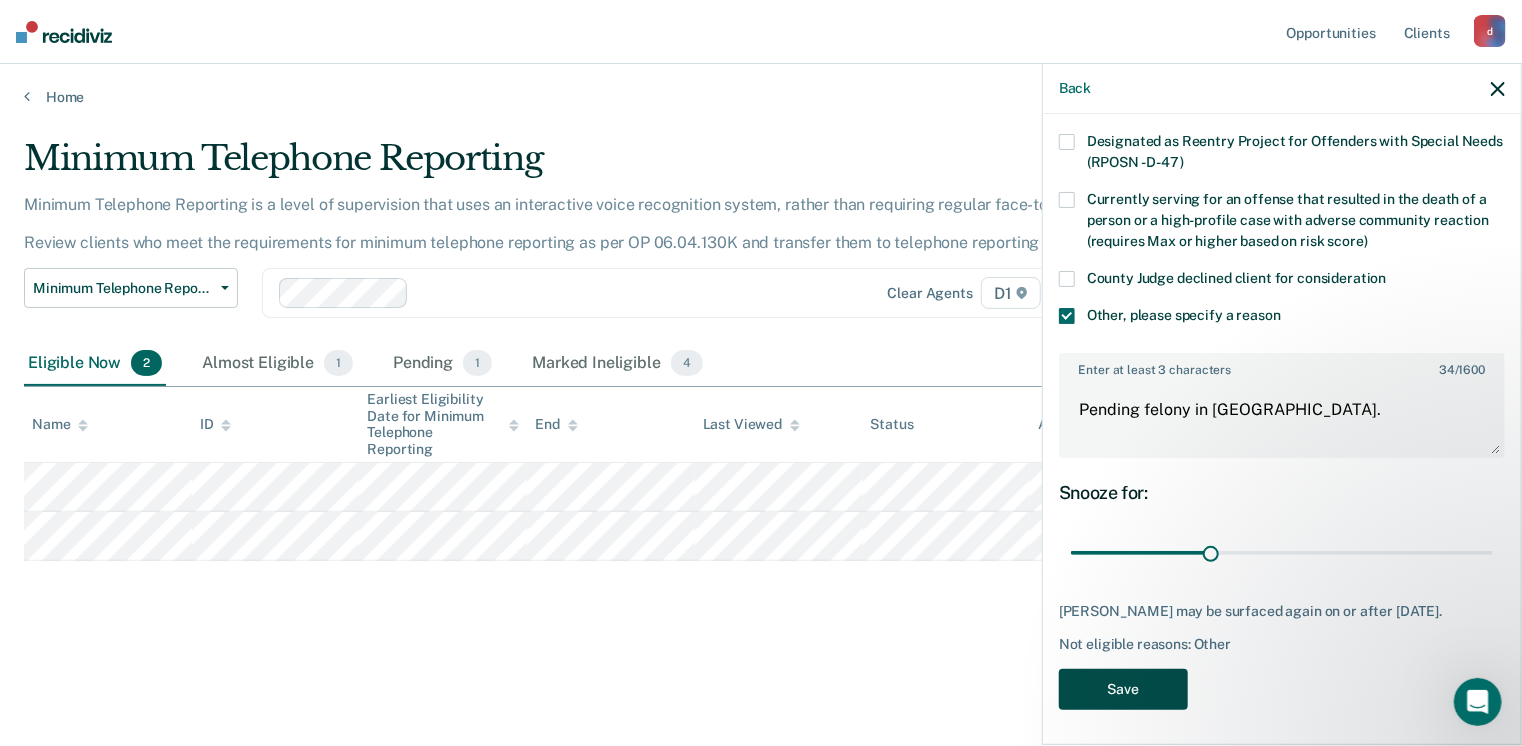 click on "Save" at bounding box center [1123, 689] 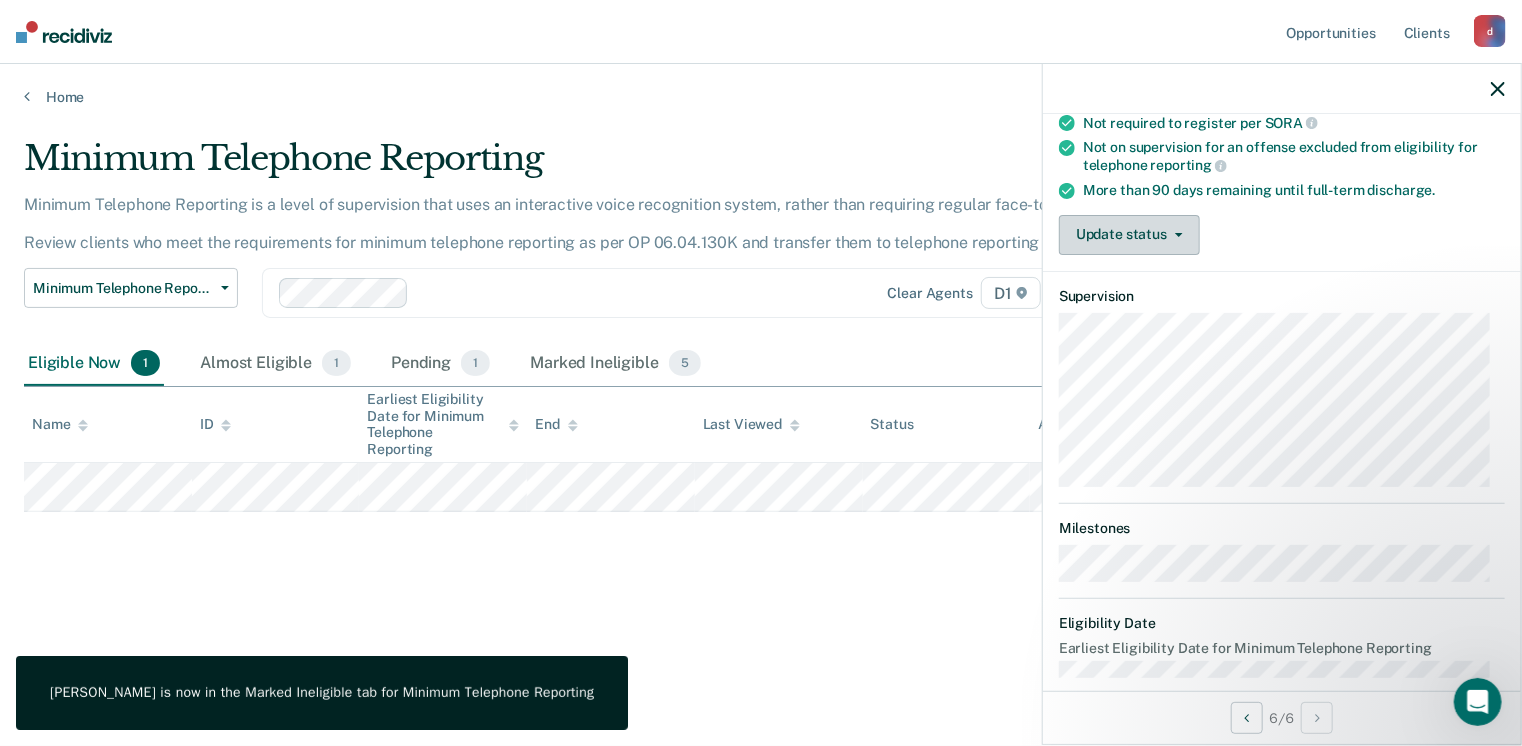 click on "Update status" at bounding box center [1129, 235] 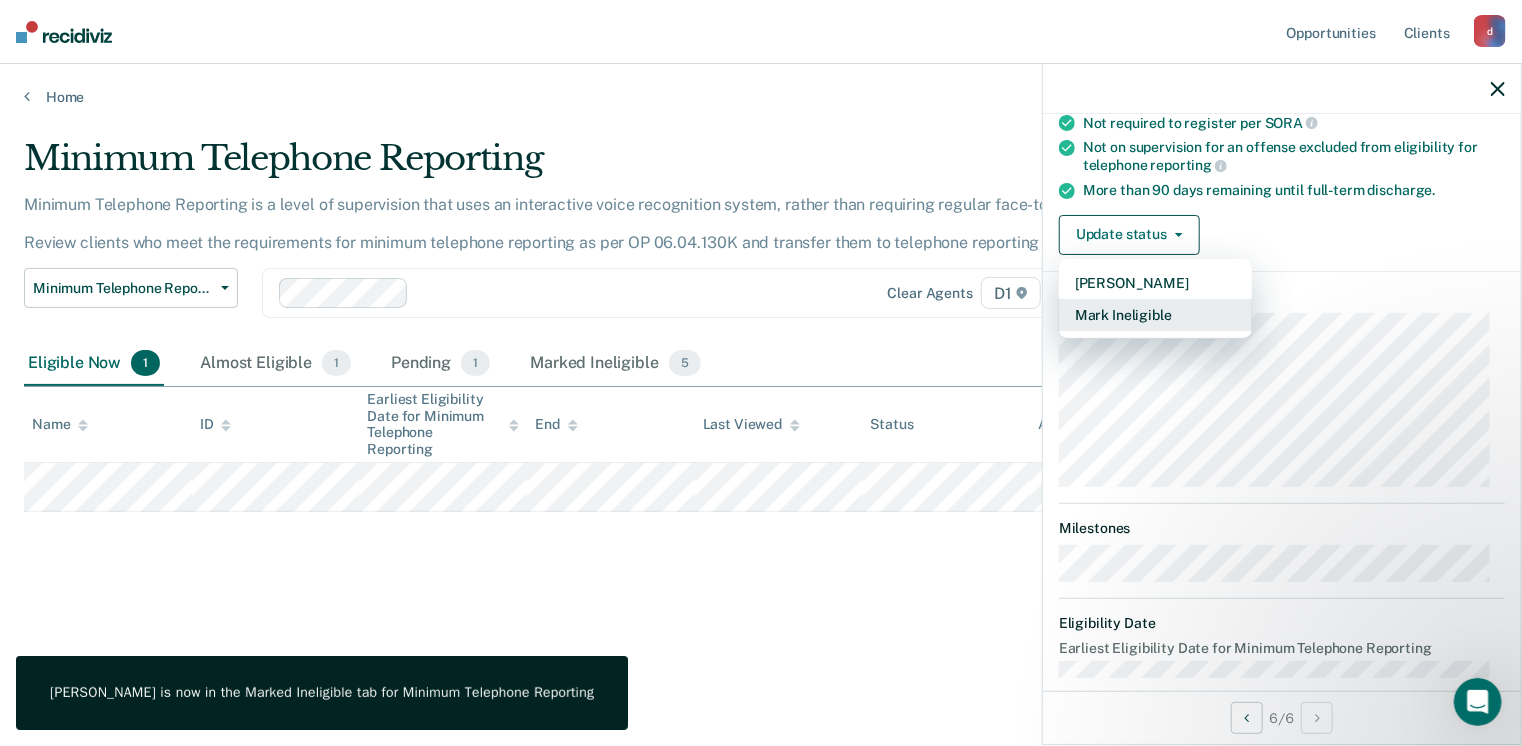 click on "Mark Ineligible" at bounding box center [1155, 315] 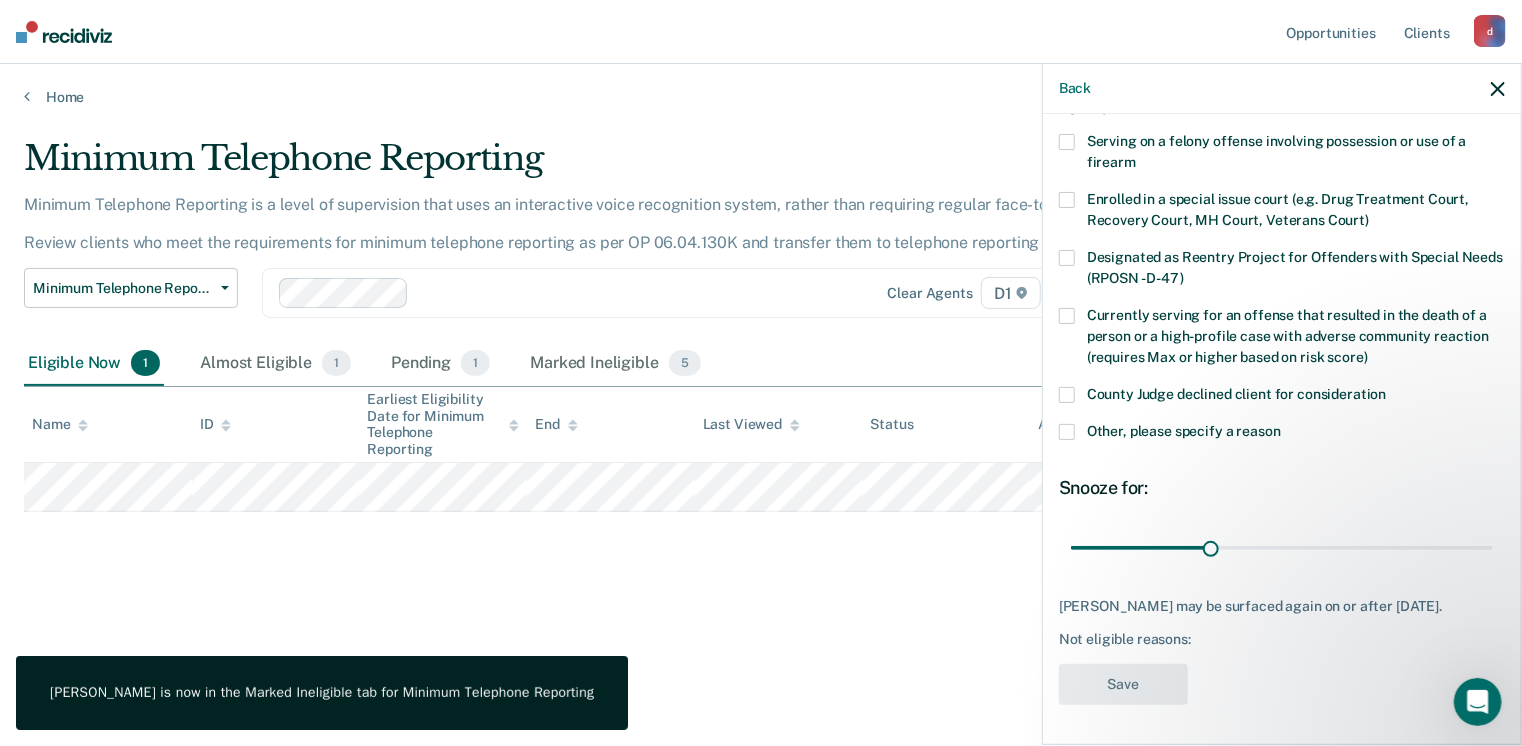 scroll, scrollTop: 146, scrollLeft: 0, axis: vertical 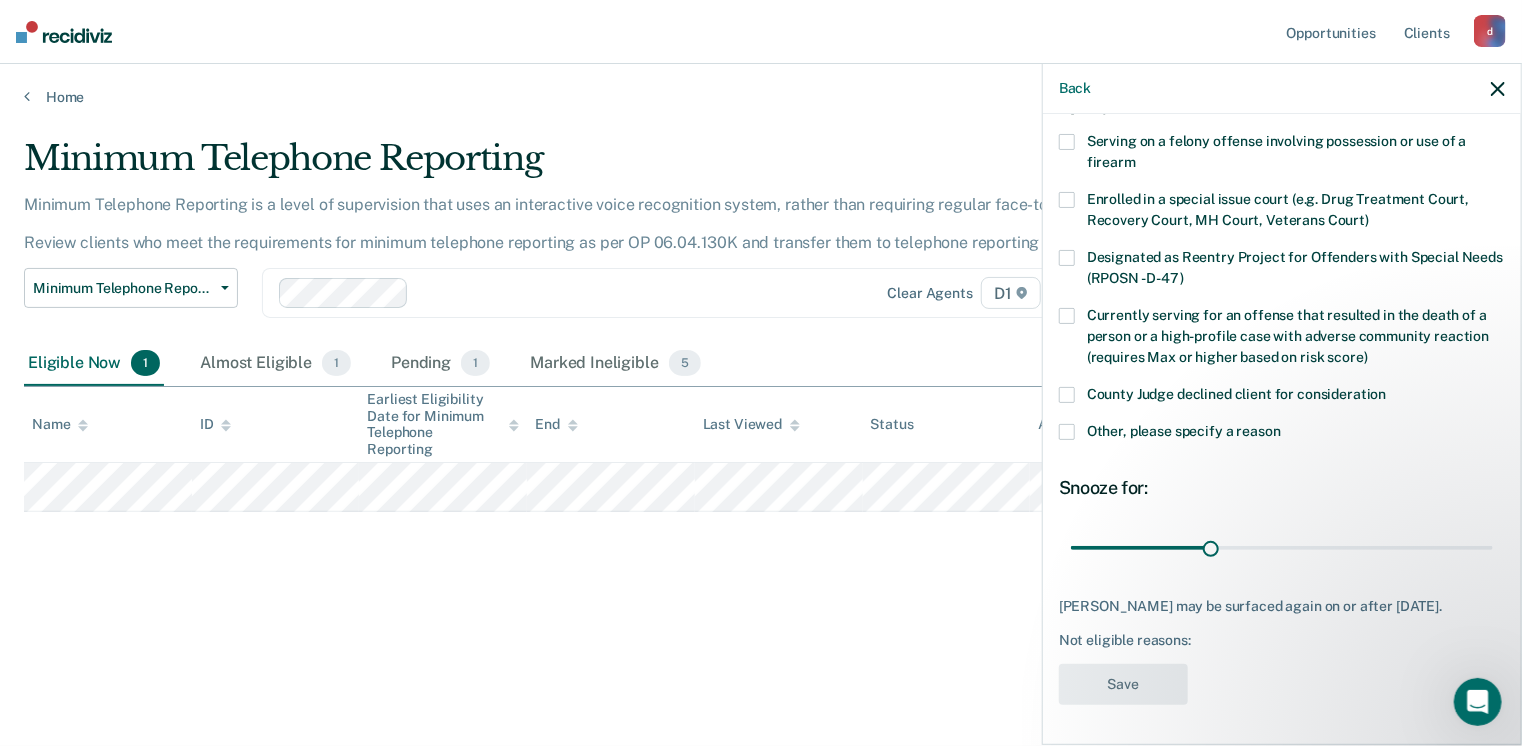 click at bounding box center [1067, 432] 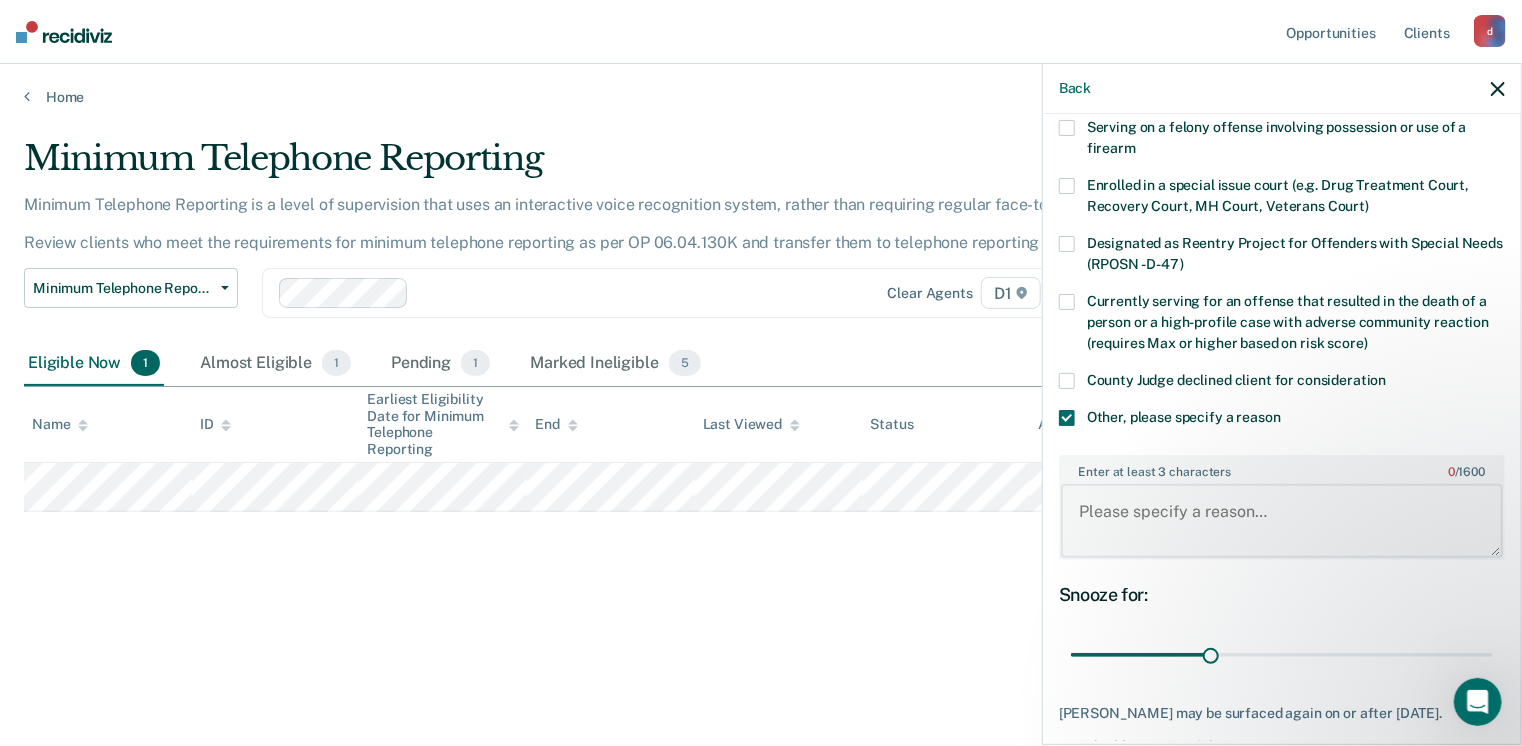click on "Enter at least 3 characters 0  /  1600" at bounding box center (1282, 521) 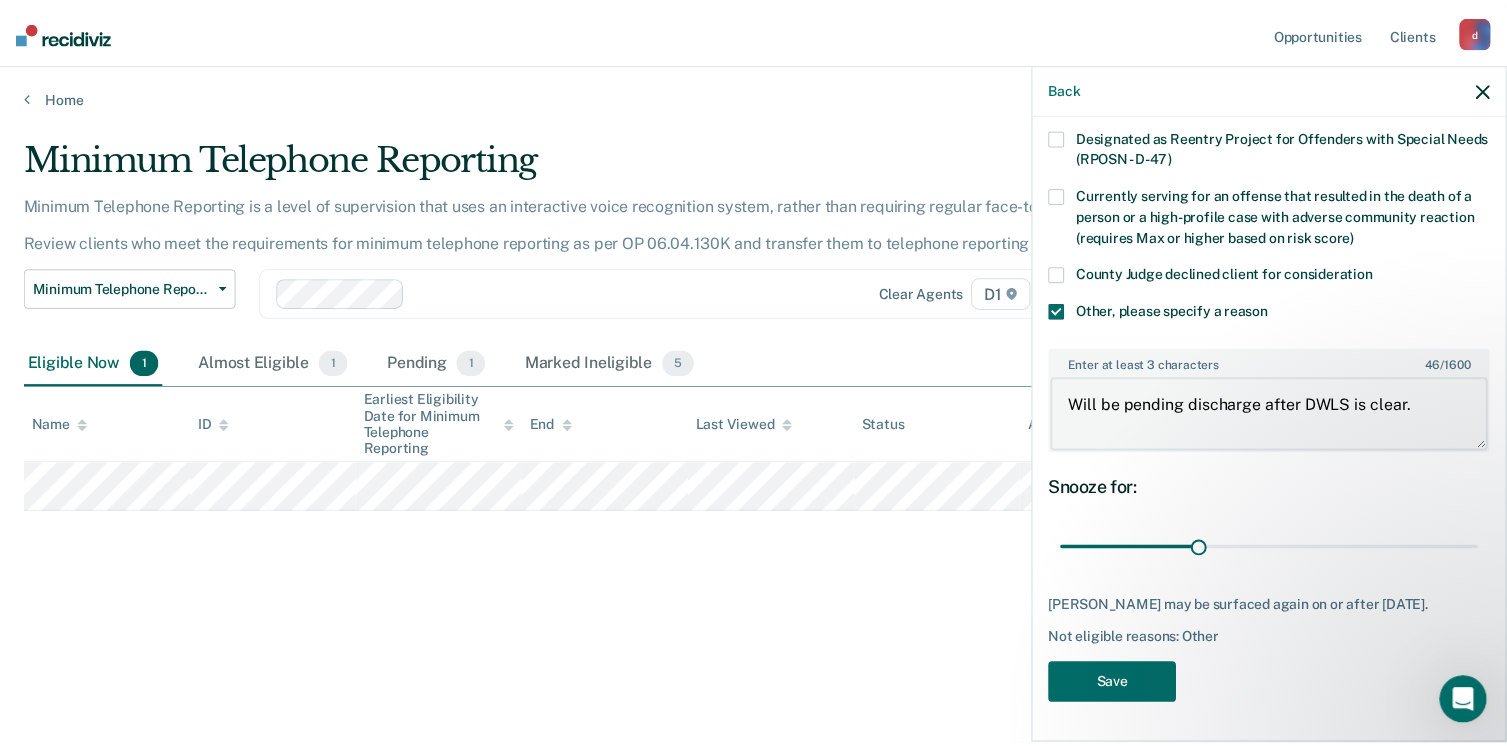 scroll, scrollTop: 265, scrollLeft: 0, axis: vertical 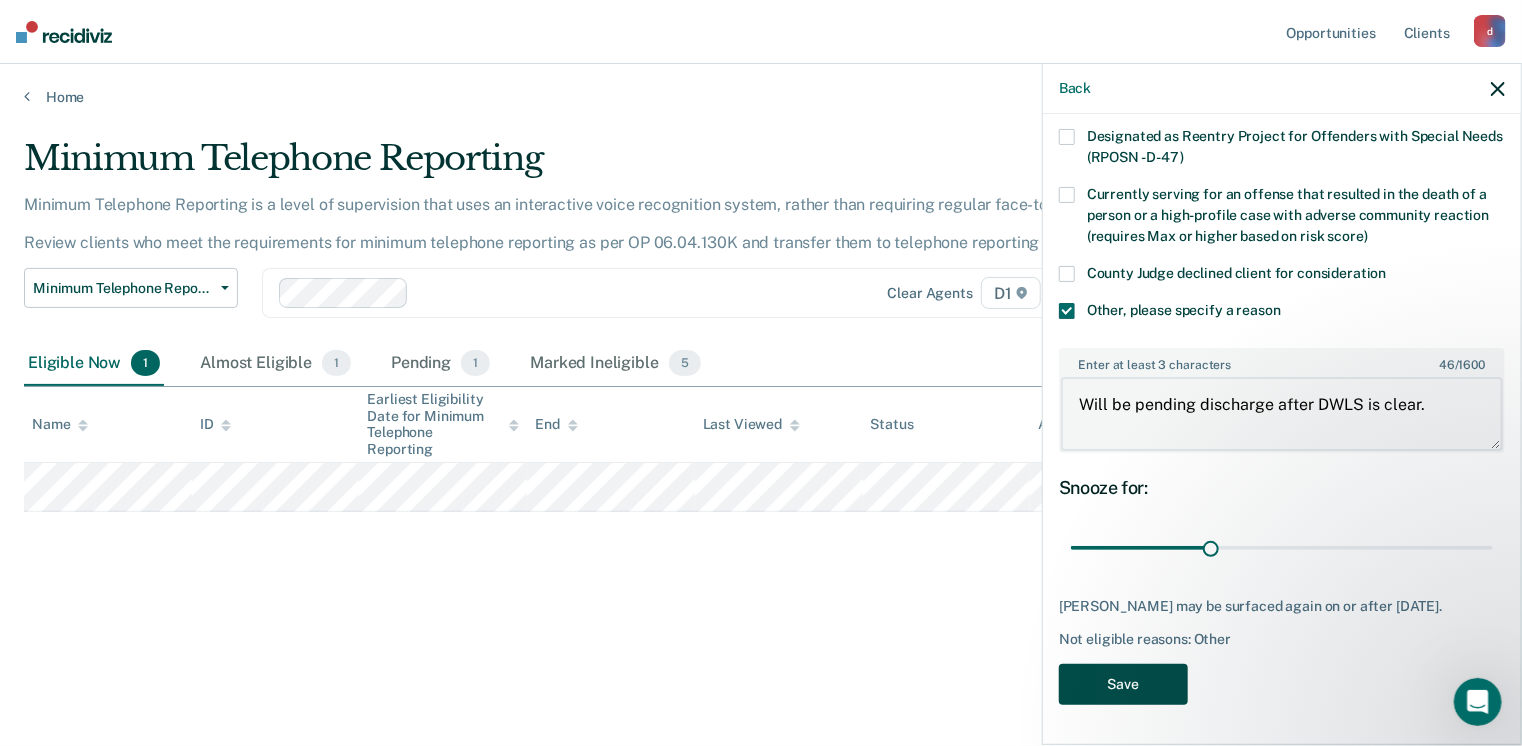 type on "Will be pending discharge after DWLS is clear." 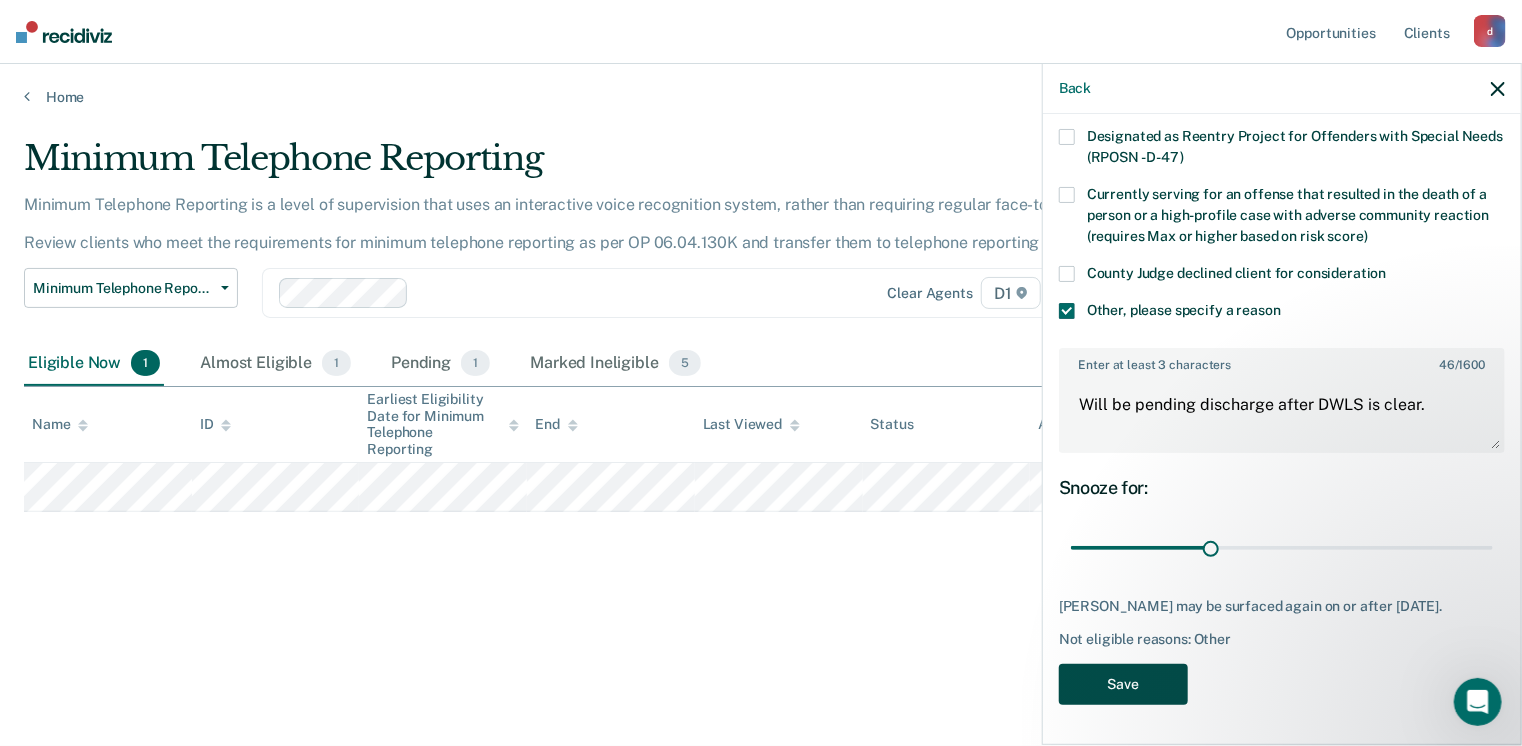 click on "Save" at bounding box center (1123, 684) 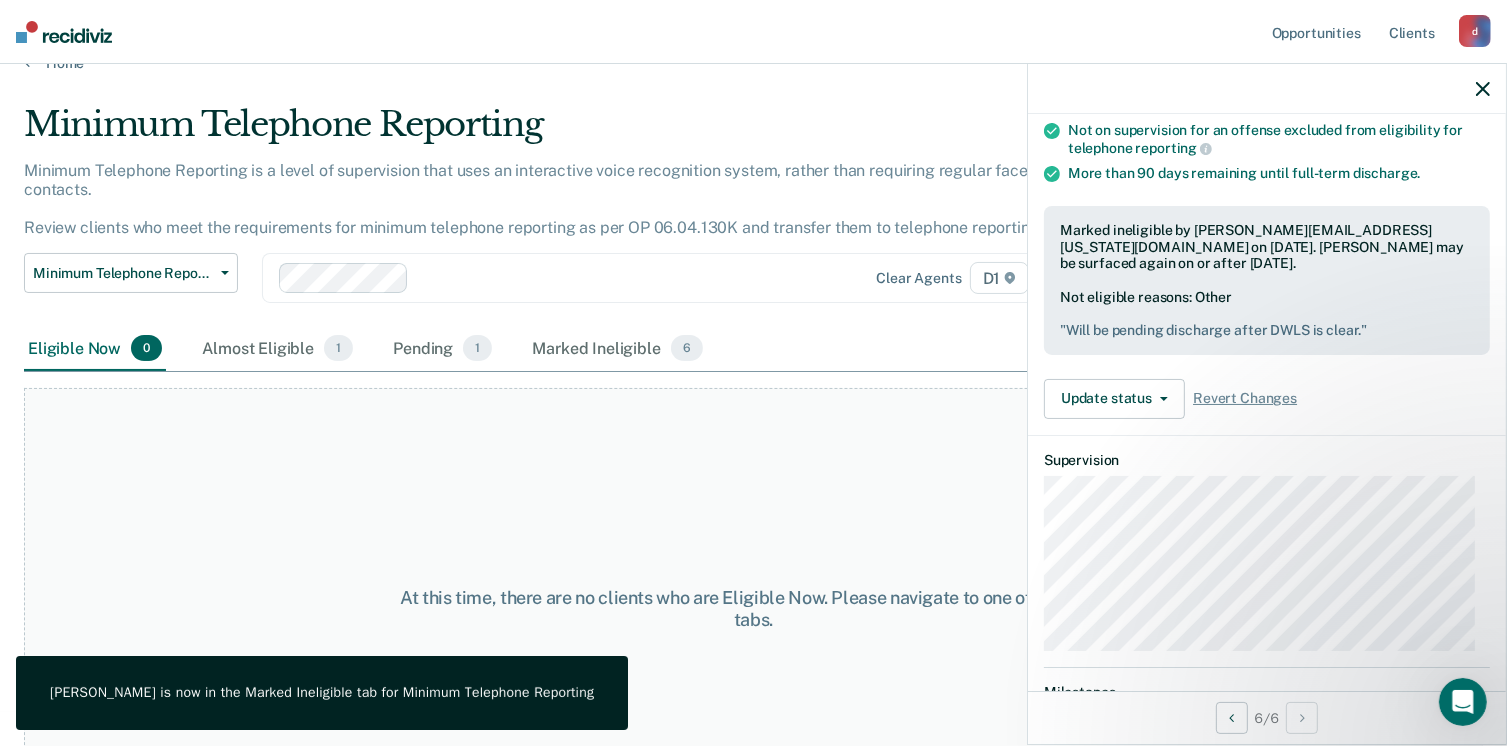 scroll, scrollTop: 0, scrollLeft: 0, axis: both 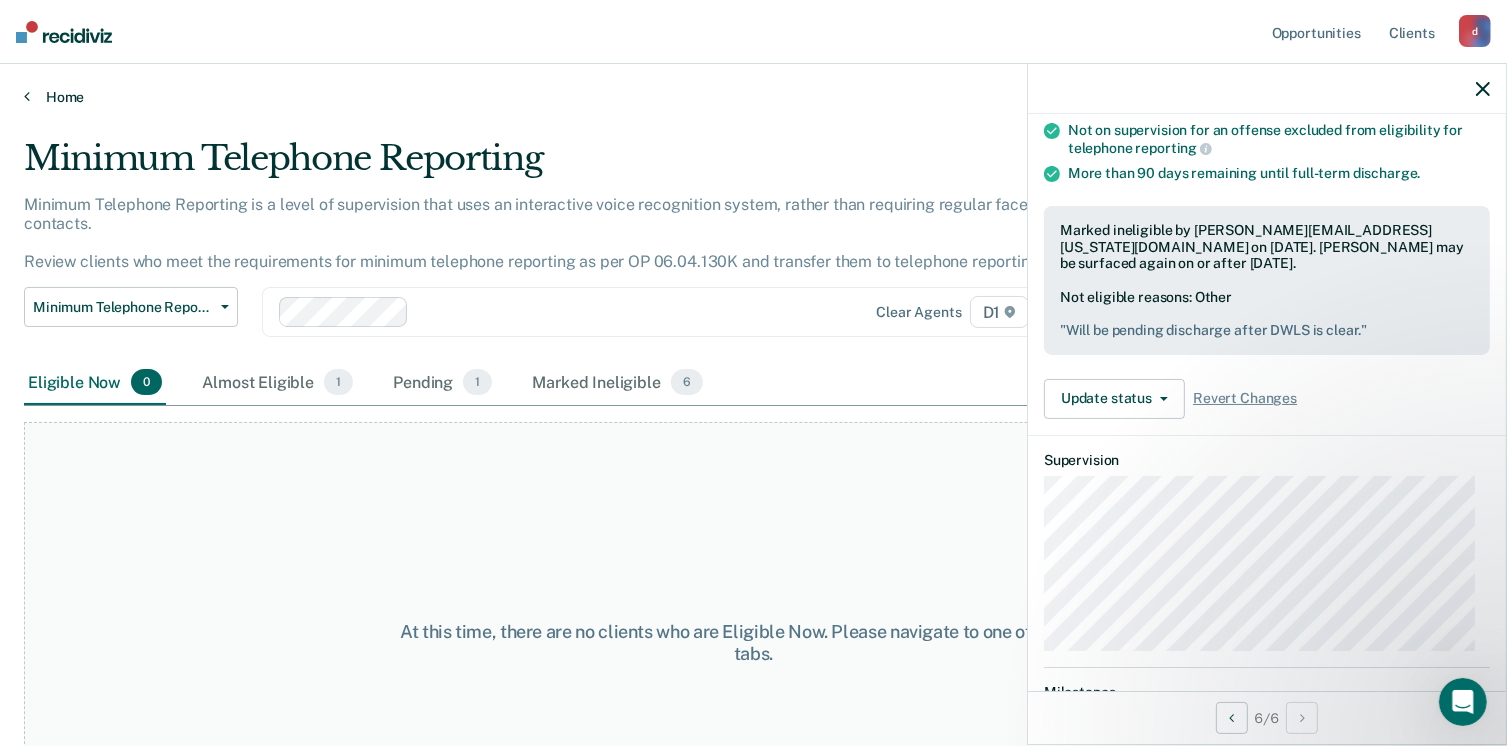 click on "Home" at bounding box center (753, 97) 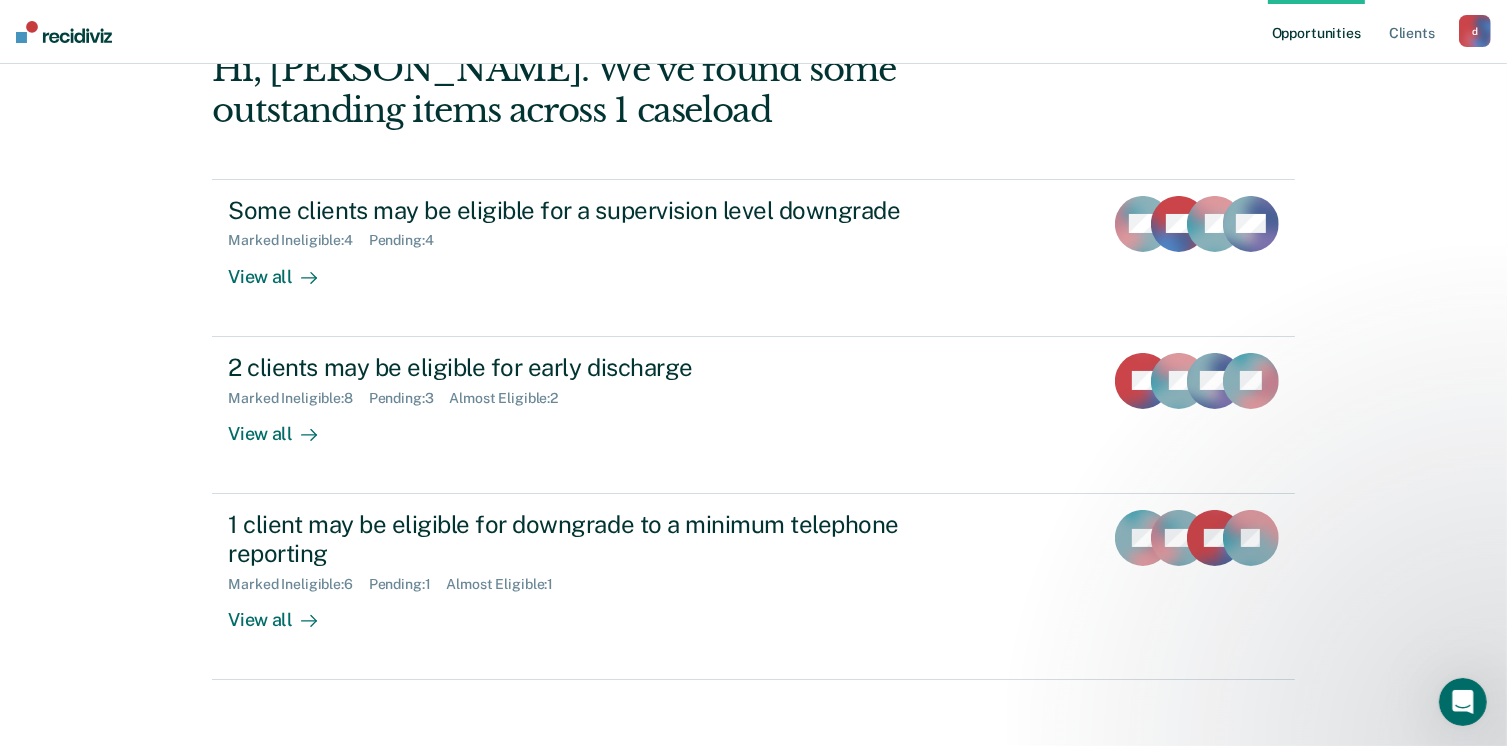 scroll, scrollTop: 133, scrollLeft: 0, axis: vertical 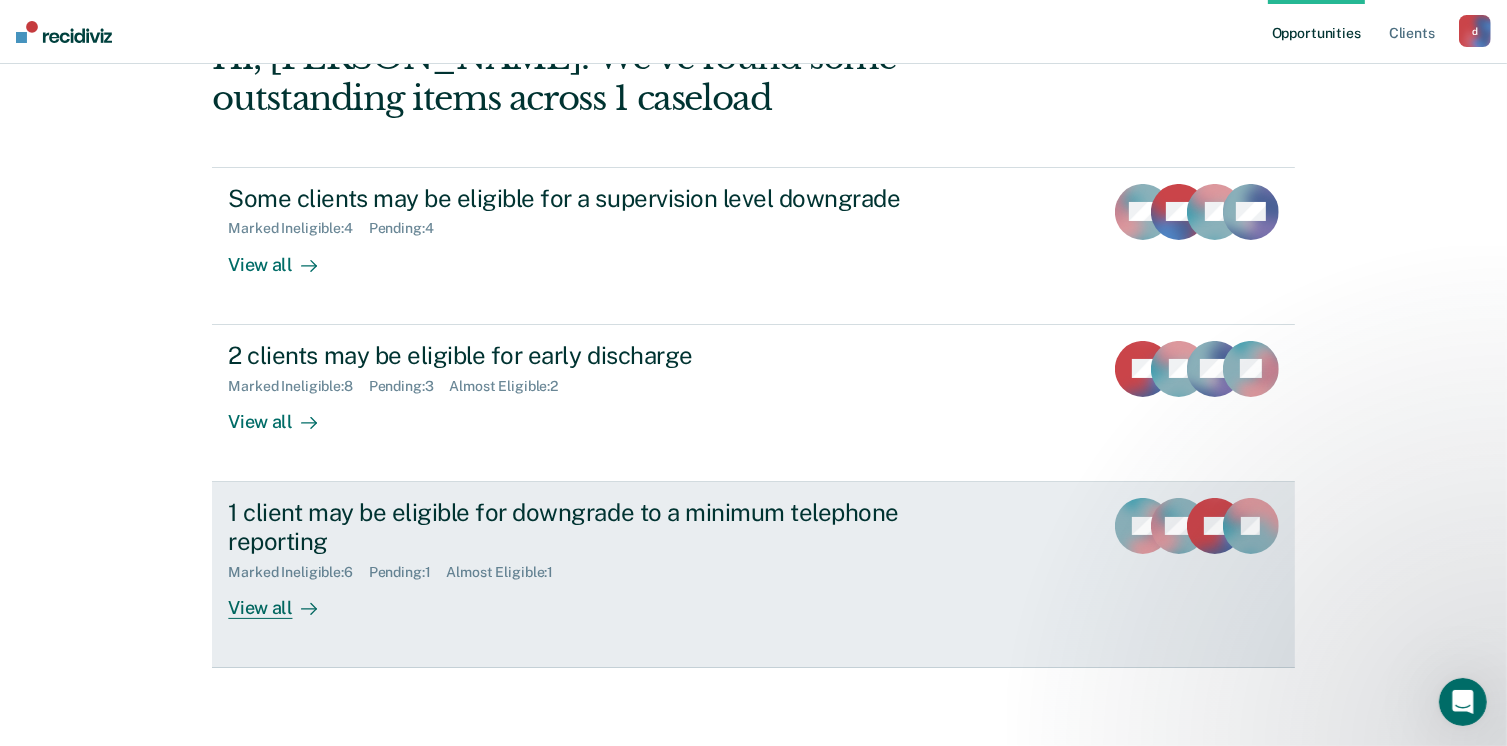 click on "View all" at bounding box center (284, 599) 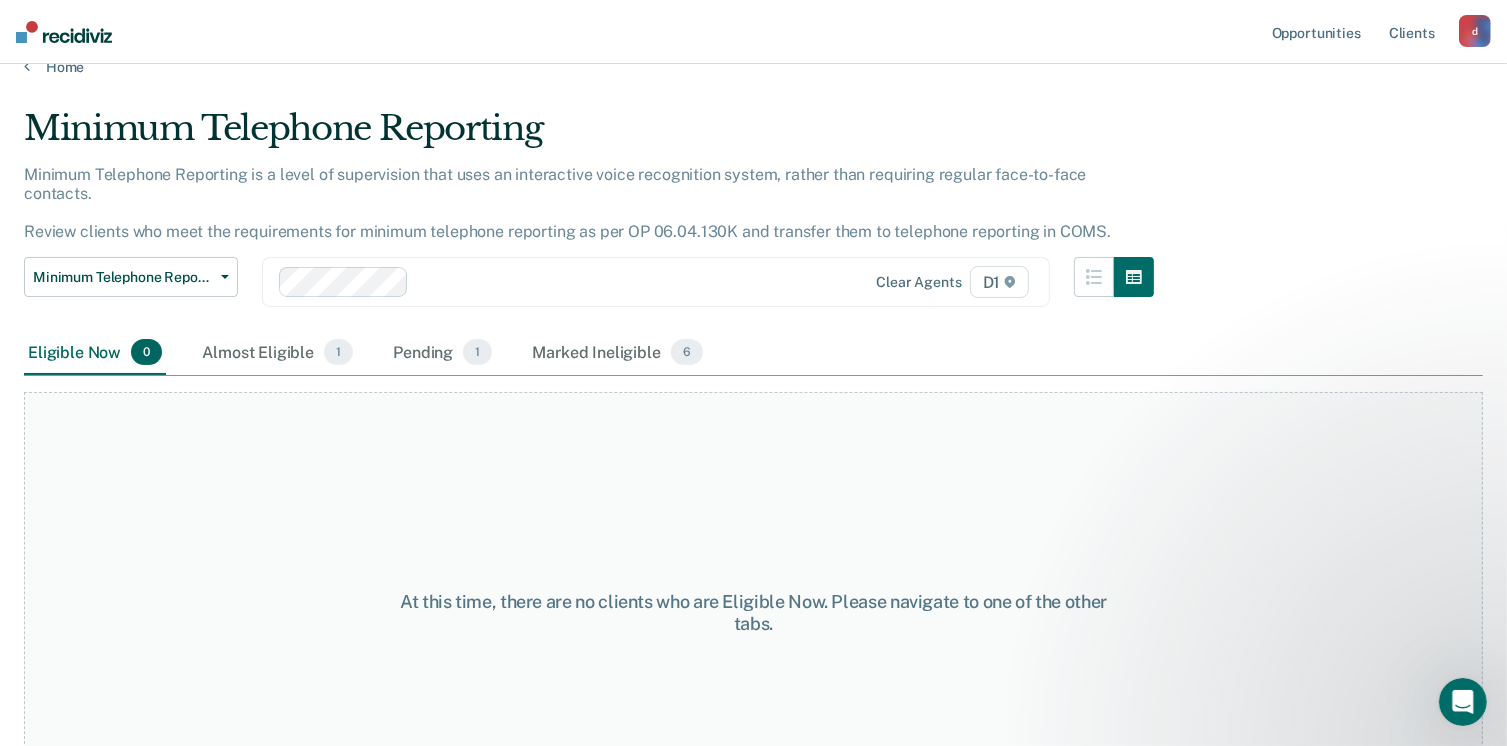 scroll, scrollTop: 0, scrollLeft: 0, axis: both 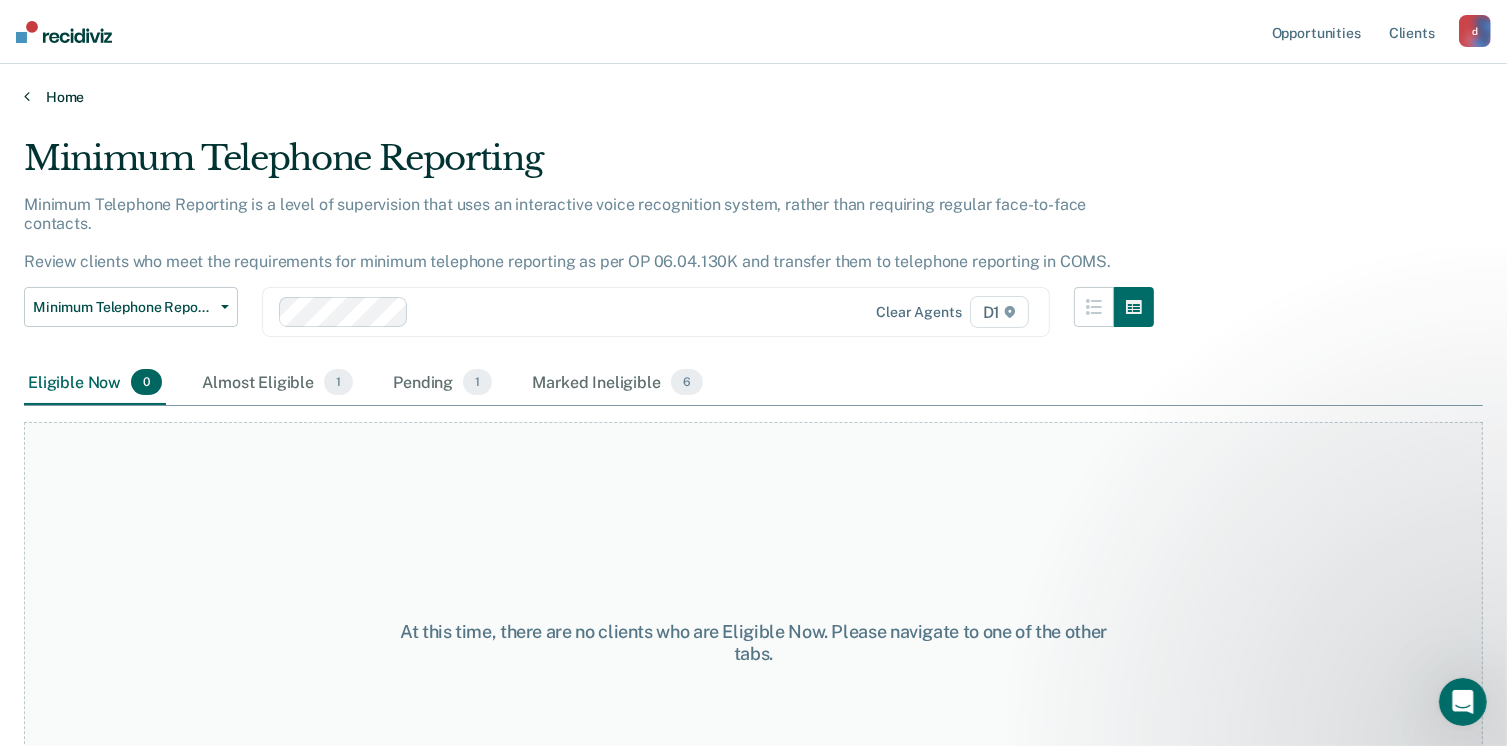 click on "Home" at bounding box center (753, 97) 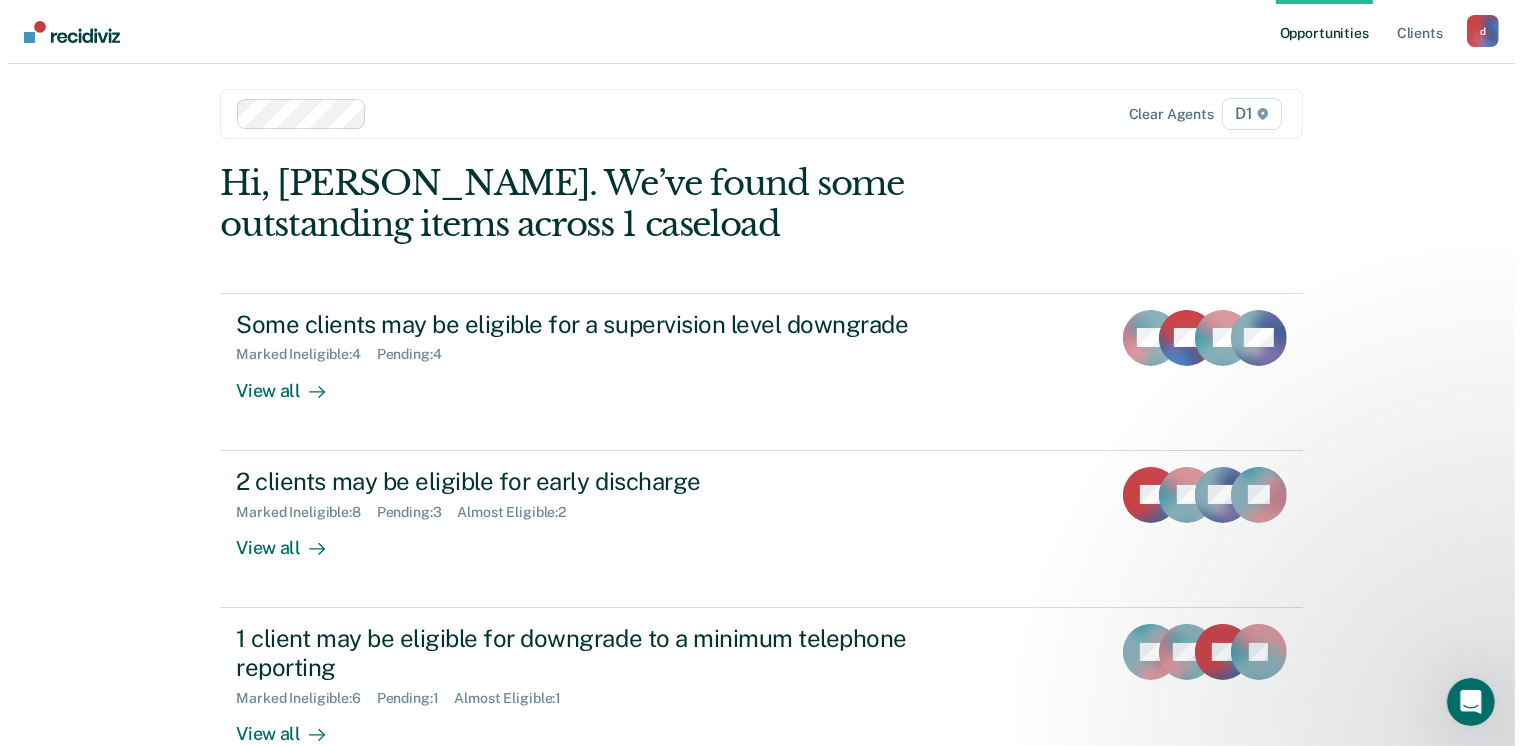 scroll, scrollTop: 0, scrollLeft: 0, axis: both 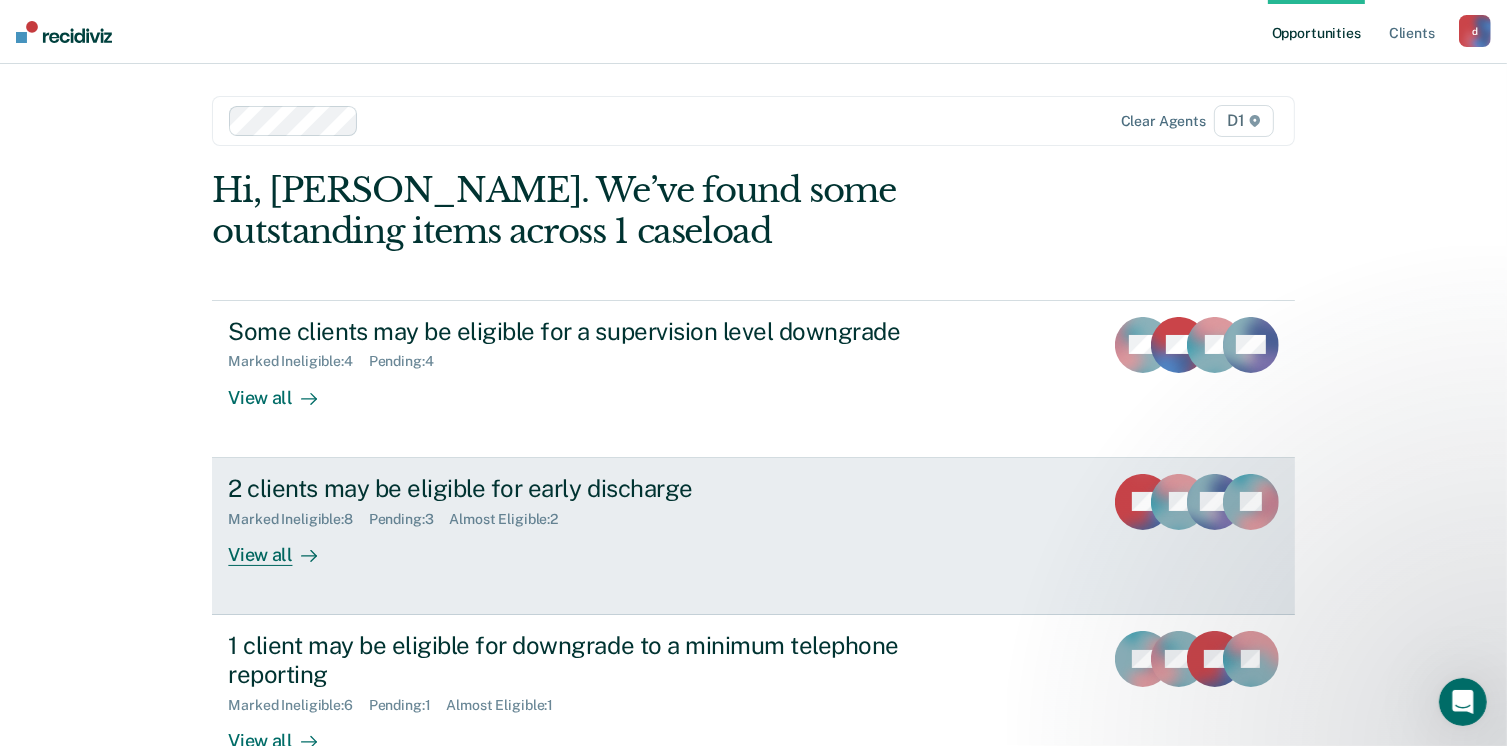 click on "2 clients may be eligible for early discharge" at bounding box center [579, 488] 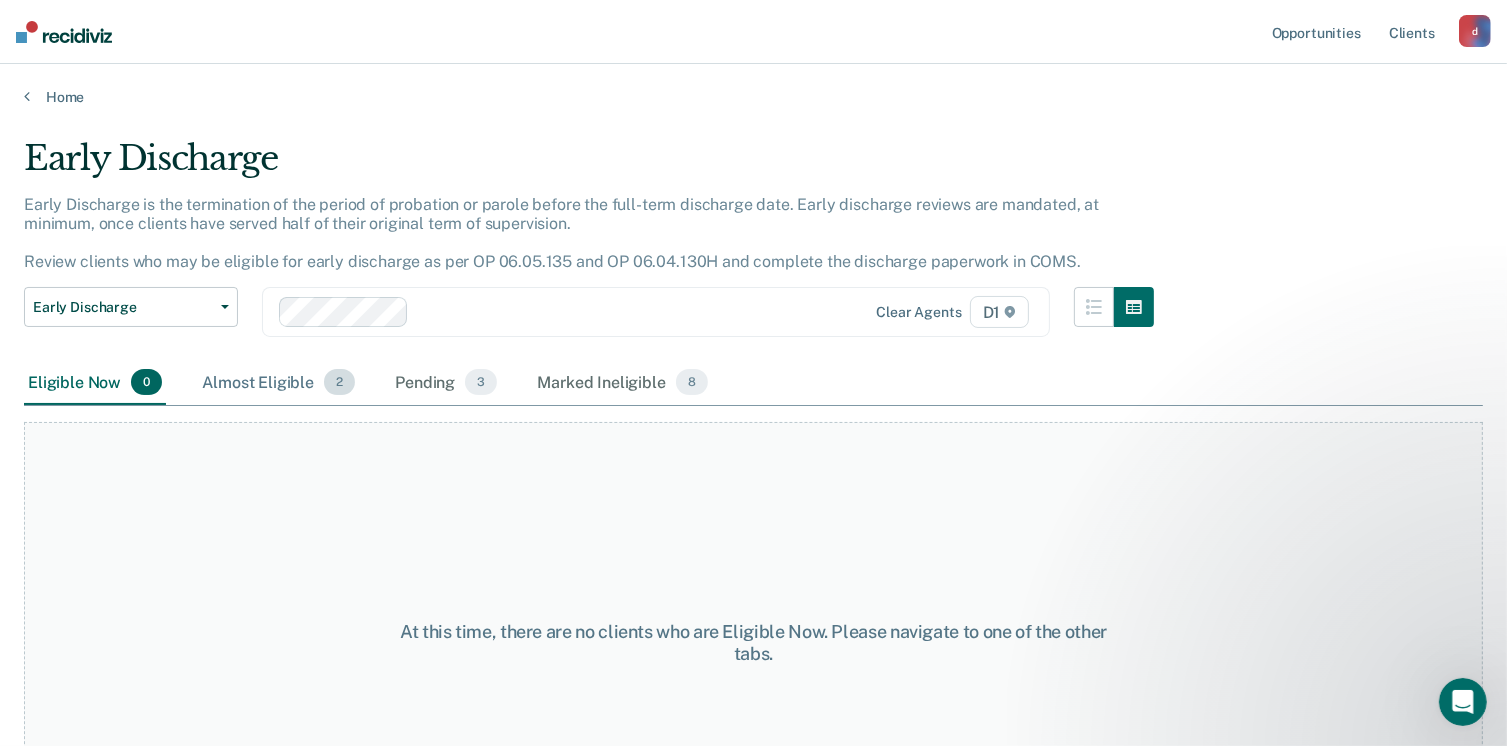 click on "Almost Eligible 2" at bounding box center [278, 383] 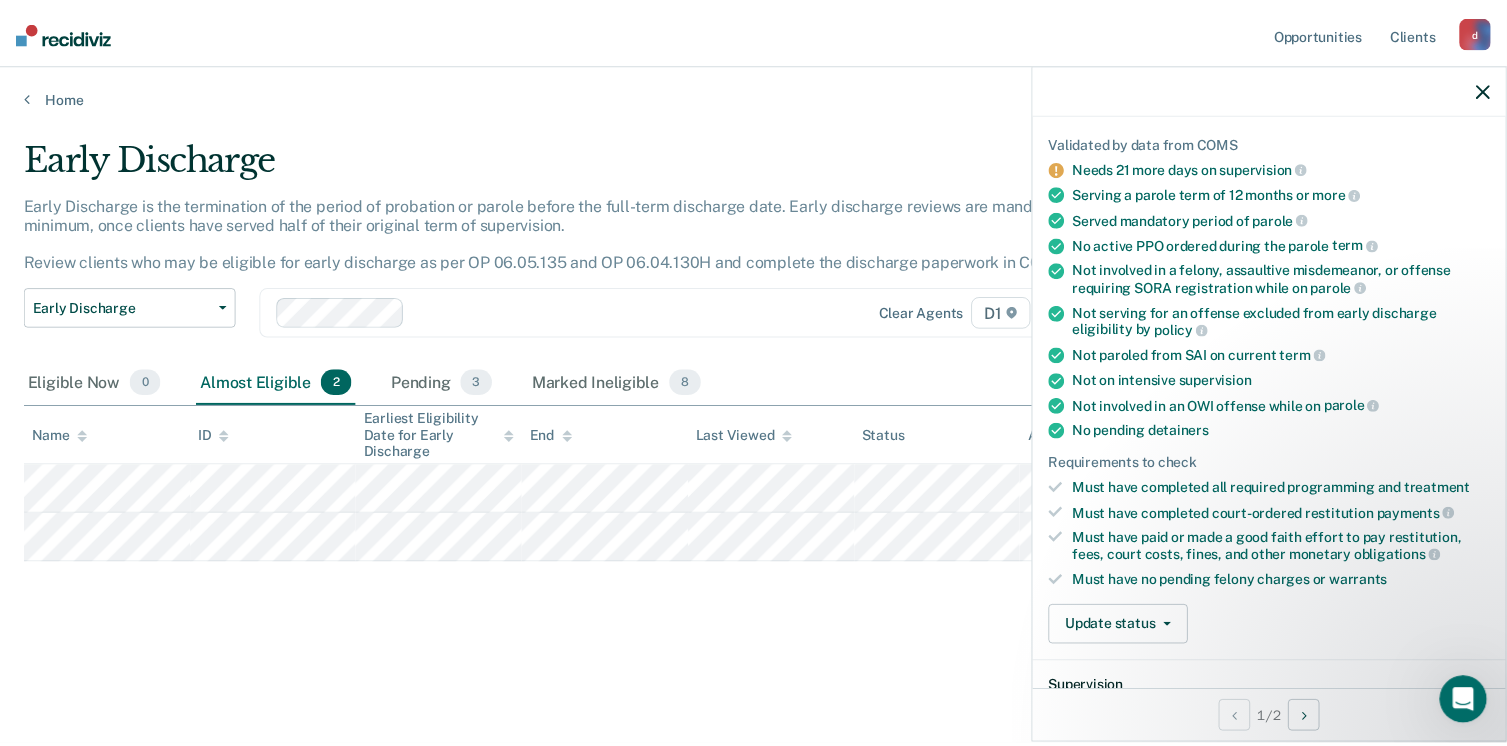 scroll, scrollTop: 0, scrollLeft: 0, axis: both 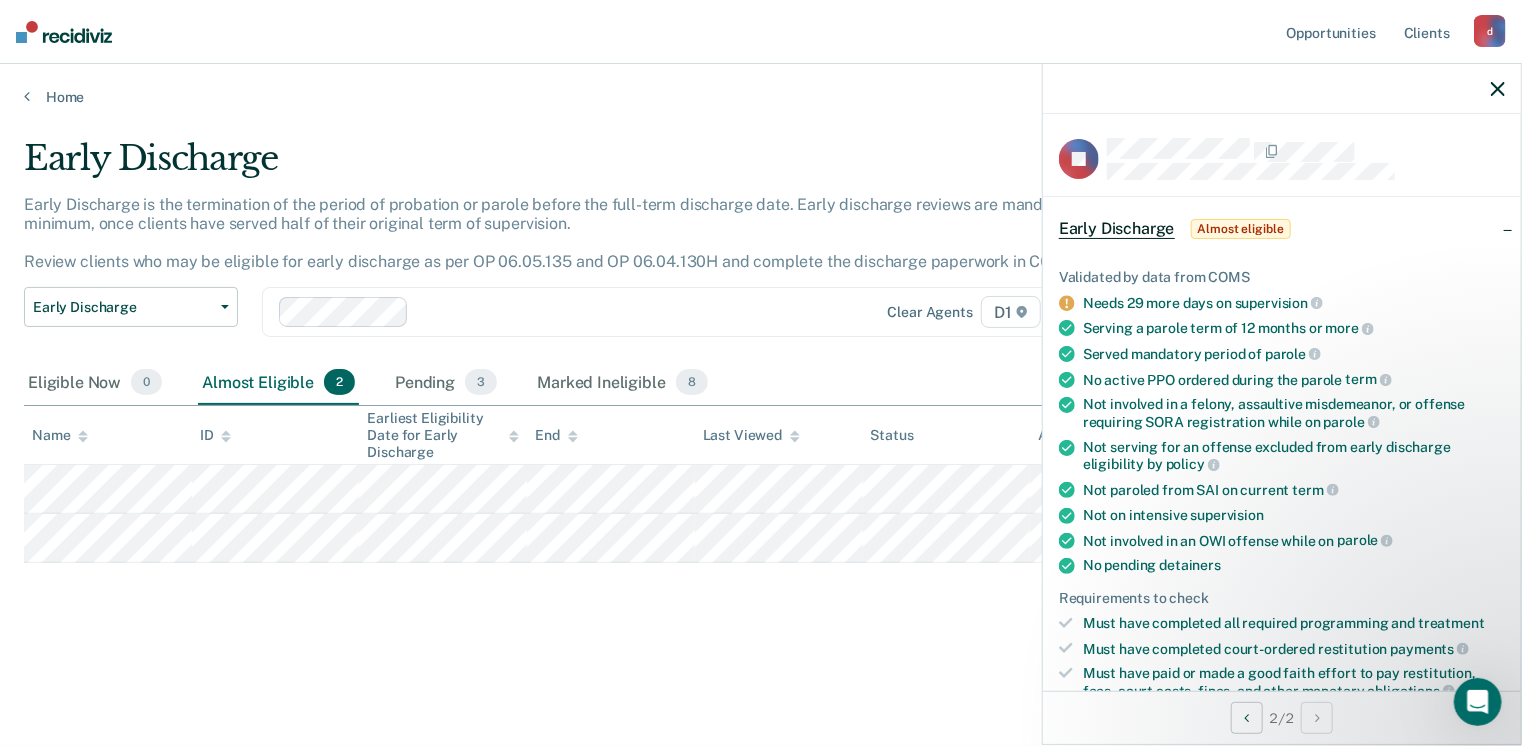 click 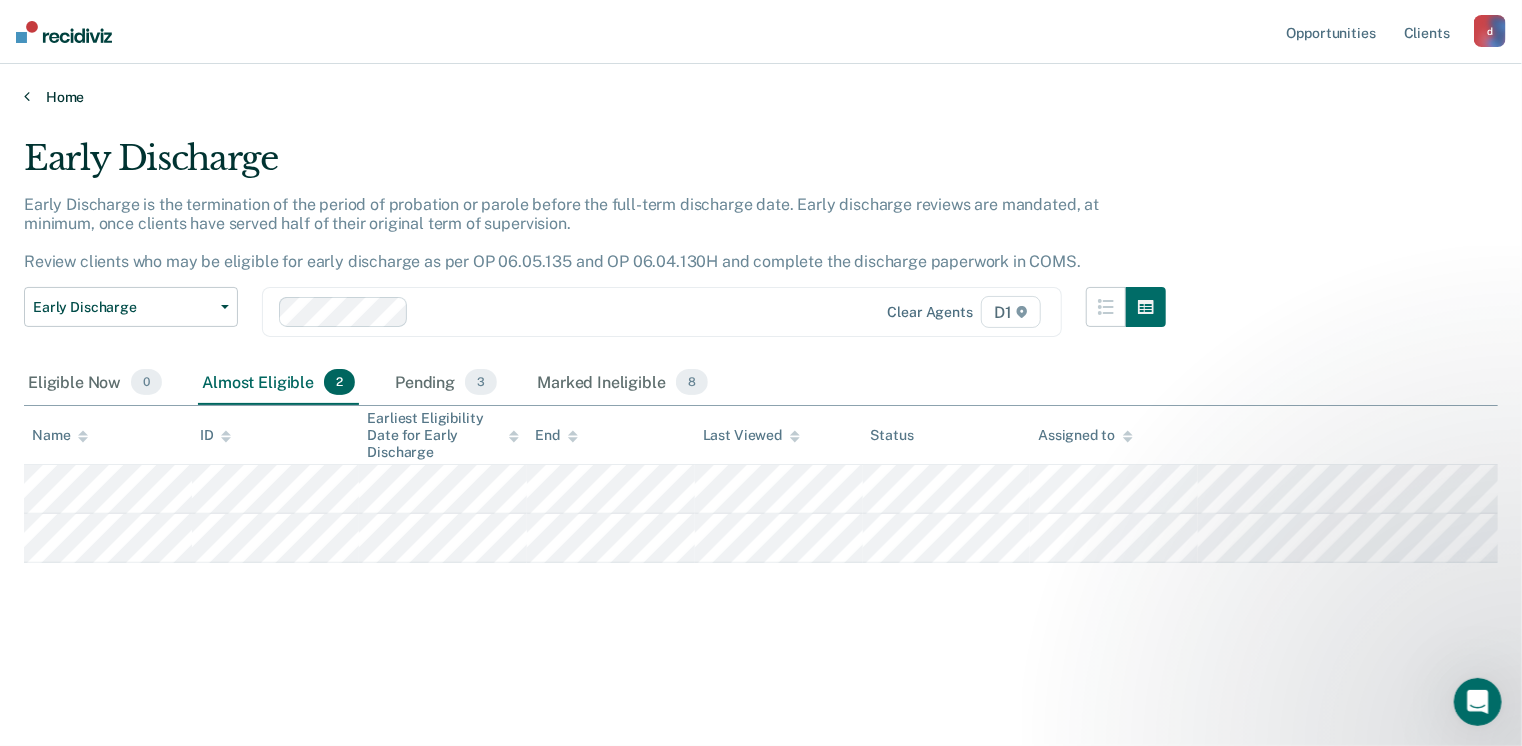 click on "Home" at bounding box center [761, 97] 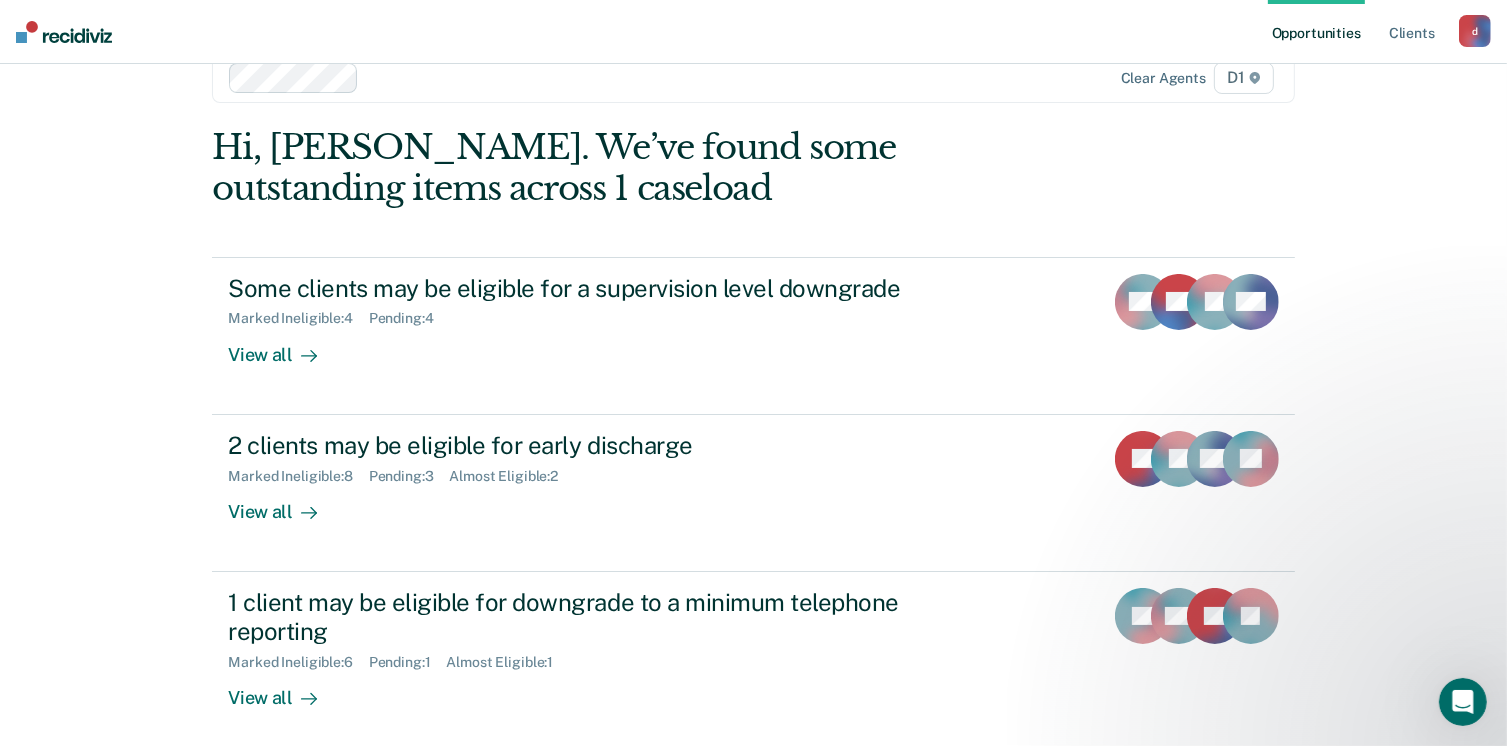 scroll, scrollTop: 0, scrollLeft: 0, axis: both 